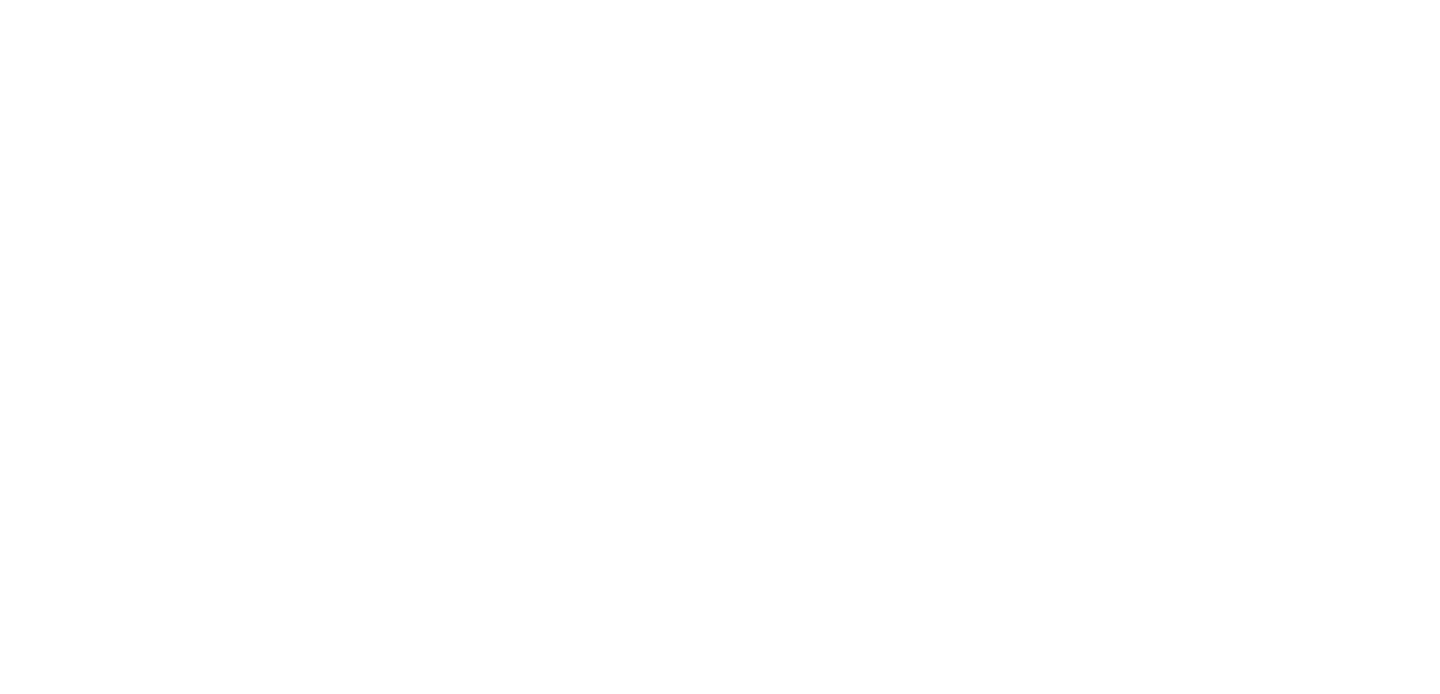 scroll, scrollTop: 0, scrollLeft: 0, axis: both 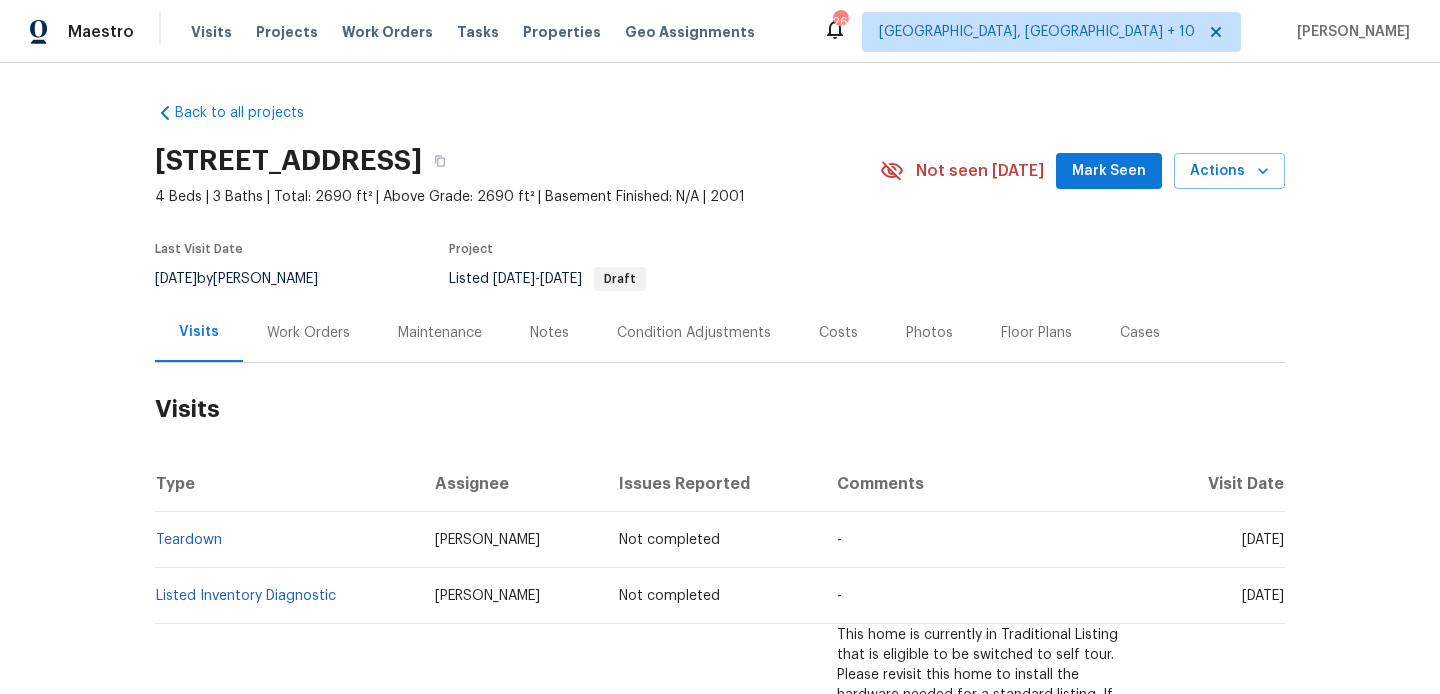 click on "Work Orders" at bounding box center [308, 333] 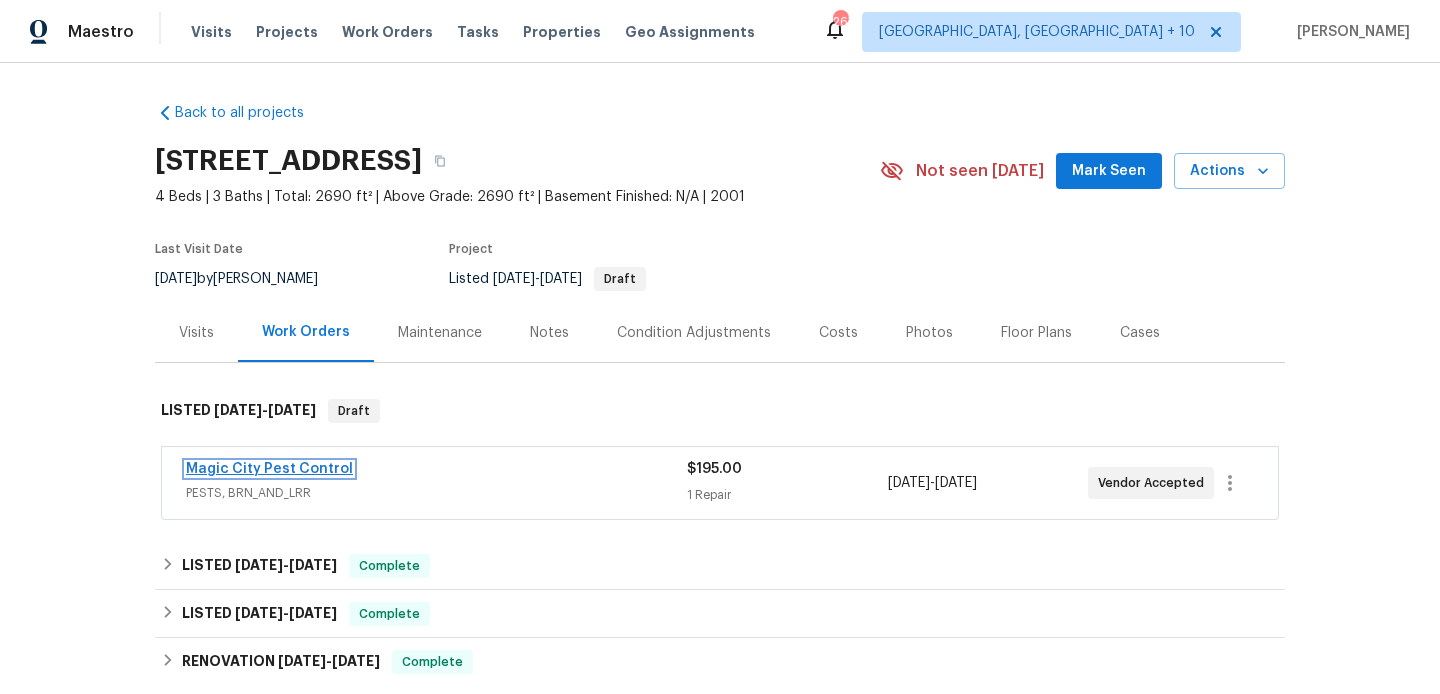 click on "Magic City Pest Control" at bounding box center [269, 469] 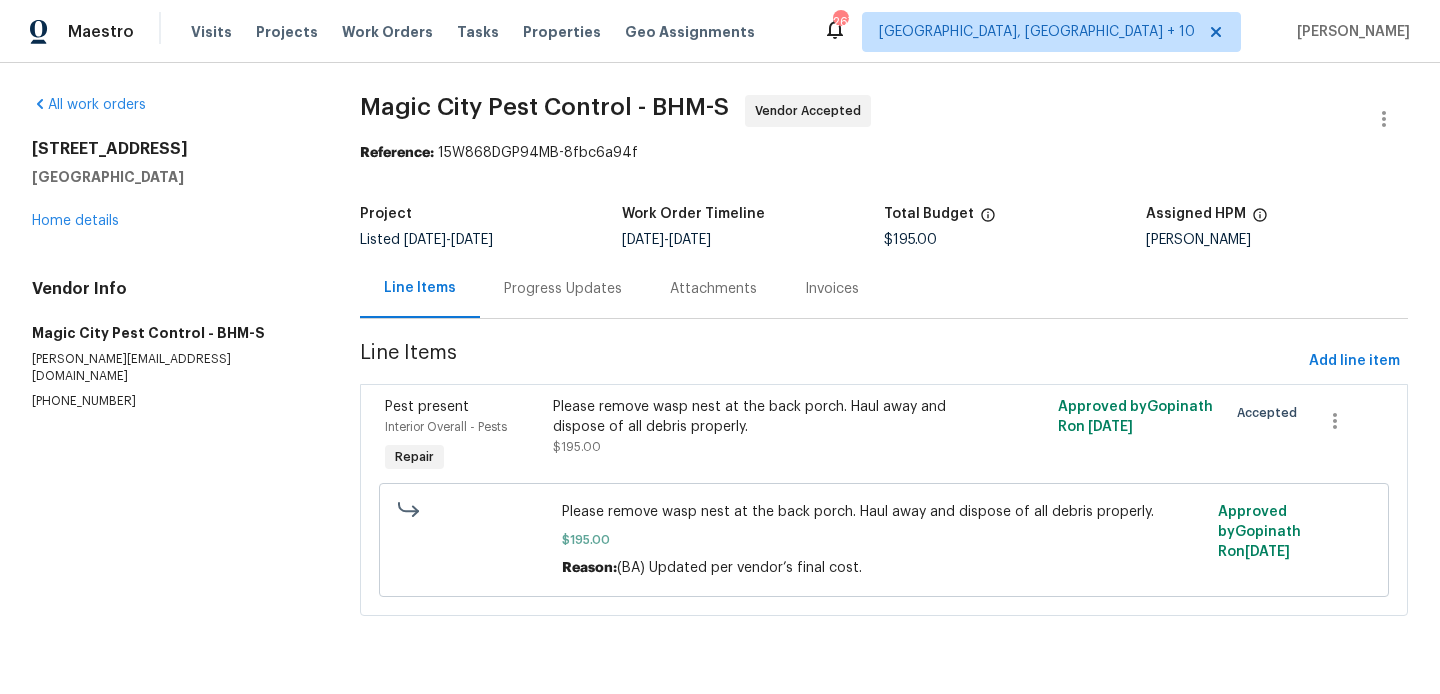 click on "Progress Updates" at bounding box center [563, 288] 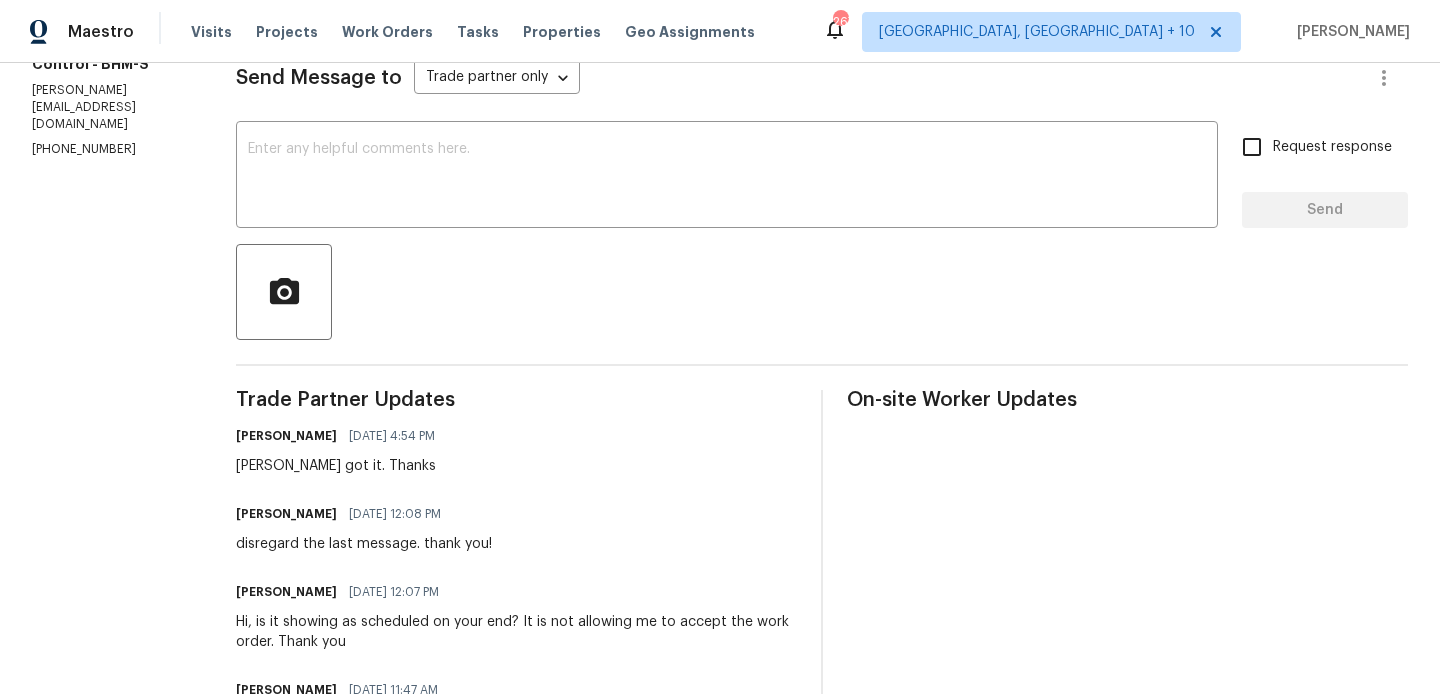 scroll, scrollTop: 0, scrollLeft: 0, axis: both 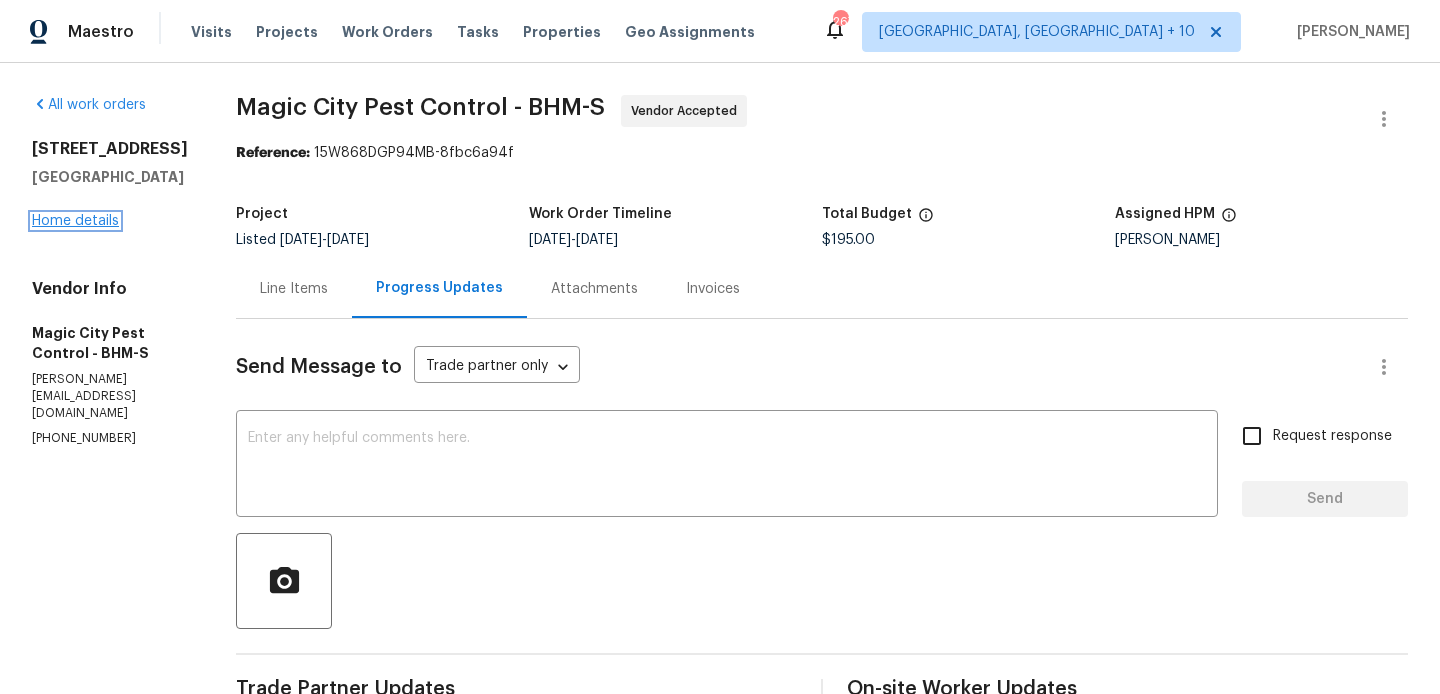 click on "Home details" at bounding box center (75, 221) 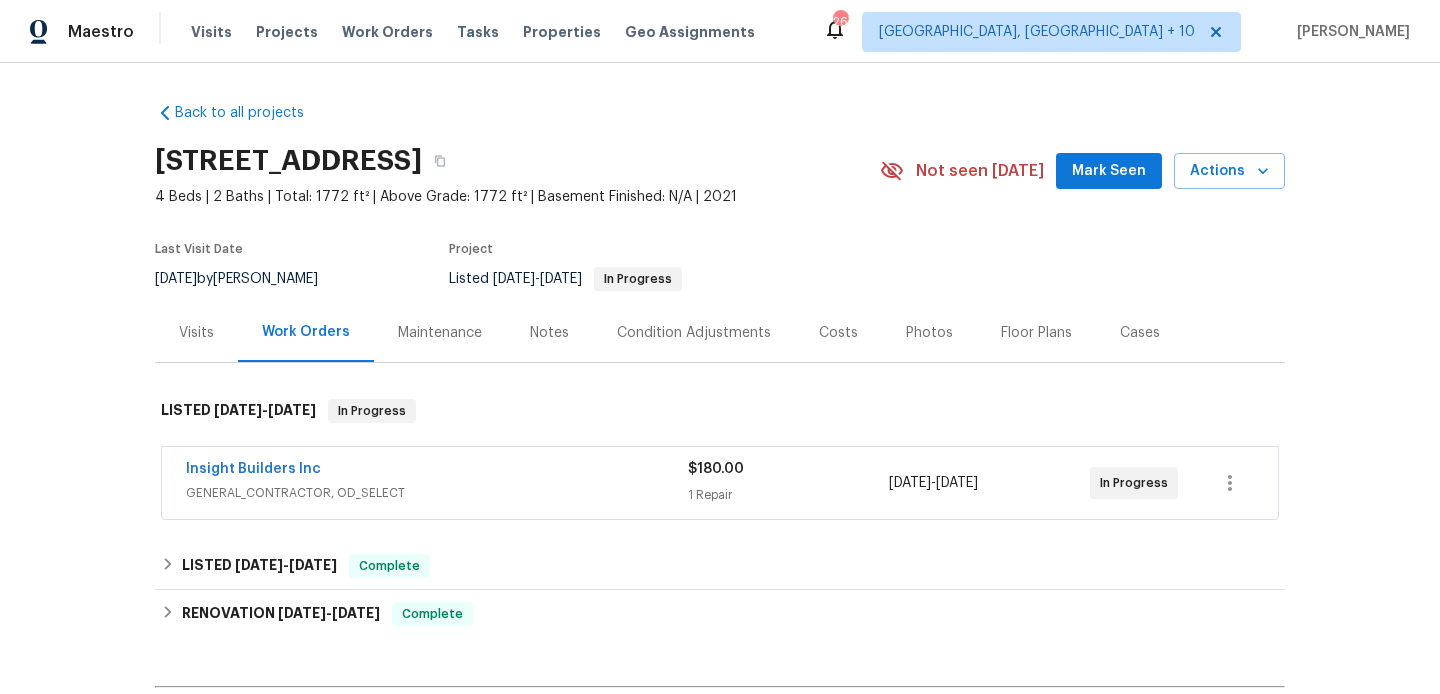 scroll, scrollTop: 0, scrollLeft: 0, axis: both 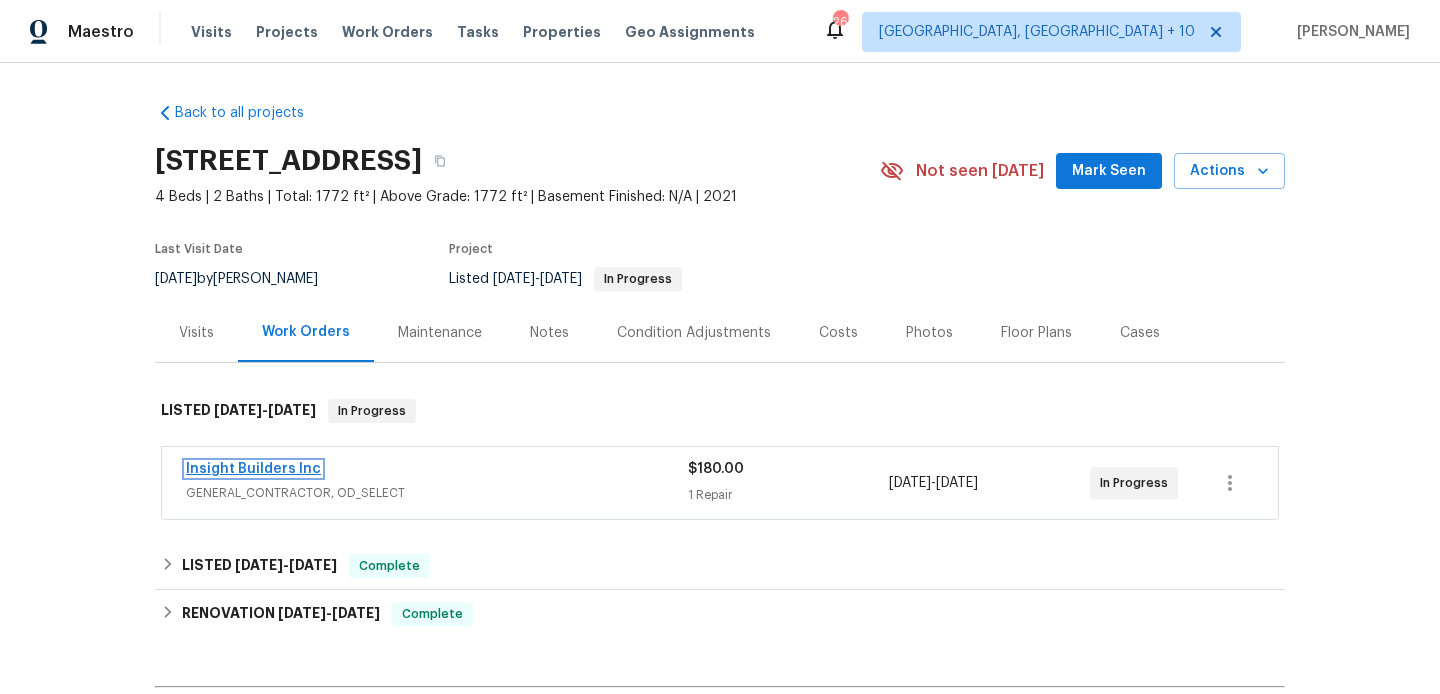 click on "Insight Builders Inc" at bounding box center (253, 469) 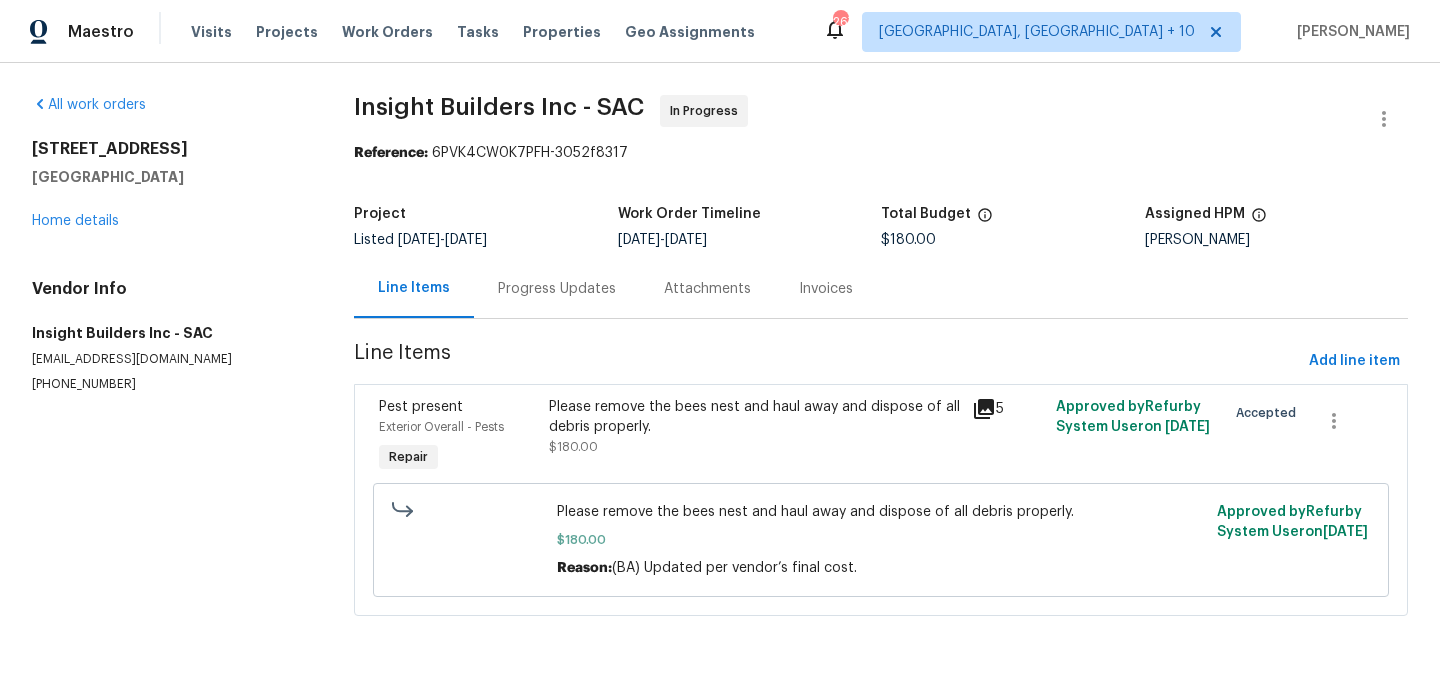 click on "[PHONE_NUMBER]" at bounding box center [169, 384] 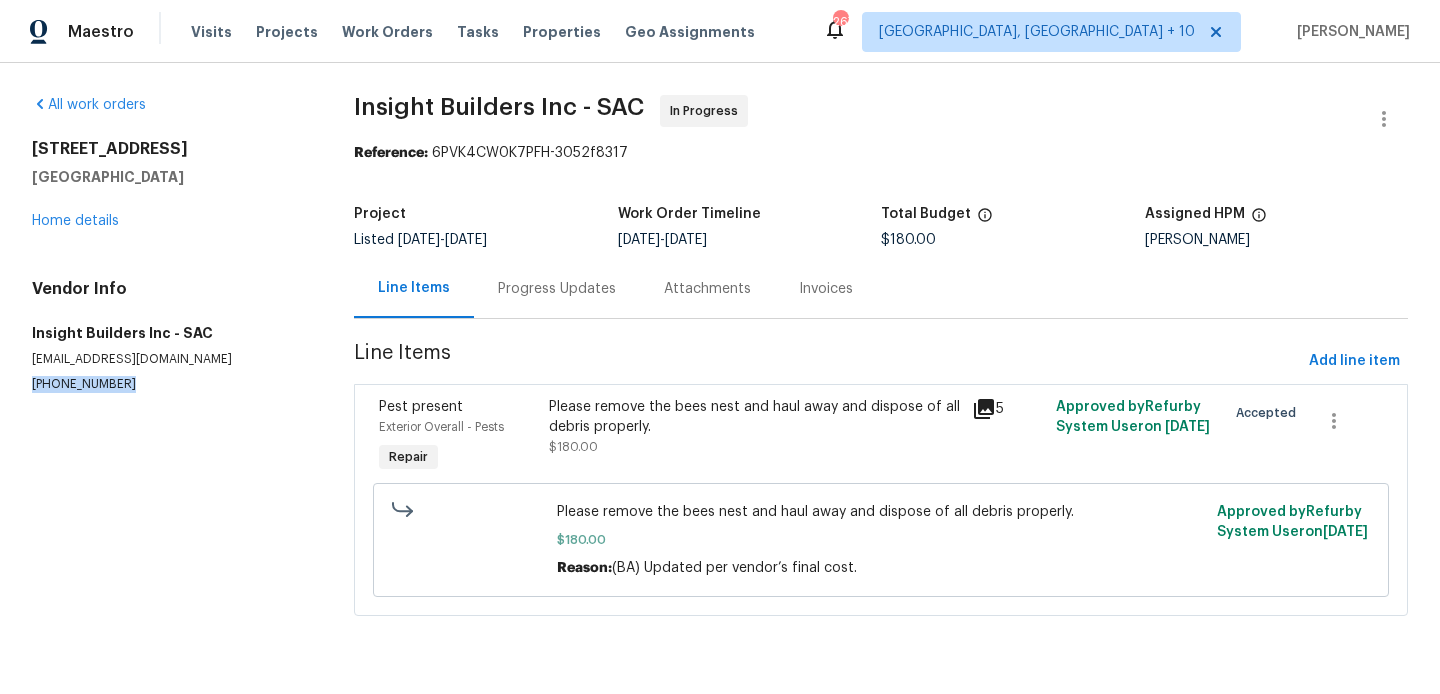 click on "[PHONE_NUMBER]" at bounding box center (169, 384) 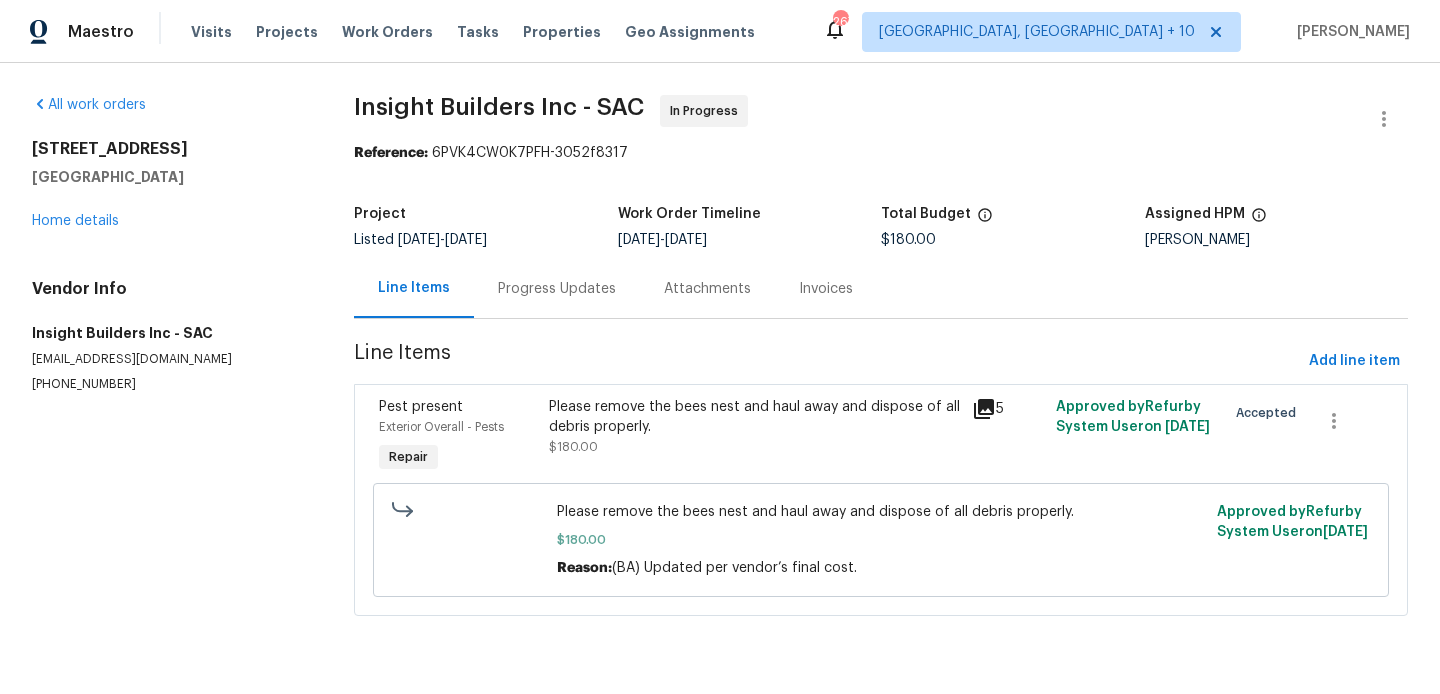 click on "(916) 236-7546" at bounding box center [169, 384] 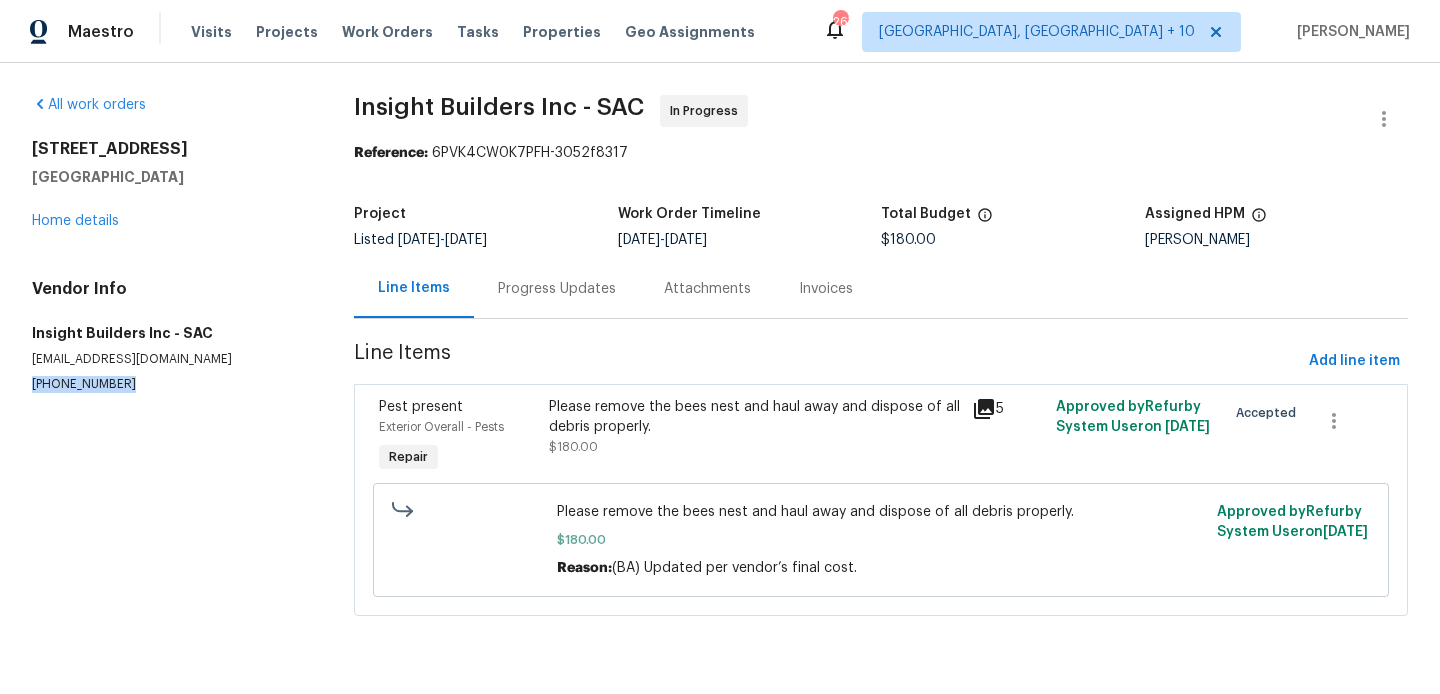 click on "(916) 236-7546" at bounding box center (169, 384) 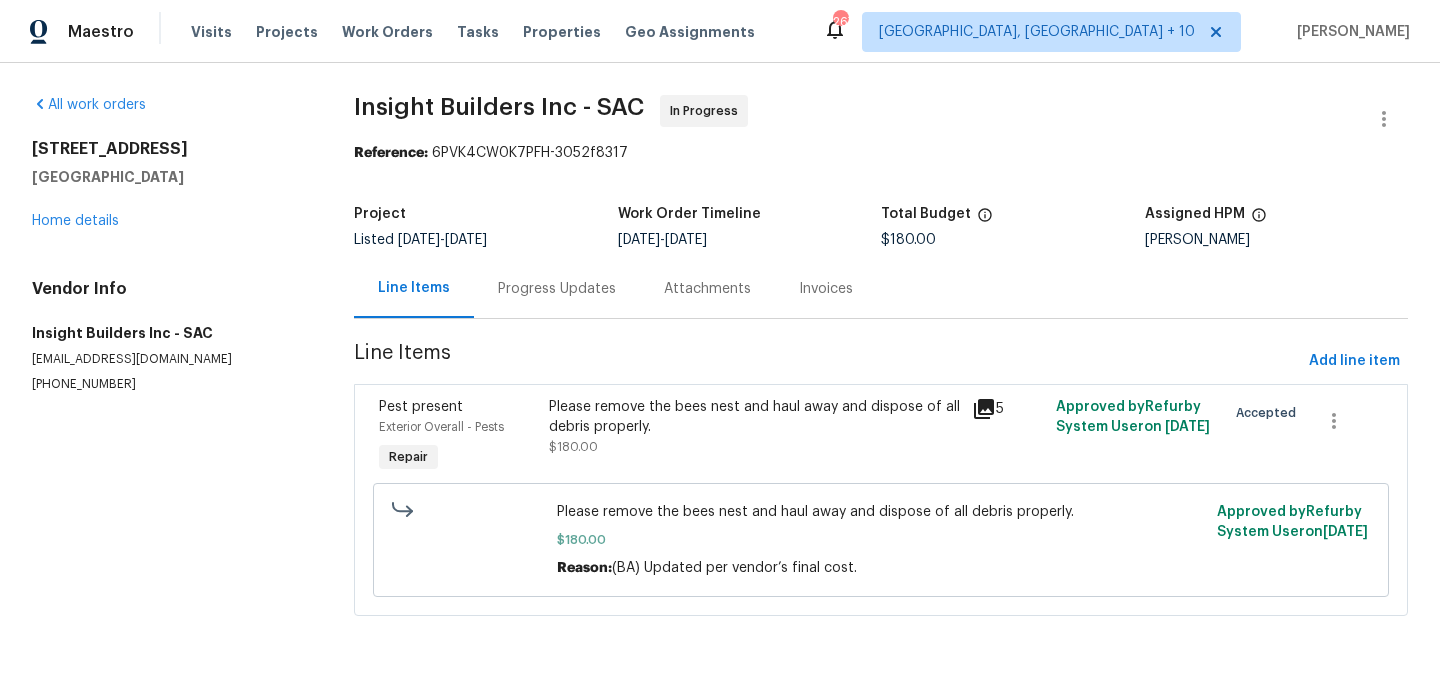 click on "Progress Updates" at bounding box center [557, 289] 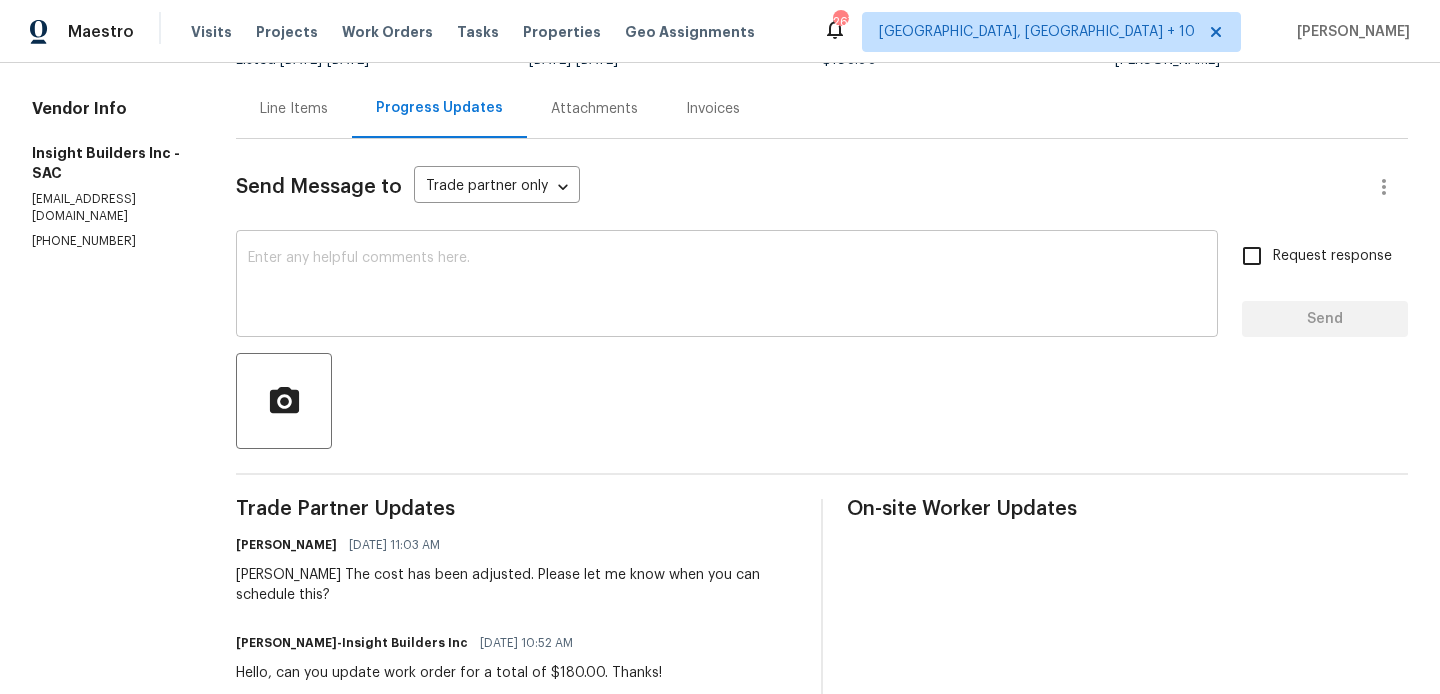 scroll, scrollTop: 339, scrollLeft: 0, axis: vertical 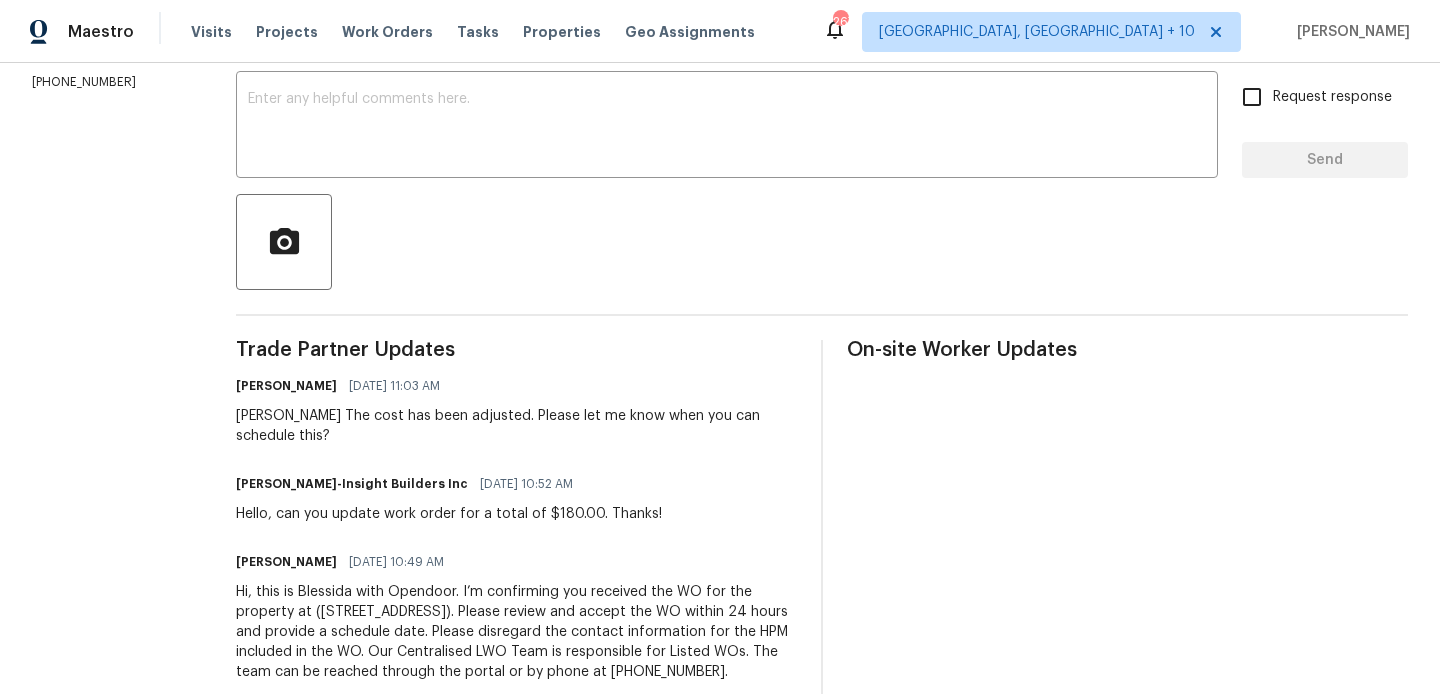 click on "Brian The cost has been adjusted. Please let me know when you can schedule this?" at bounding box center [516, 426] 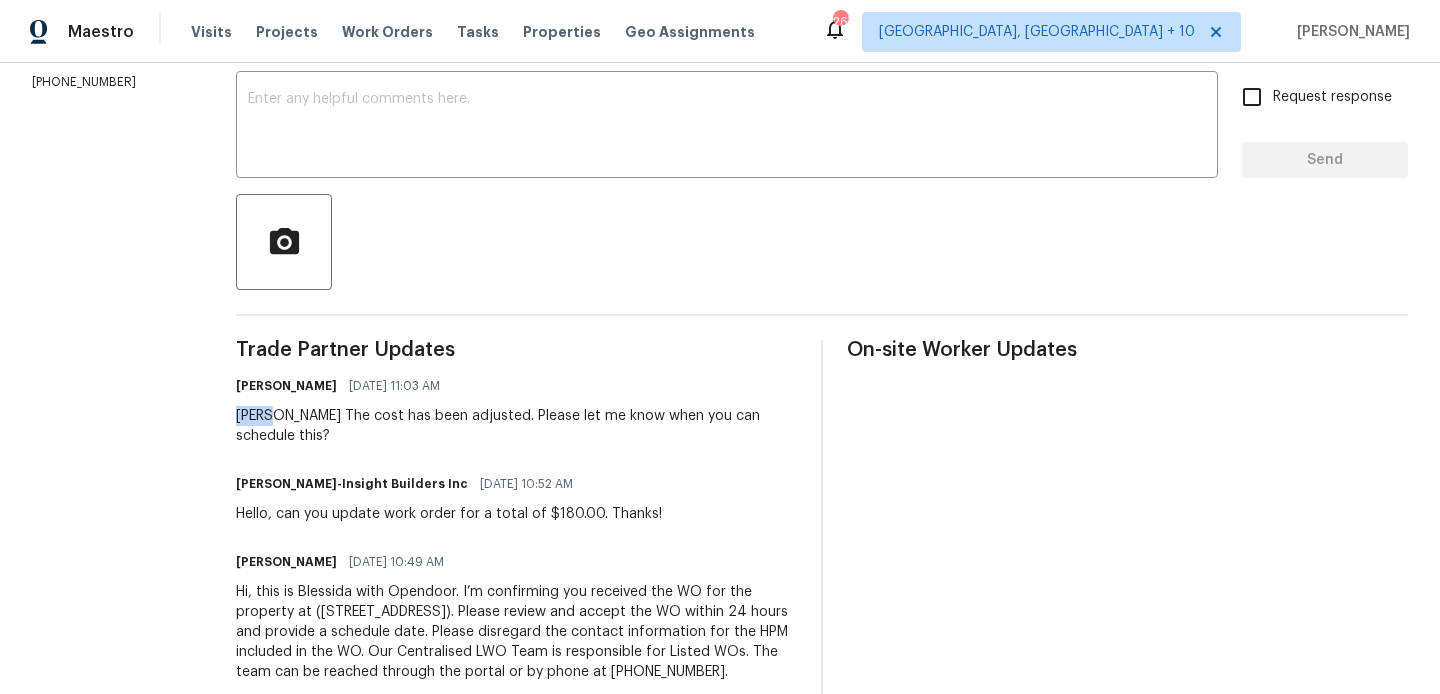 click on "Brian The cost has been adjusted. Please let me know when you can schedule this?" at bounding box center [516, 426] 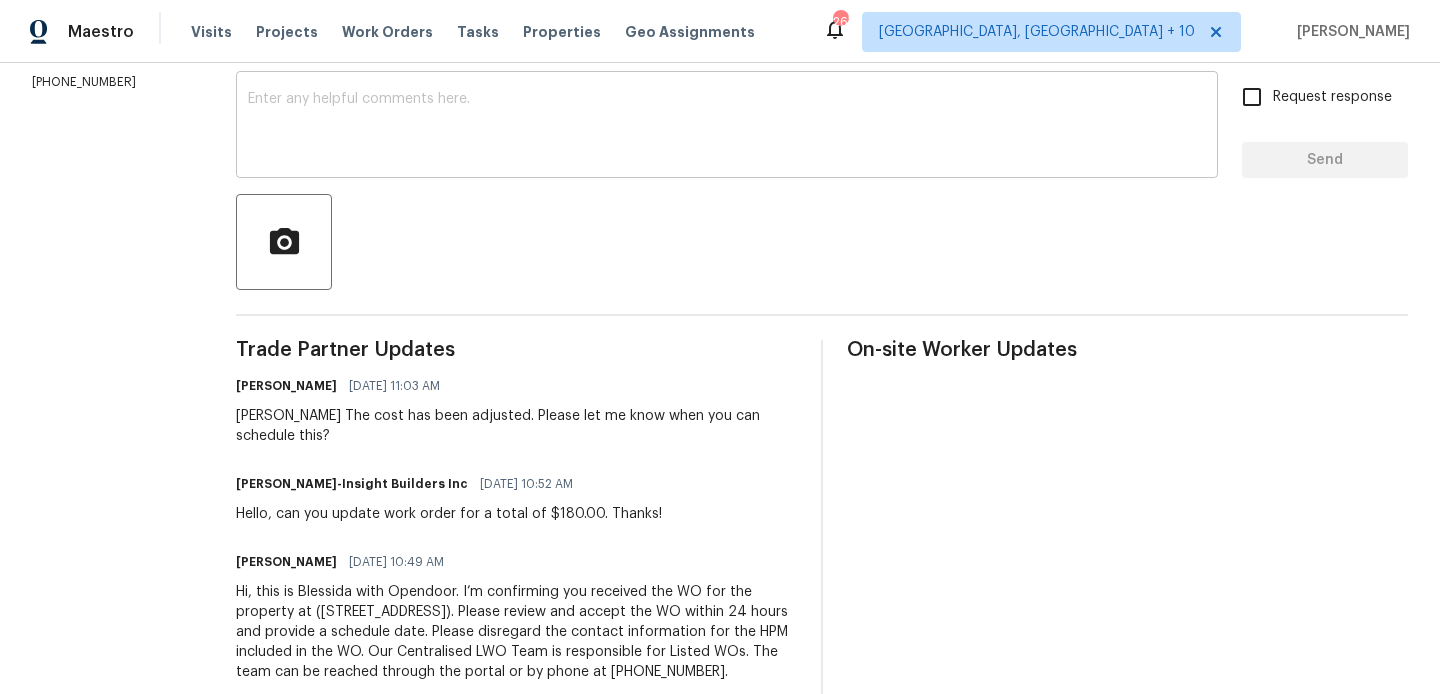 click on "x ​" at bounding box center [727, 127] 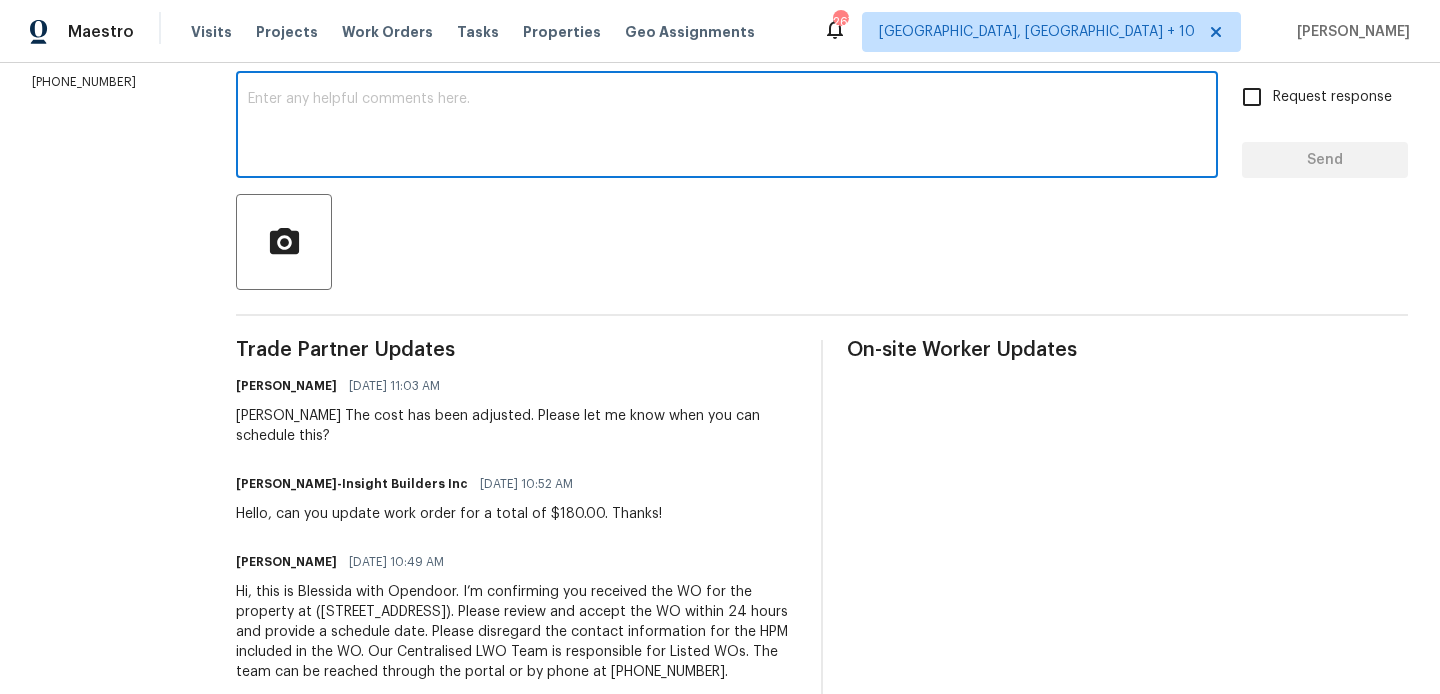 paste on "Brian" 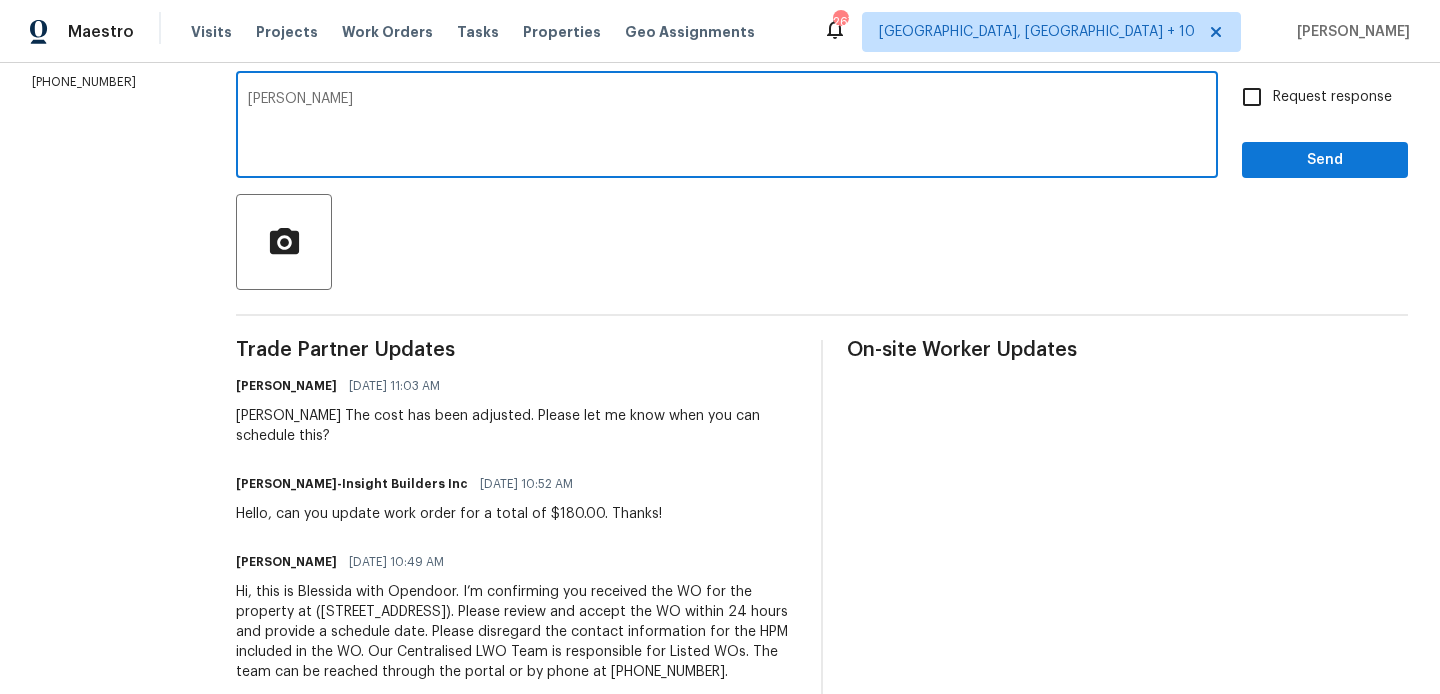 scroll, scrollTop: 0, scrollLeft: 0, axis: both 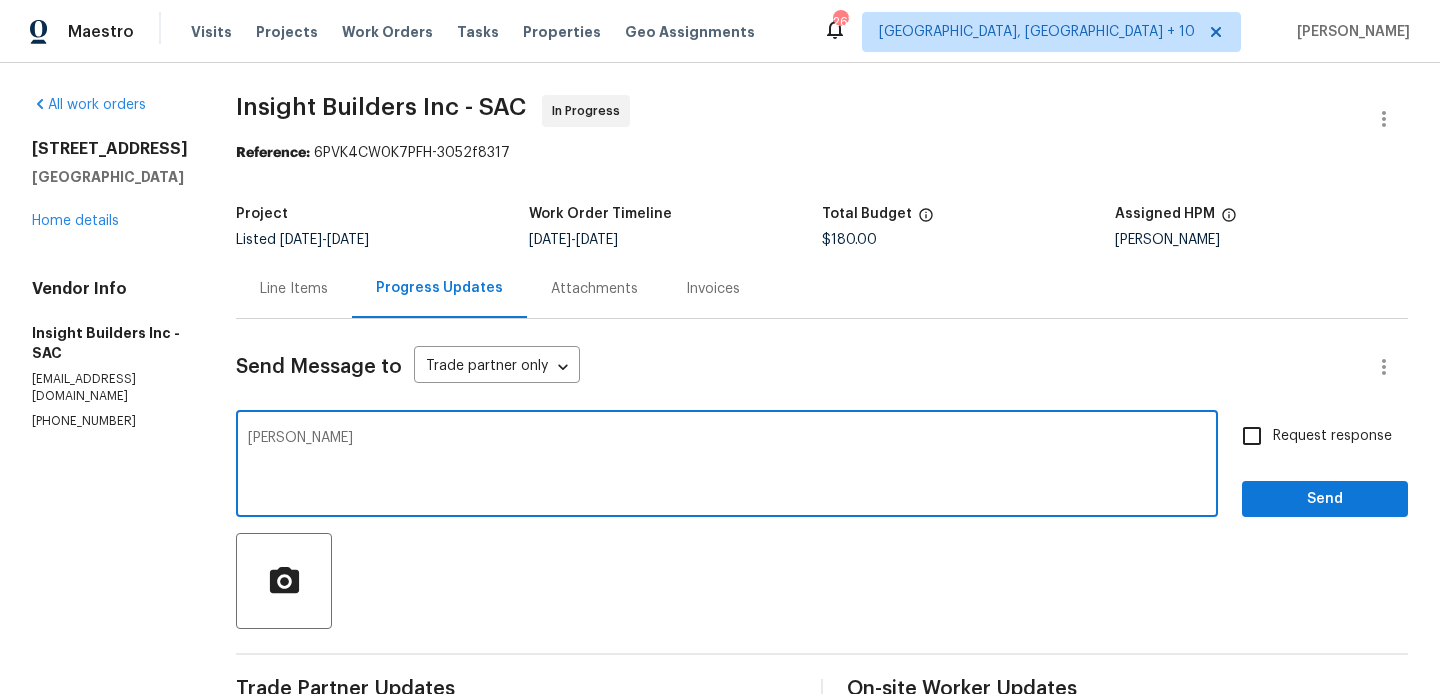 type on "Brian" 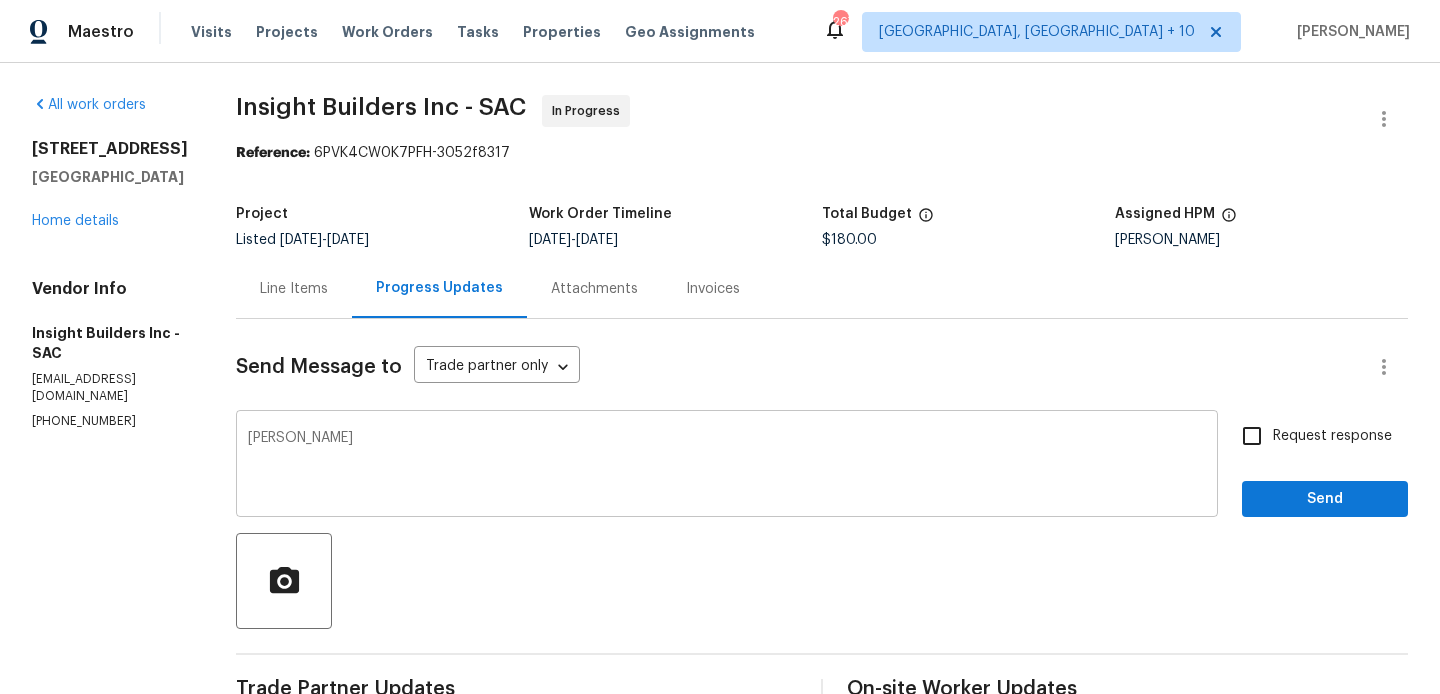 click on "Brian x ​" at bounding box center [727, 466] 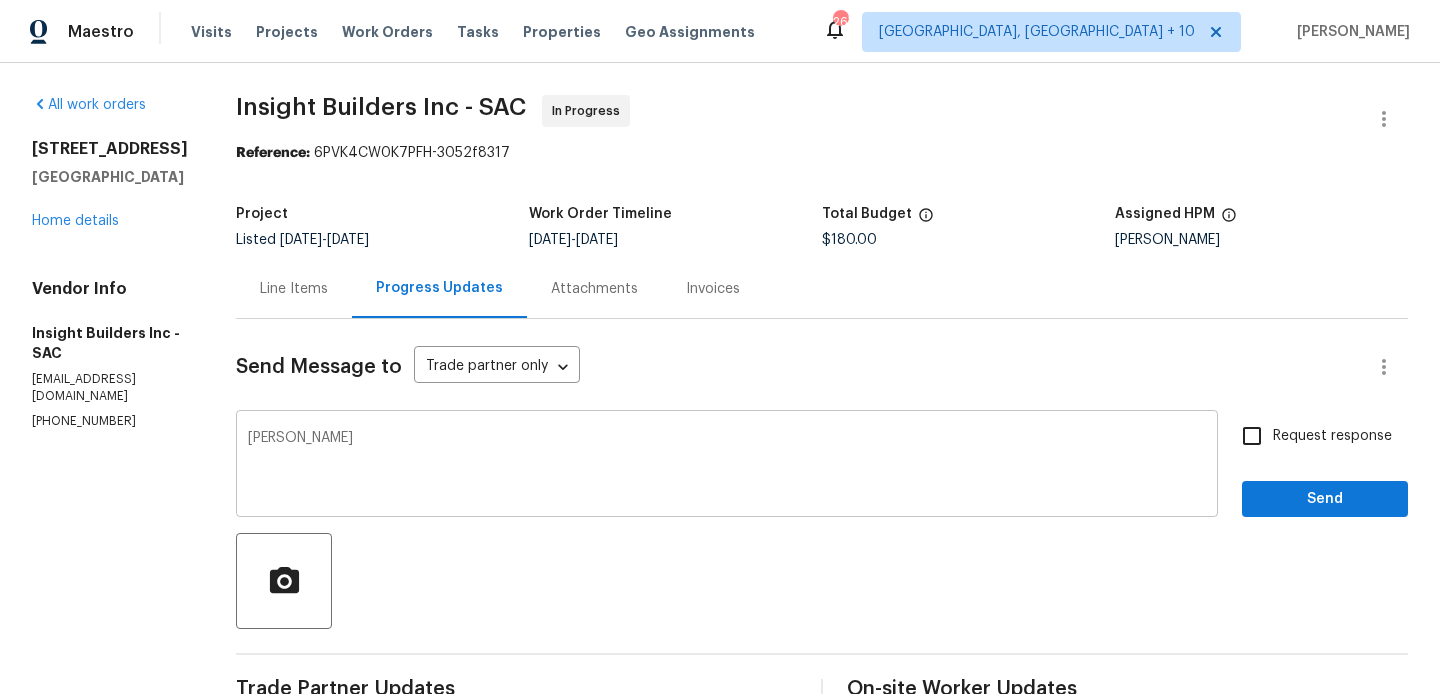 click on "Brian x ​" at bounding box center (727, 466) 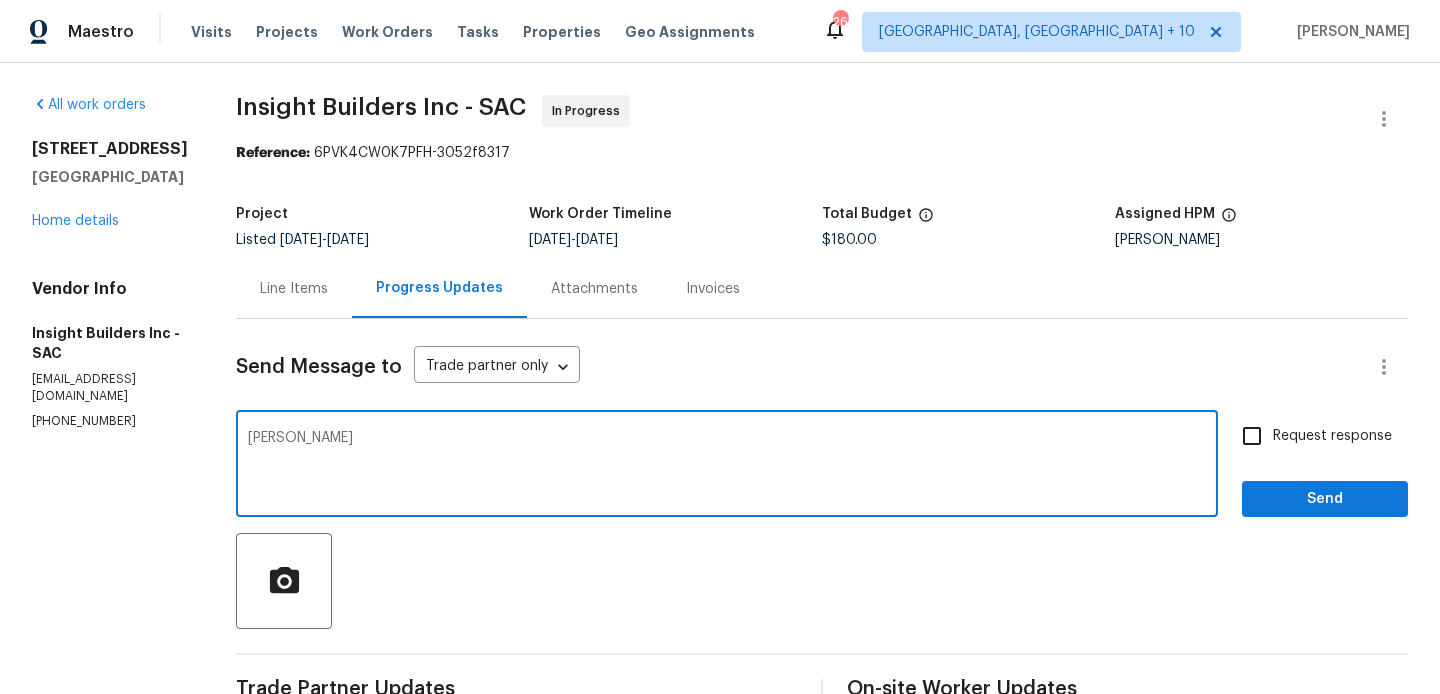 click on "Brian x ​" at bounding box center (727, 466) 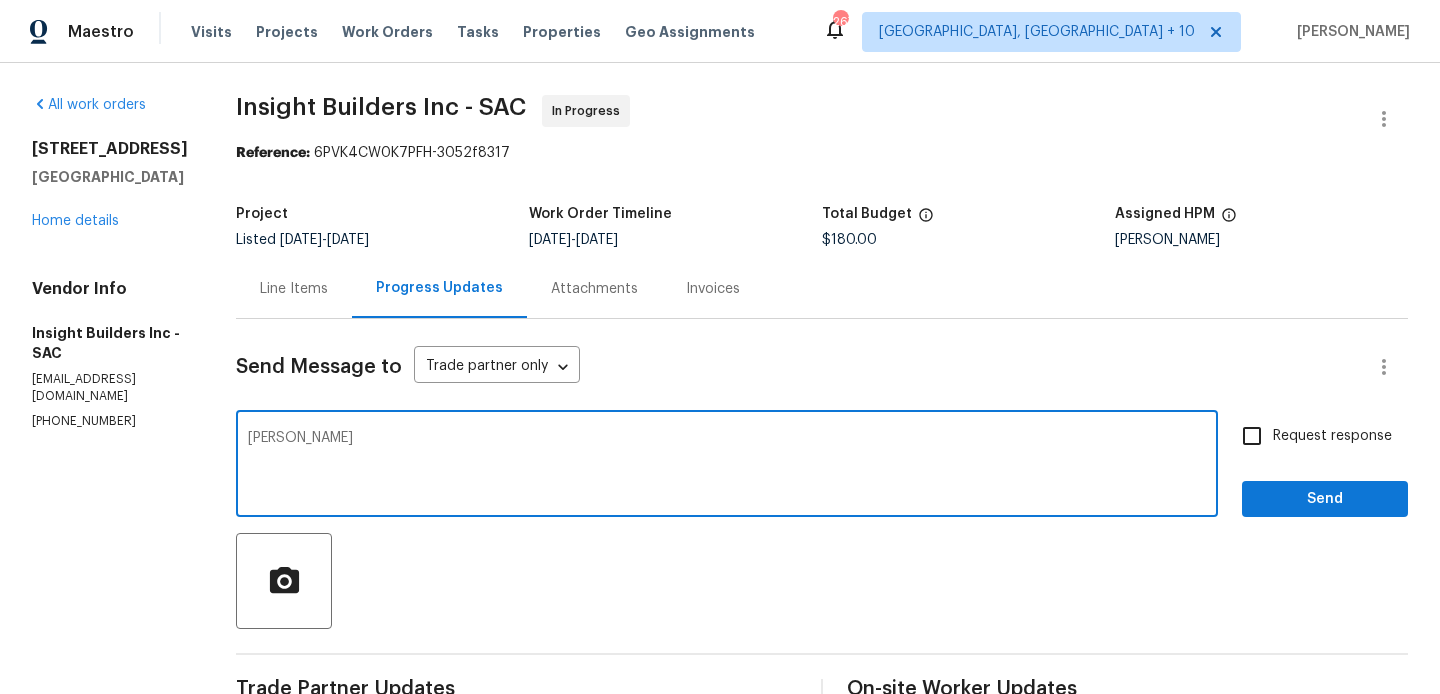 click on "Brian" at bounding box center [727, 466] 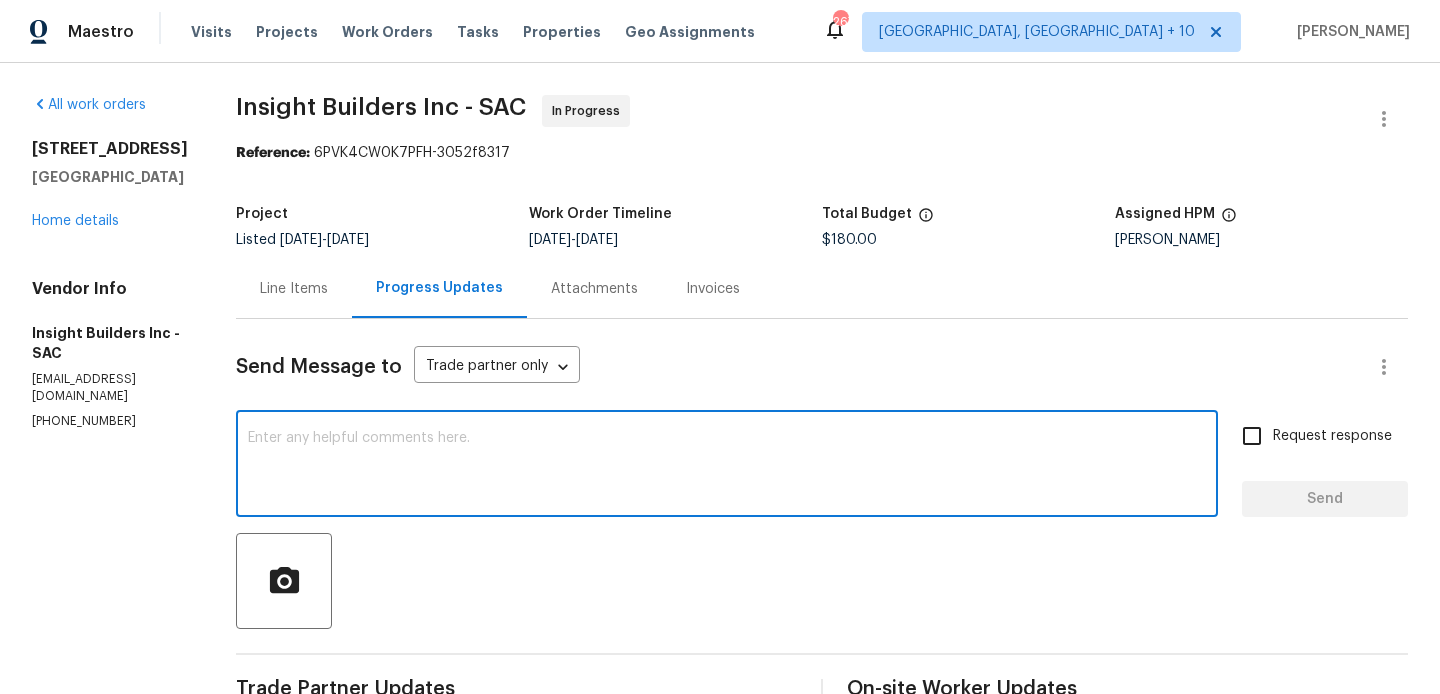 type 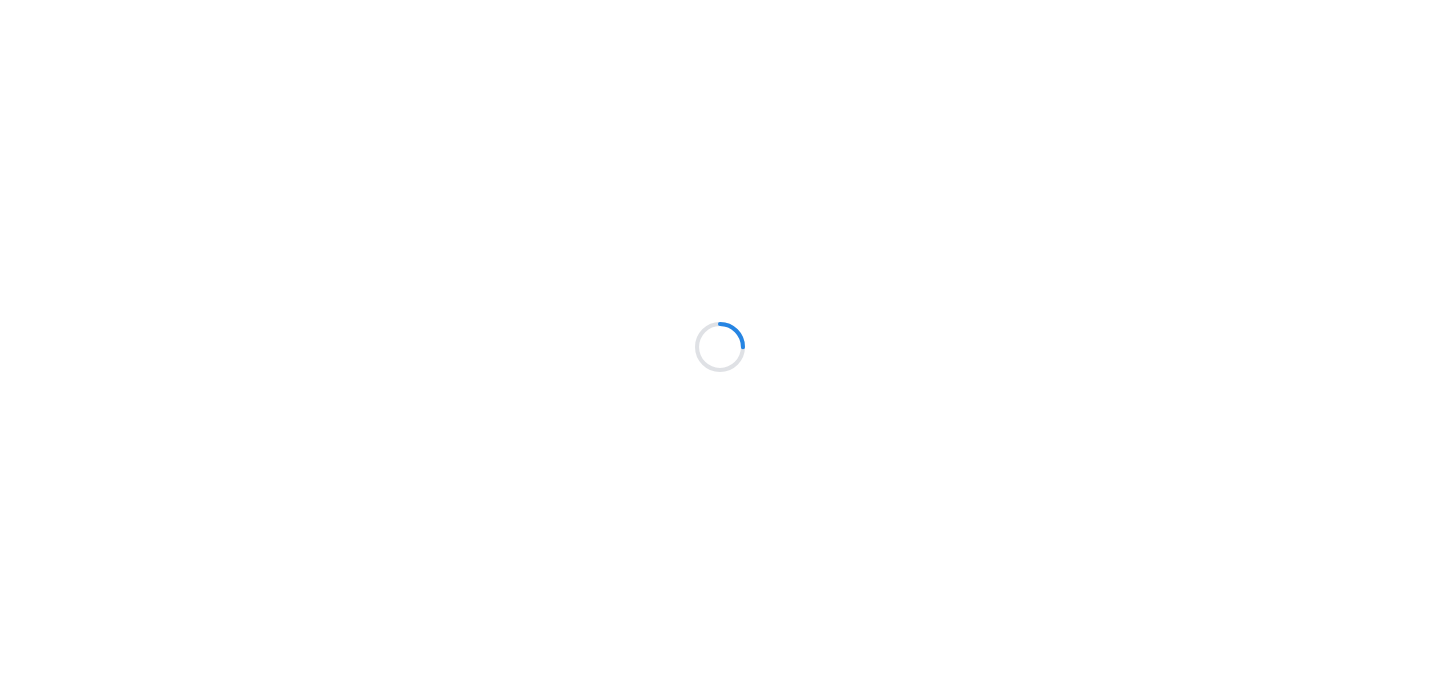 scroll, scrollTop: 0, scrollLeft: 0, axis: both 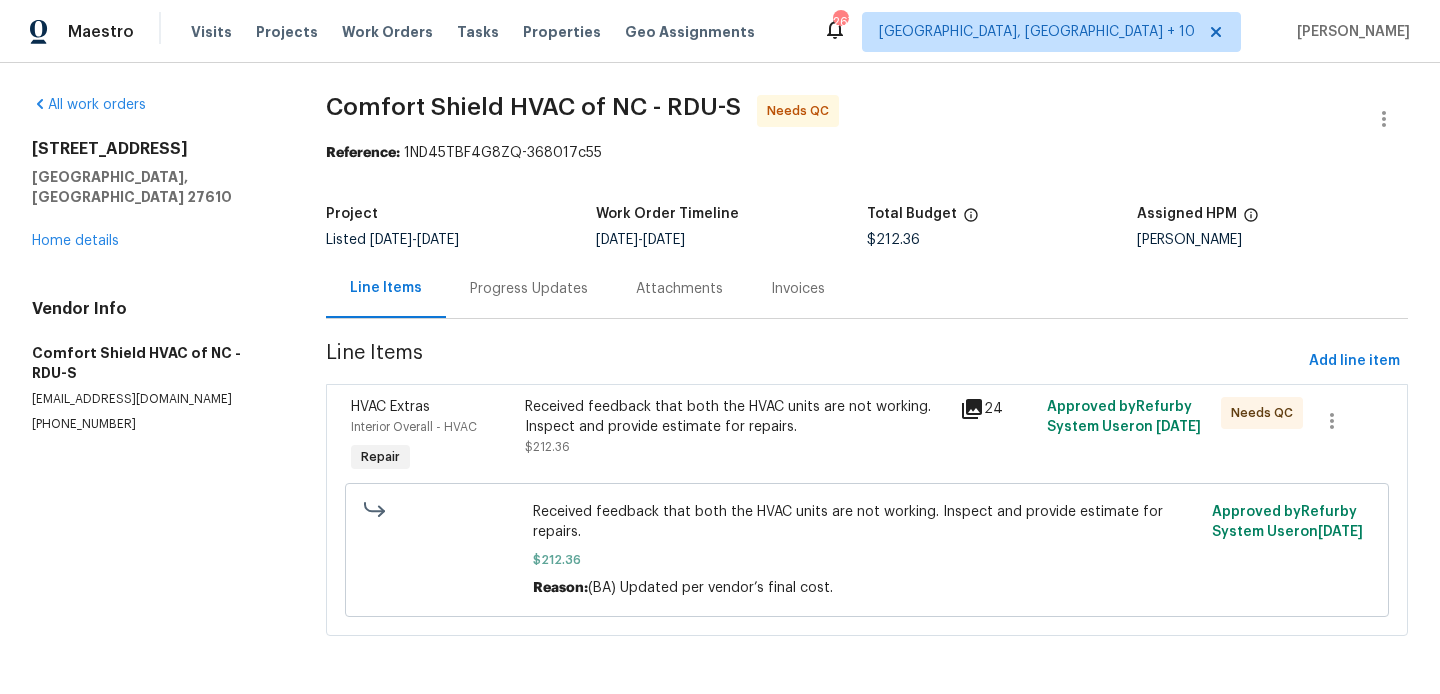 click on "Progress Updates" at bounding box center [529, 288] 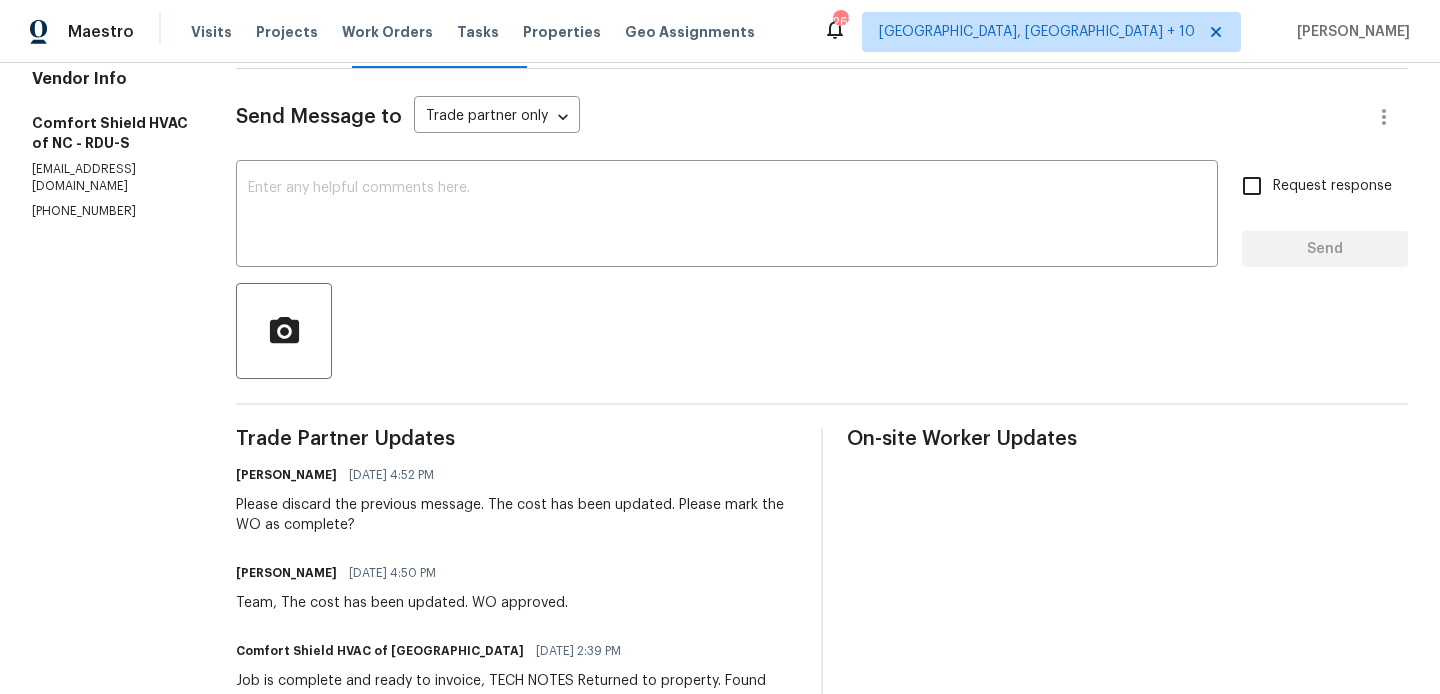 scroll, scrollTop: 0, scrollLeft: 0, axis: both 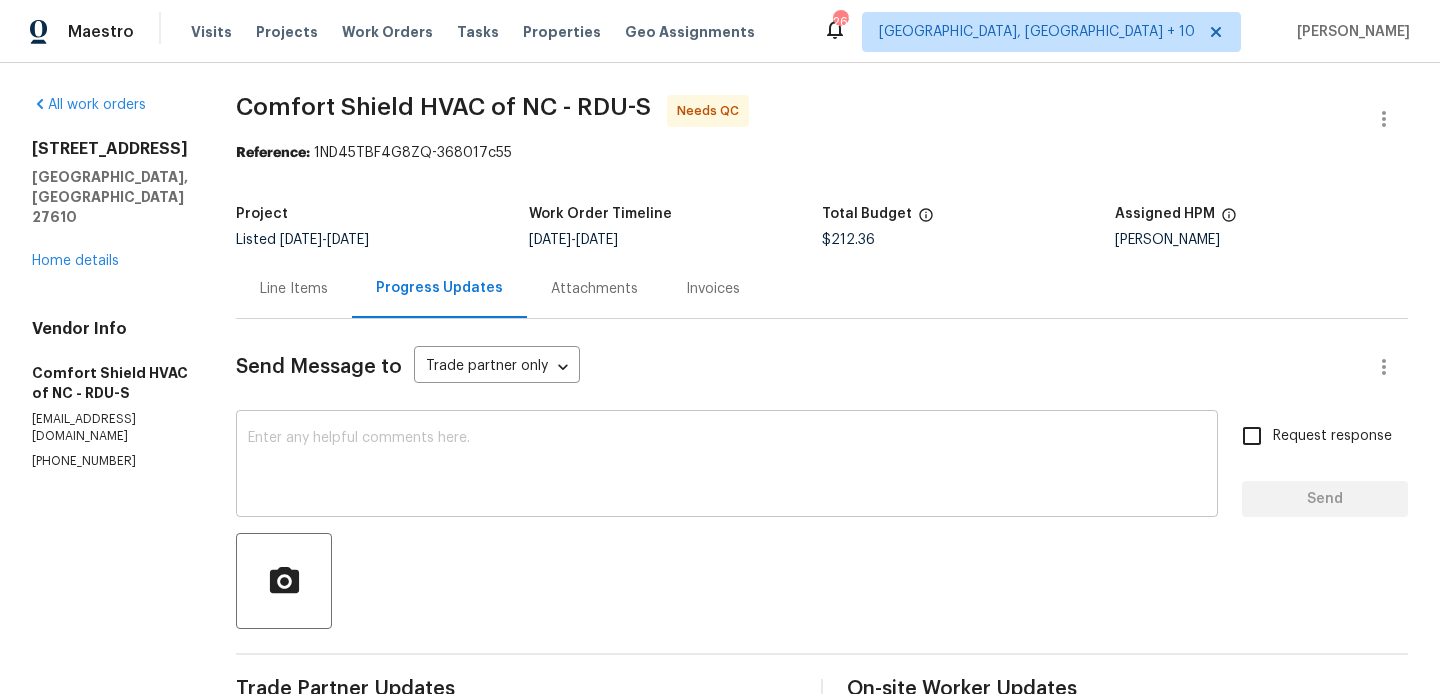 click on "x ​" at bounding box center [727, 466] 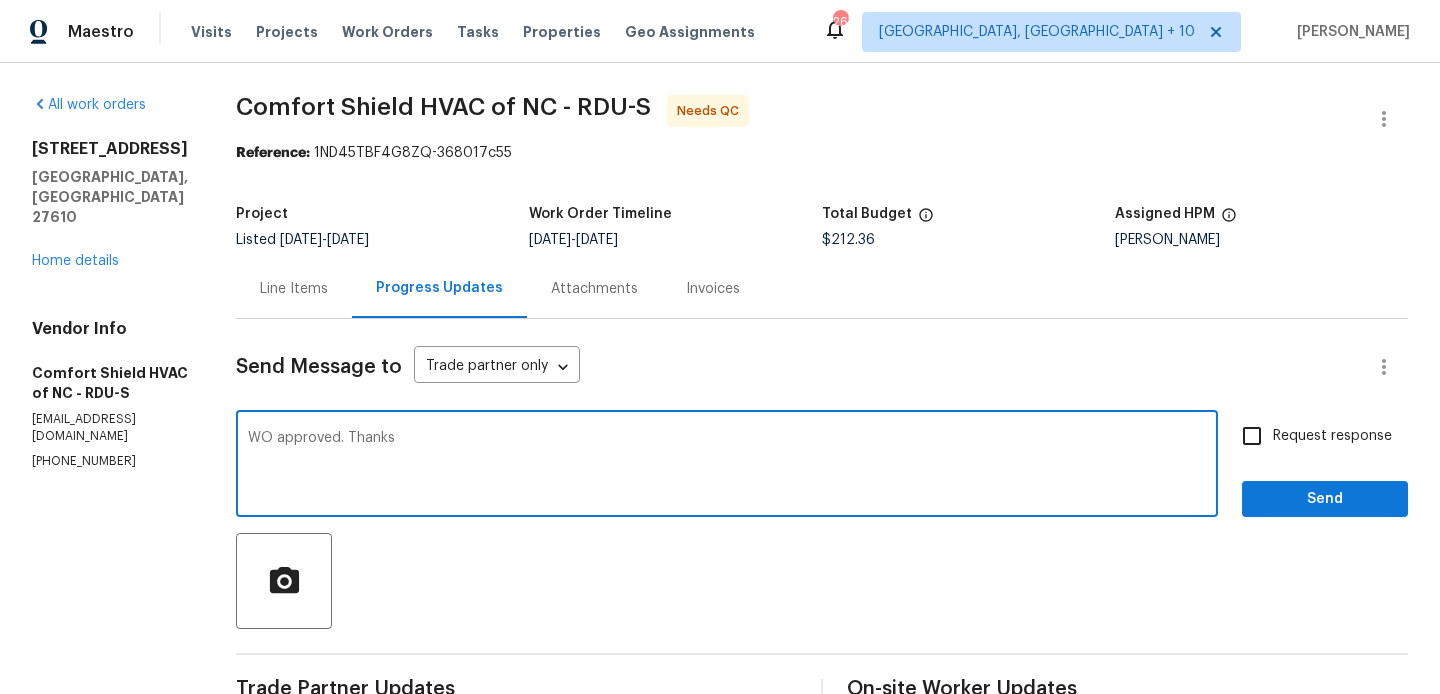 type on "WO approved. Thanks" 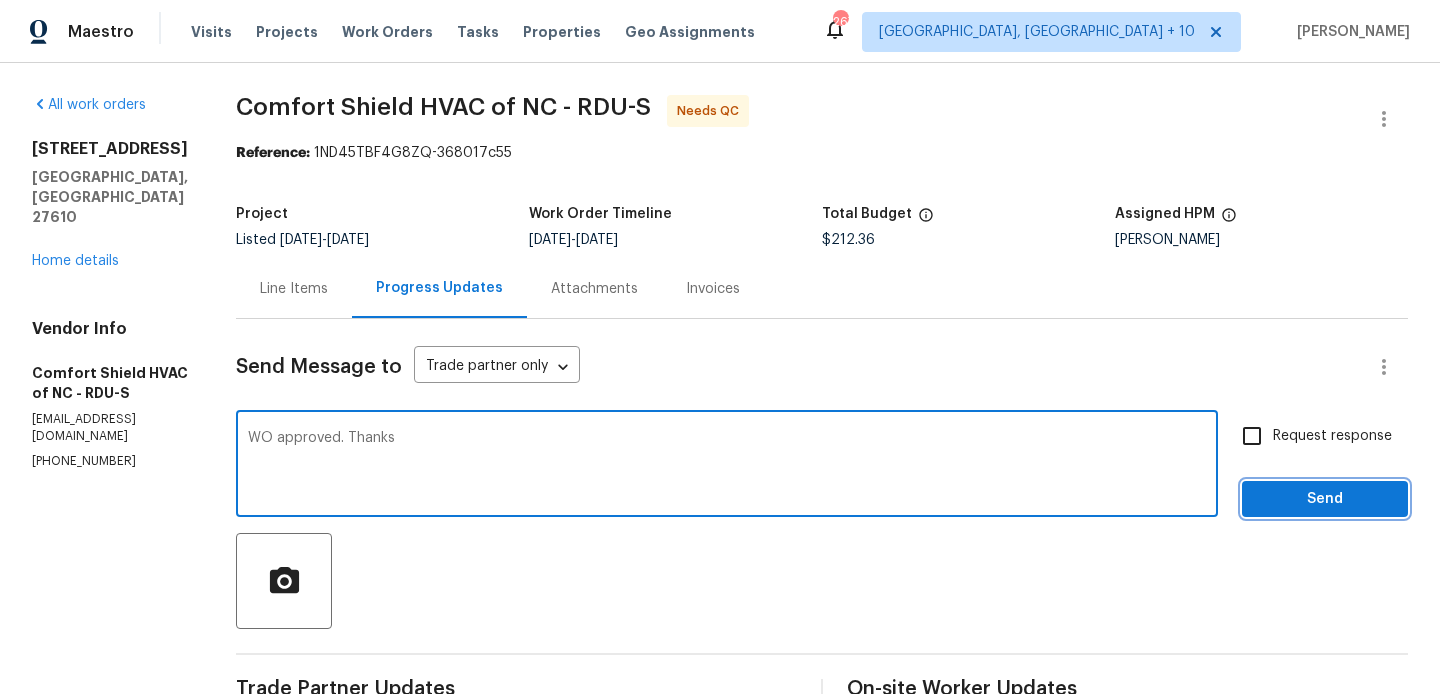 click on "Send" at bounding box center (1325, 499) 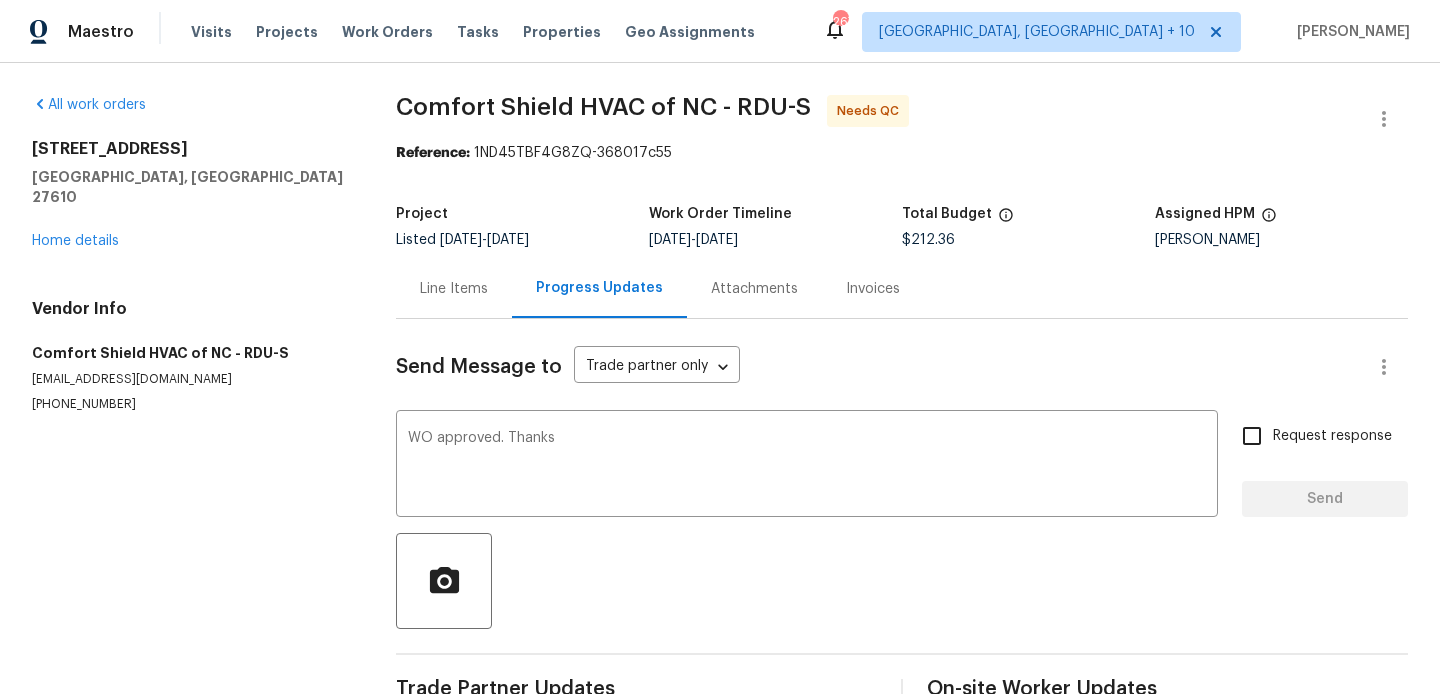 type 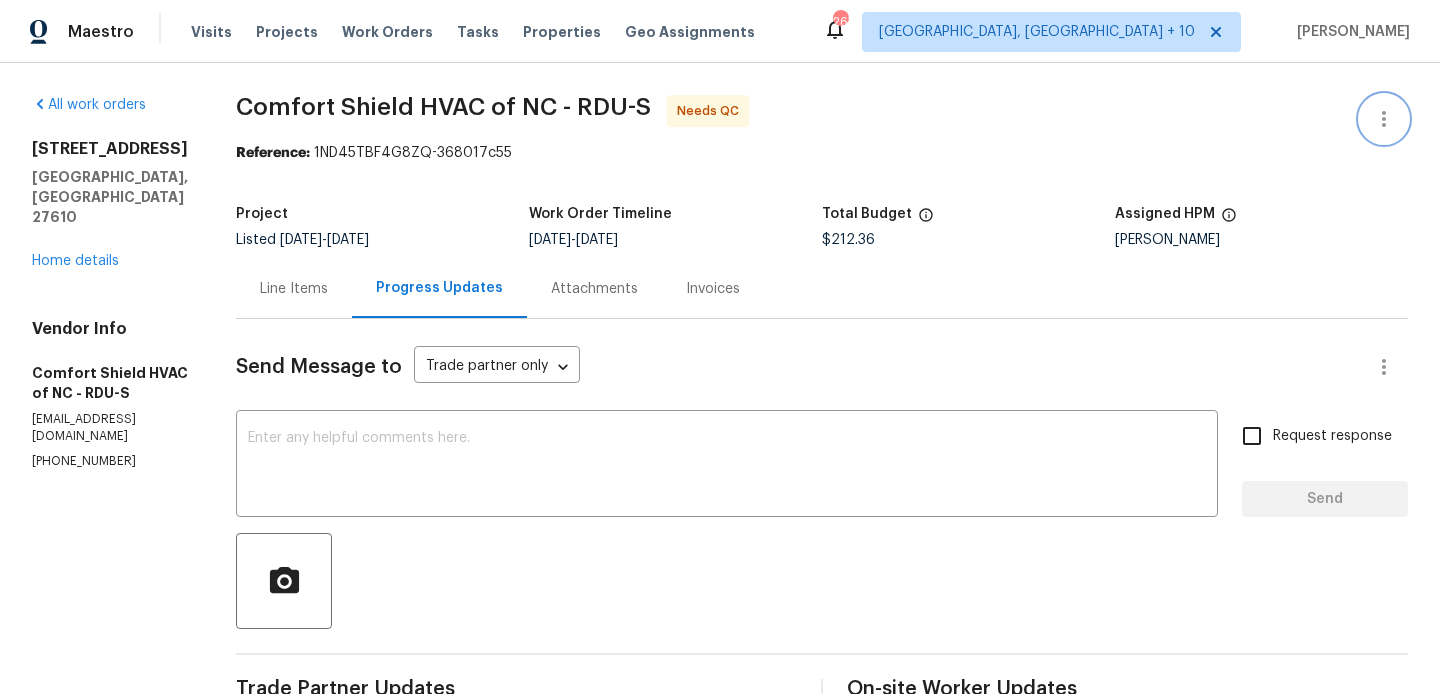 click 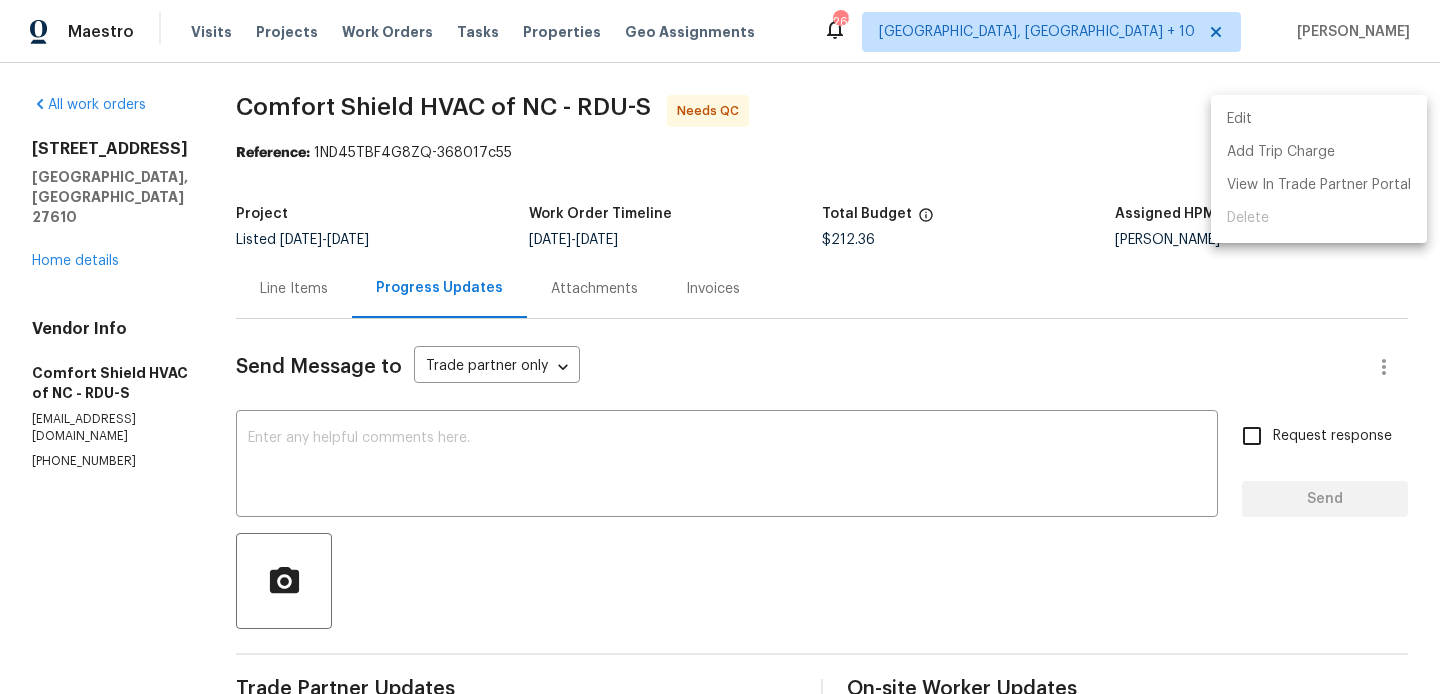 click on "Edit" at bounding box center [1319, 119] 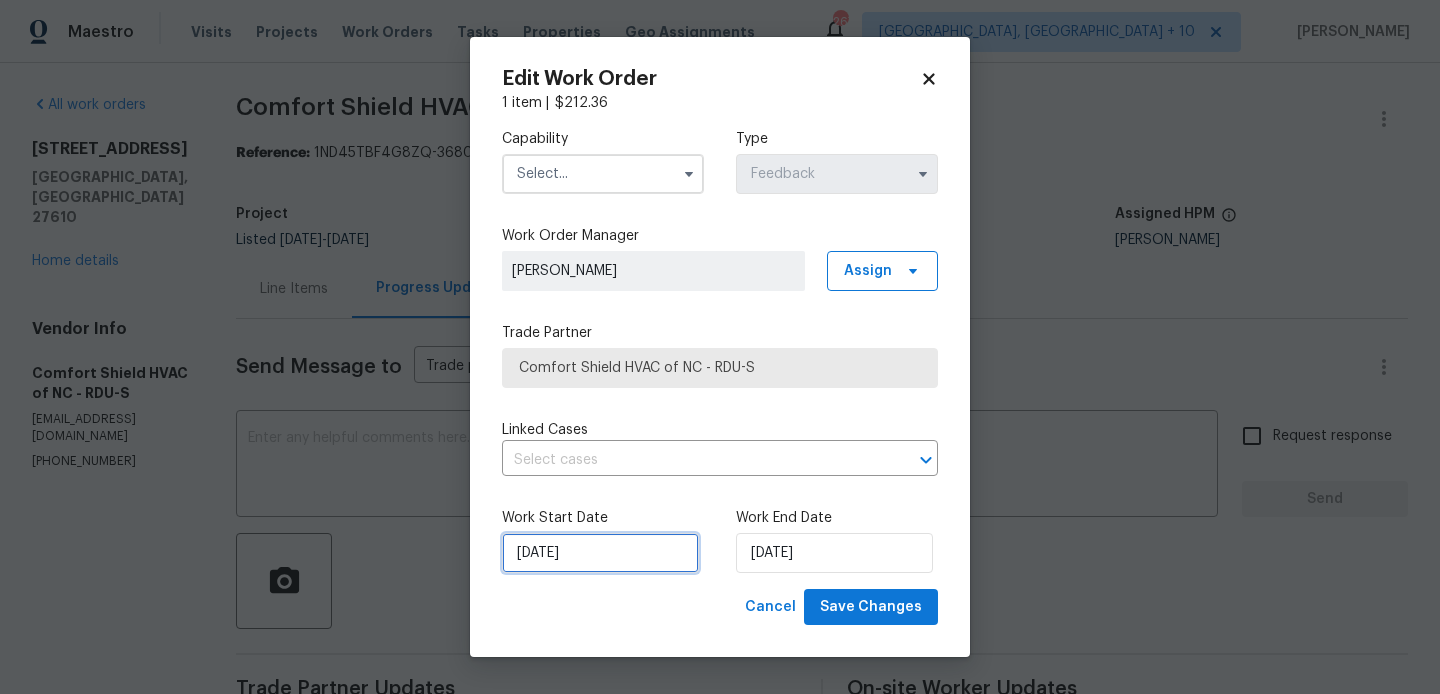 click on "15/07/2025" at bounding box center (600, 553) 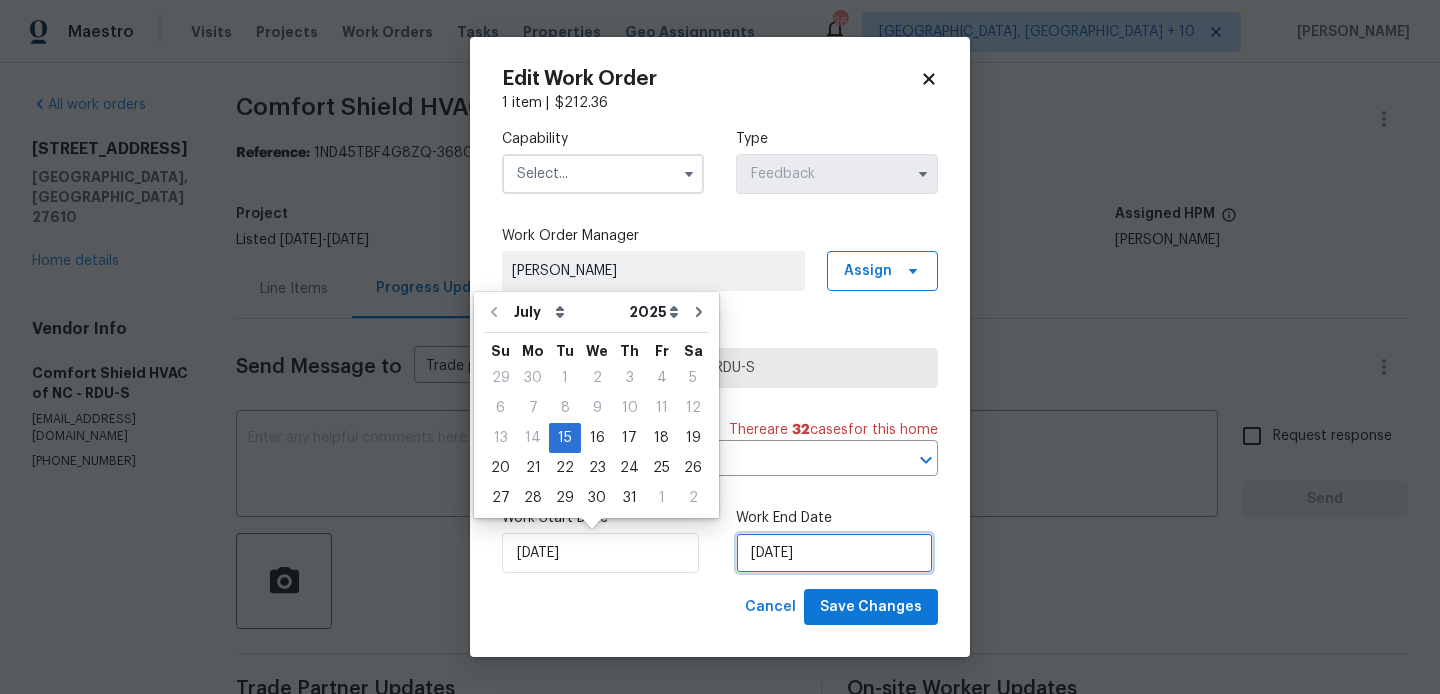 click on "16/07/2025" at bounding box center (834, 553) 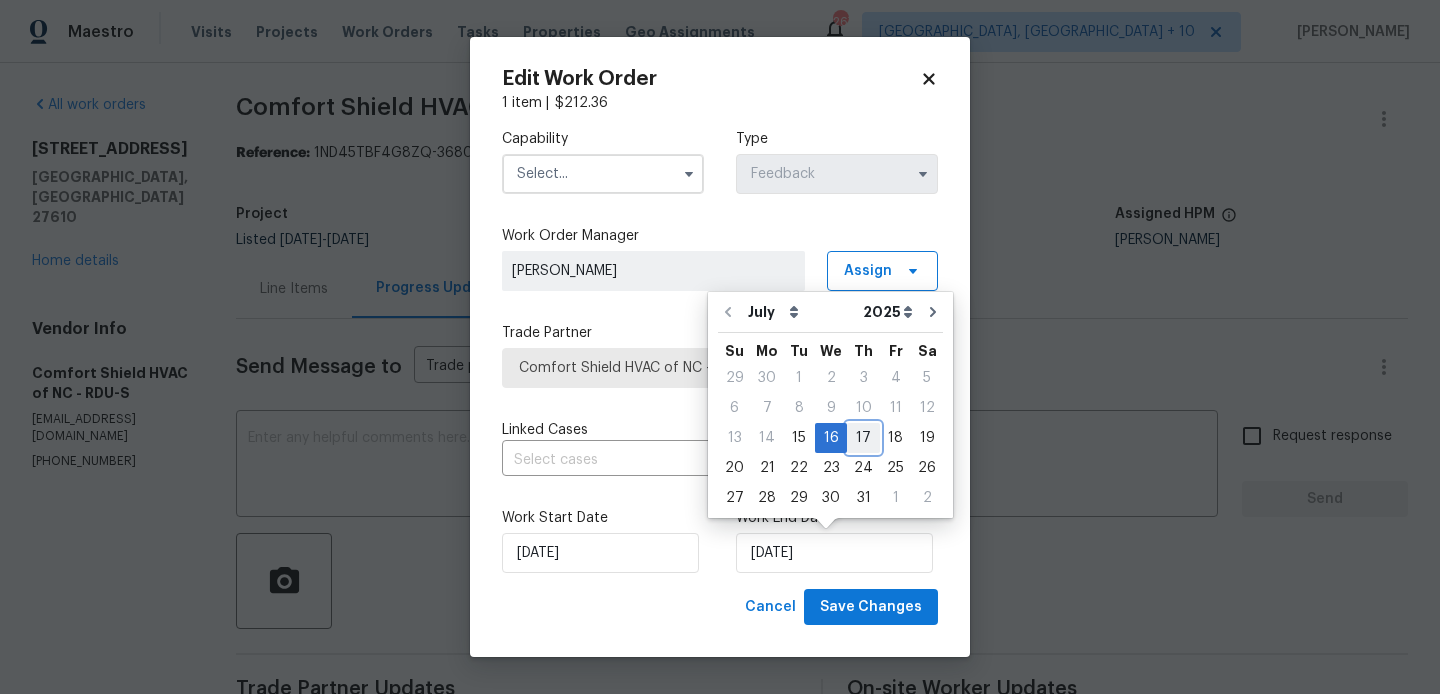 click on "17" at bounding box center [863, 438] 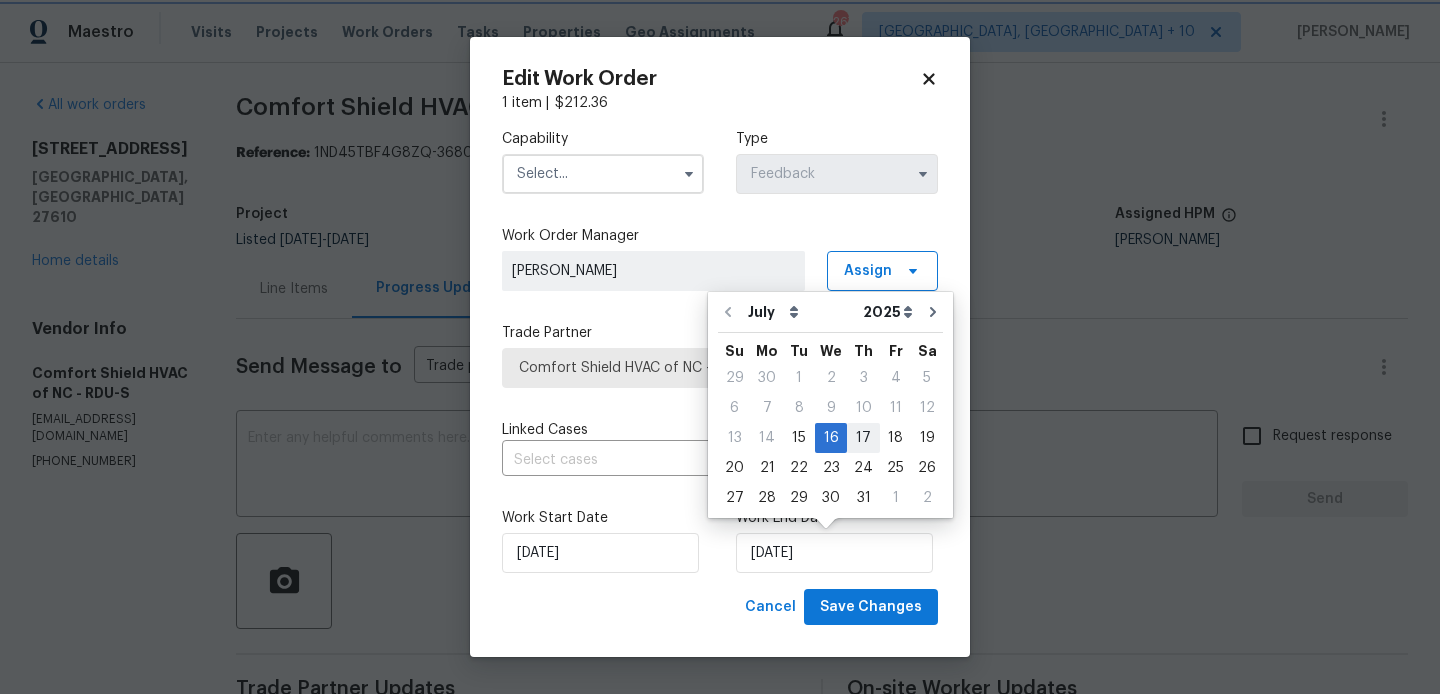 type on "17/07/2025" 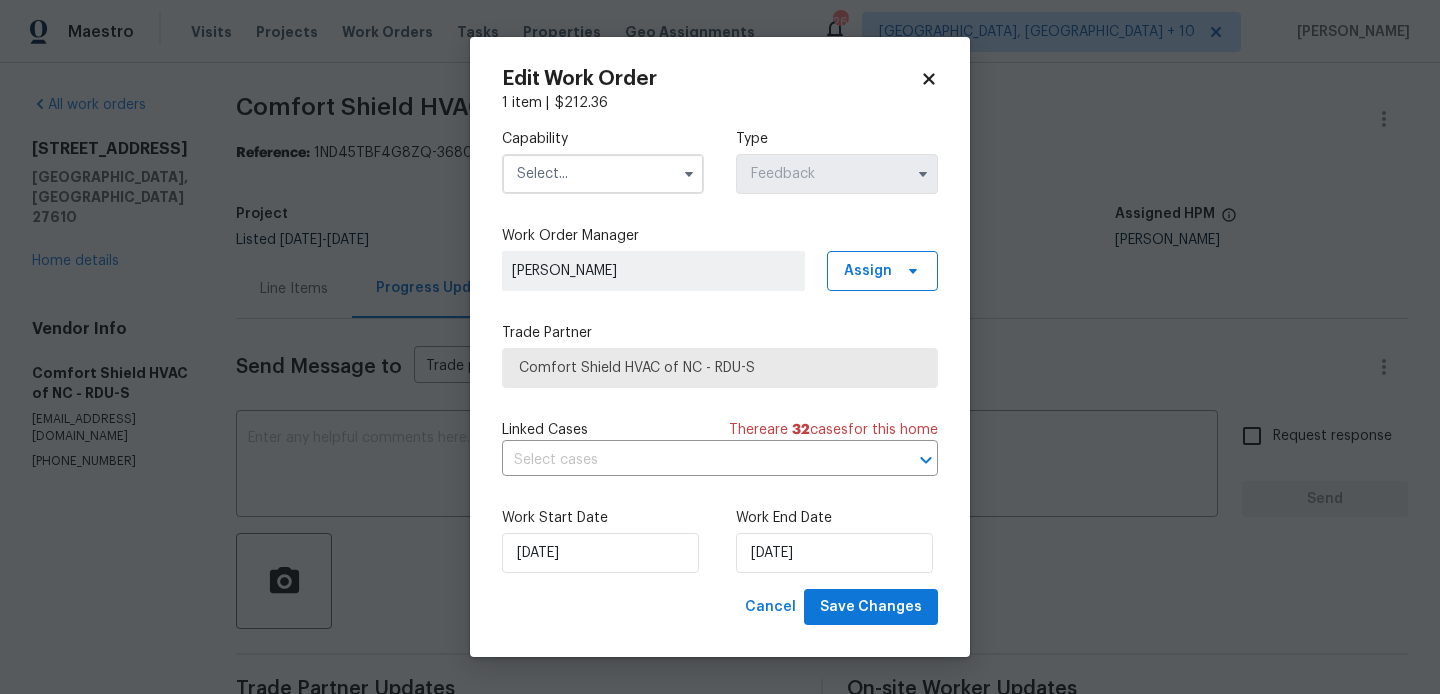 click at bounding box center [603, 174] 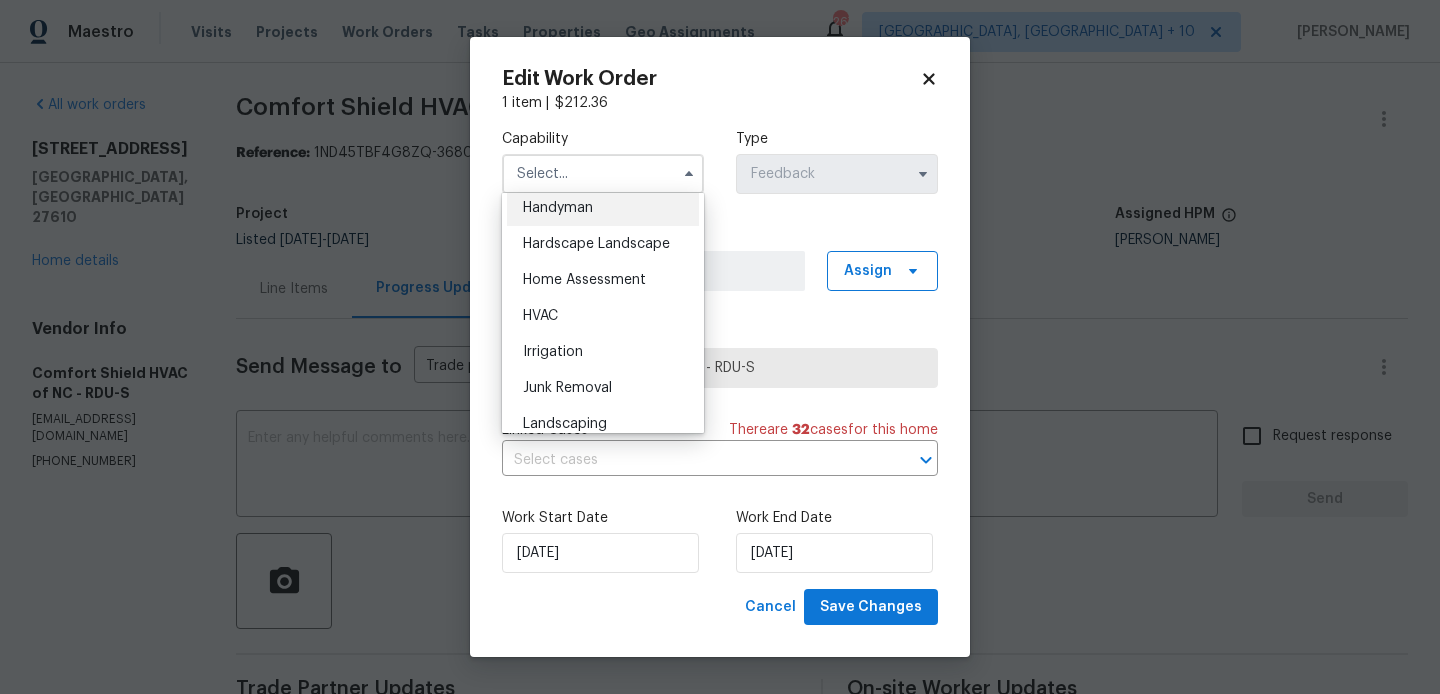 scroll, scrollTop: 1159, scrollLeft: 0, axis: vertical 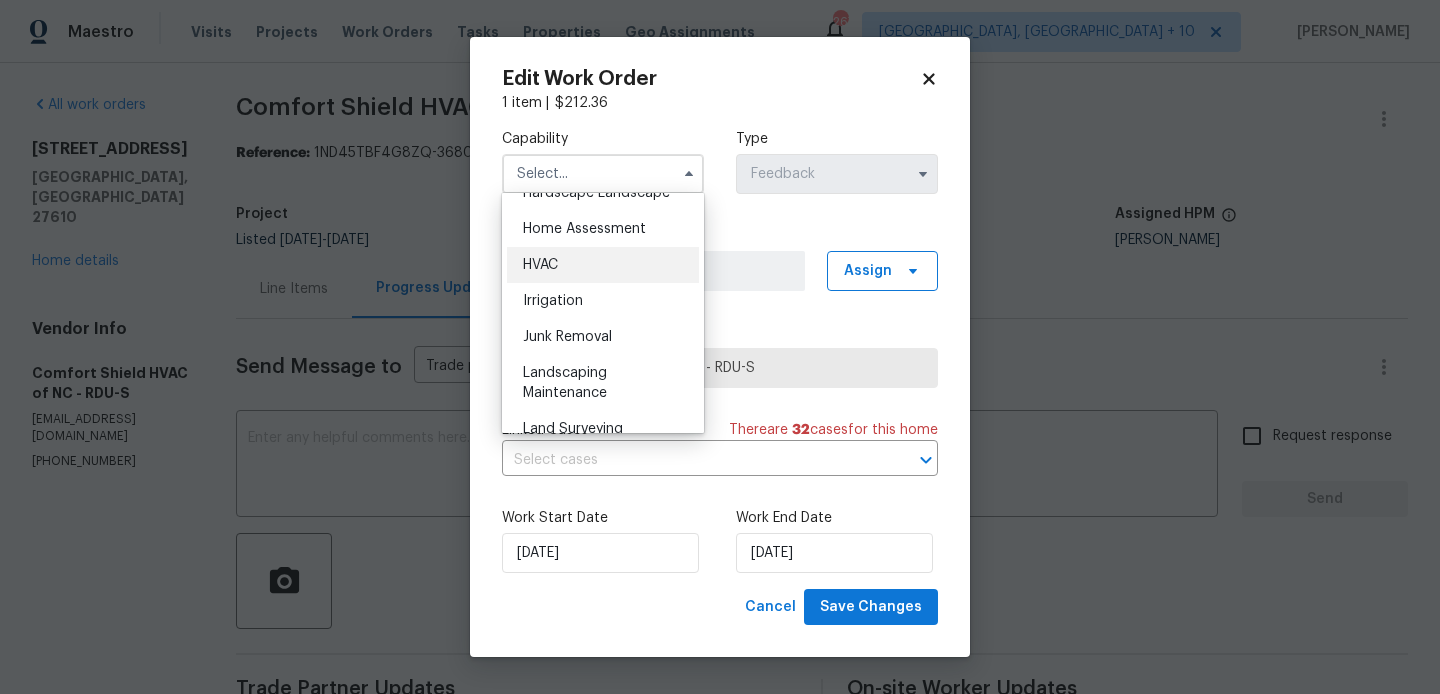 click on "HVAC" at bounding box center [603, 265] 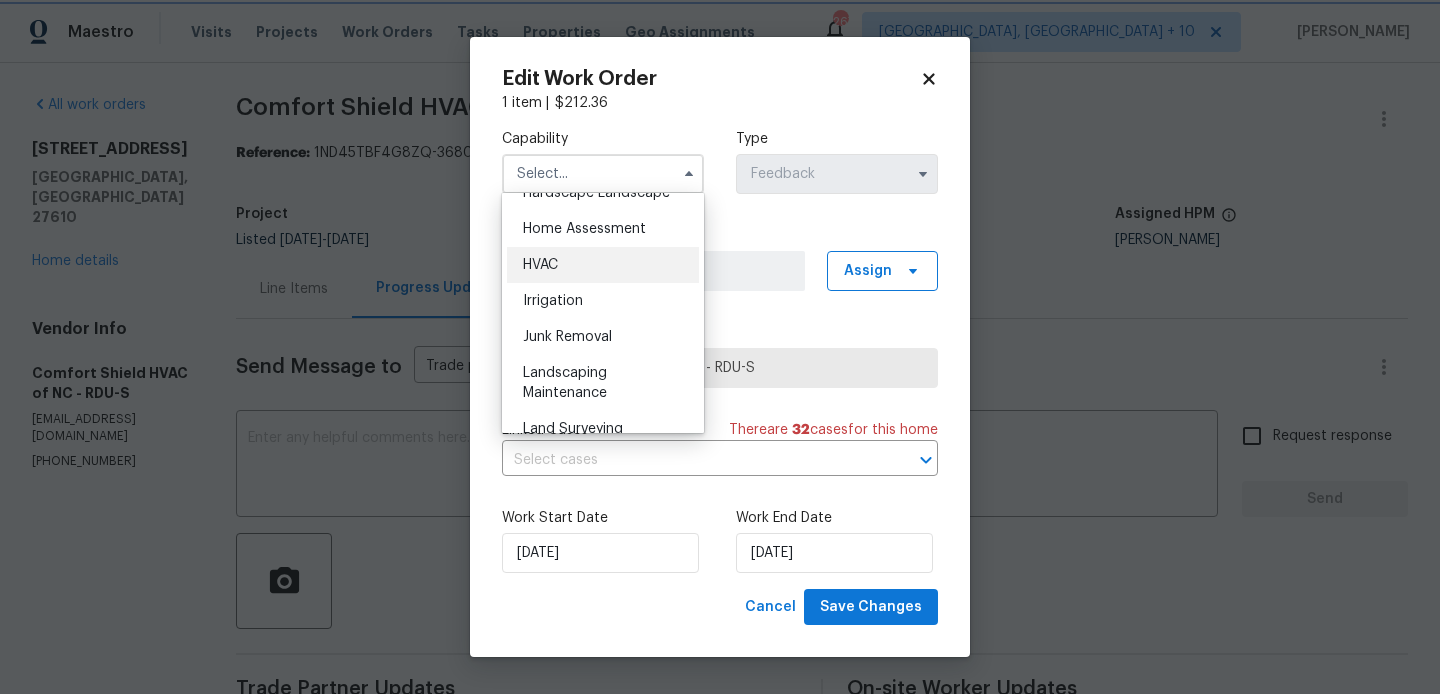 type on "HVAC" 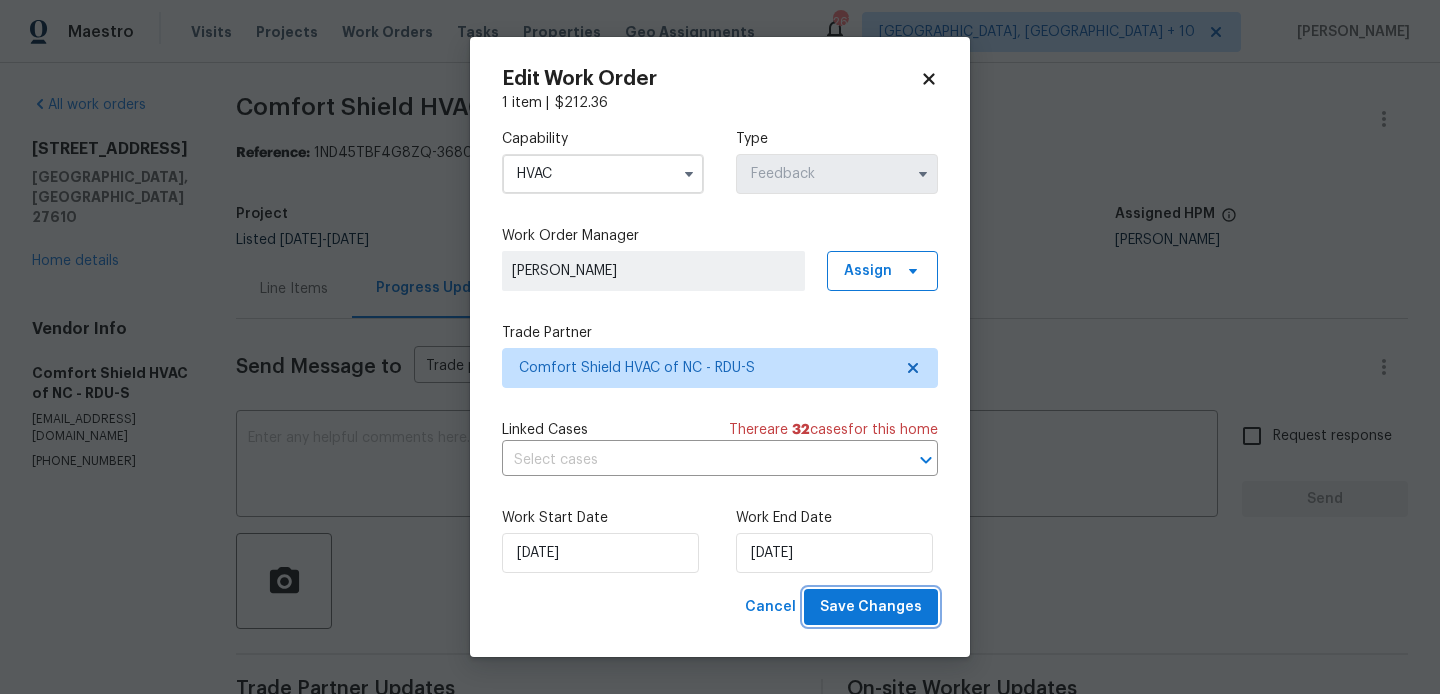 click on "Save Changes" at bounding box center [871, 607] 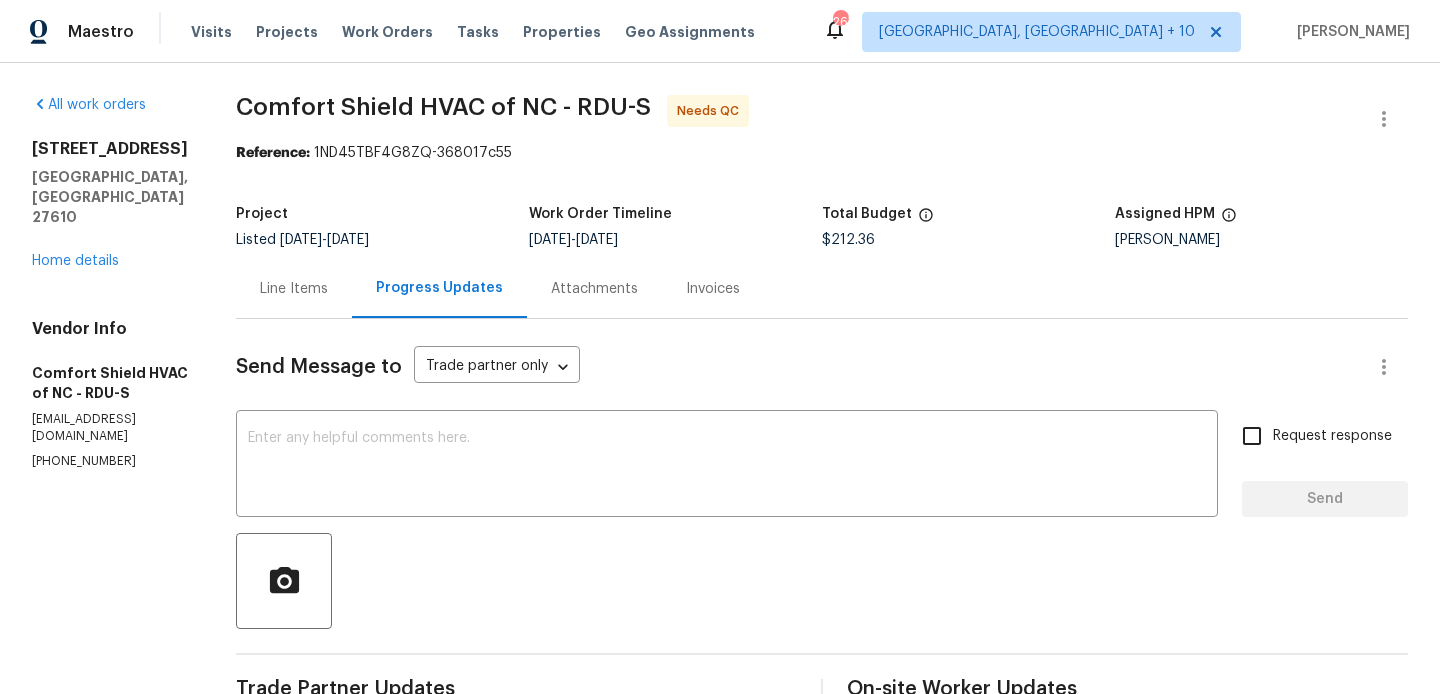 scroll, scrollTop: 0, scrollLeft: 0, axis: both 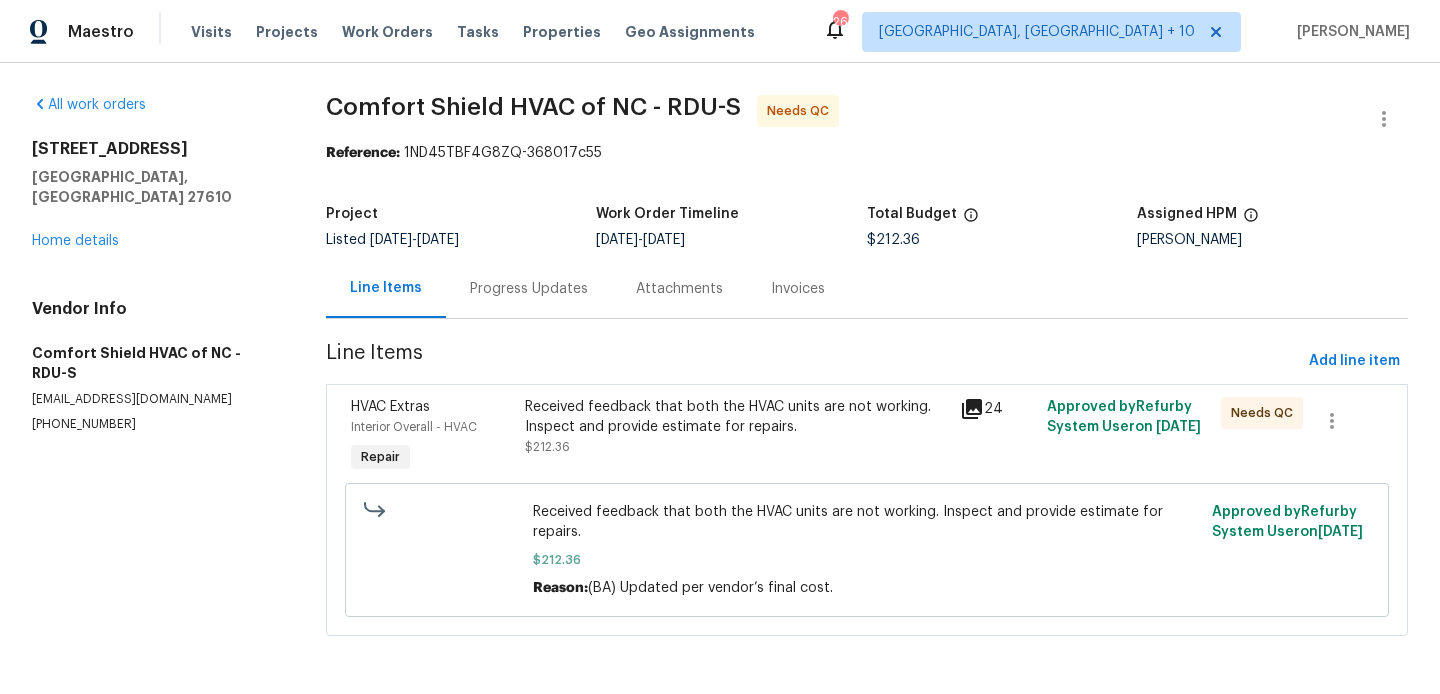 click on "Received feedback that both the HVAC units are not working. Inspect and provide estimate for repairs." at bounding box center [736, 417] 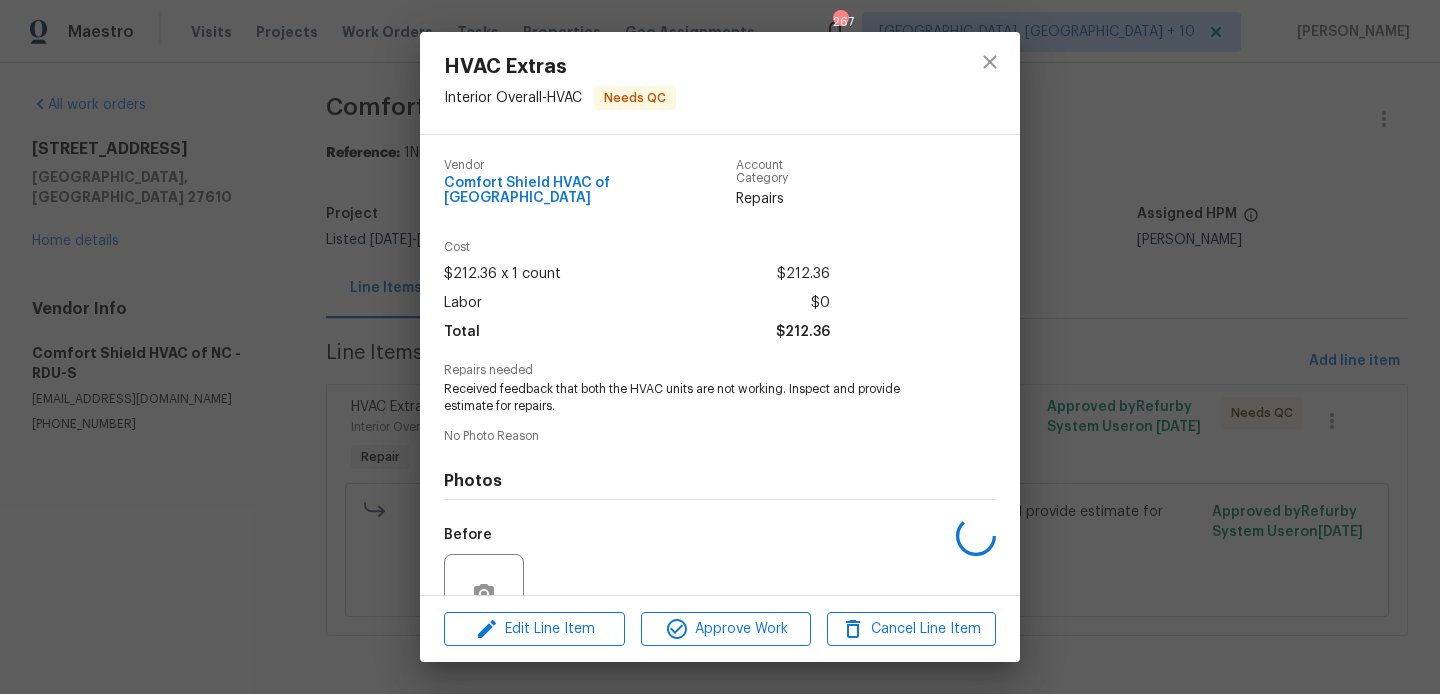 scroll, scrollTop: 176, scrollLeft: 0, axis: vertical 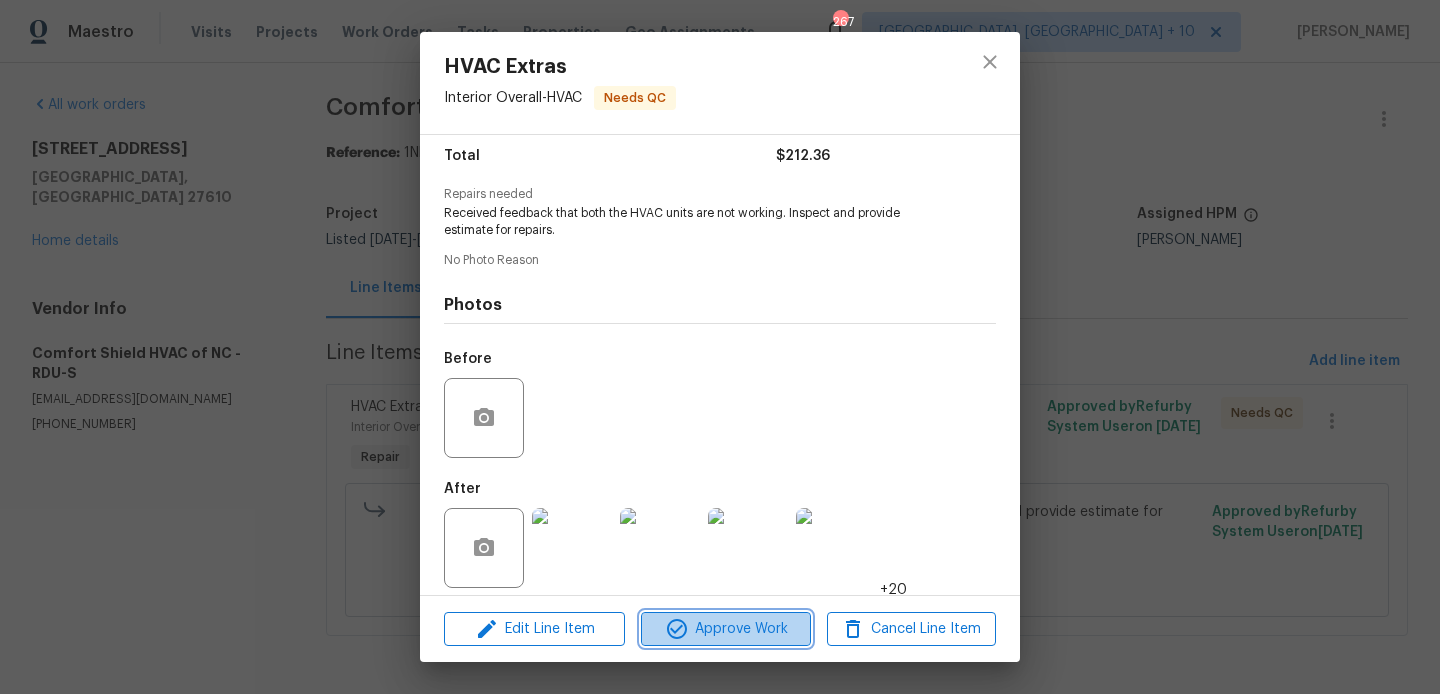 click on "Approve Work" at bounding box center (725, 629) 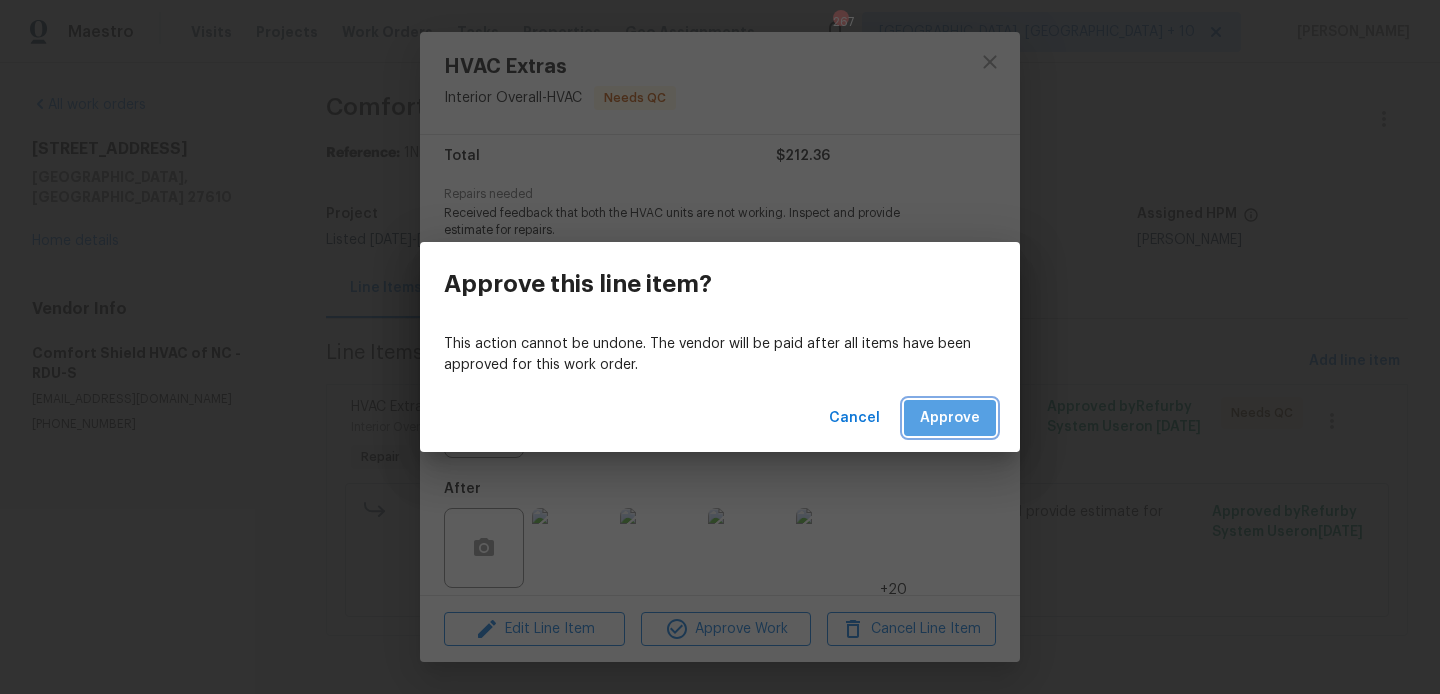 click on "Approve" at bounding box center [950, 418] 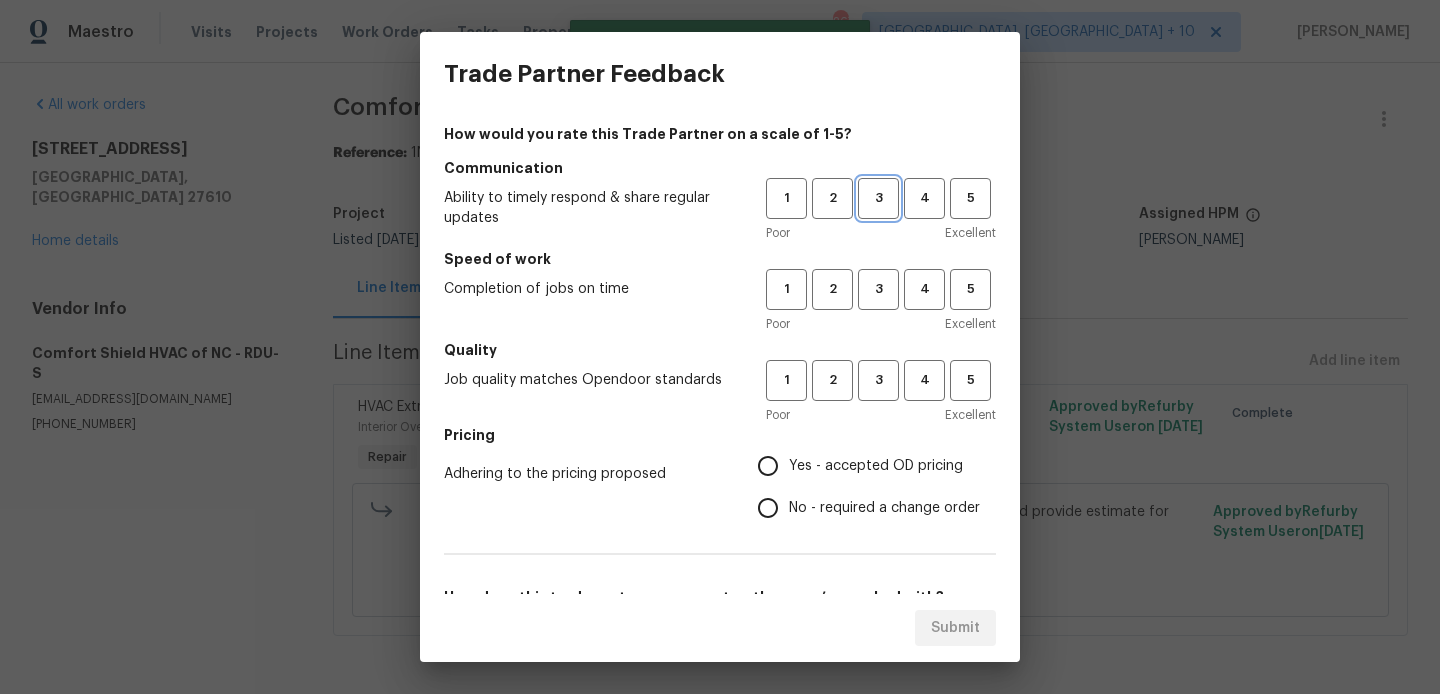 click on "3" at bounding box center (878, 198) 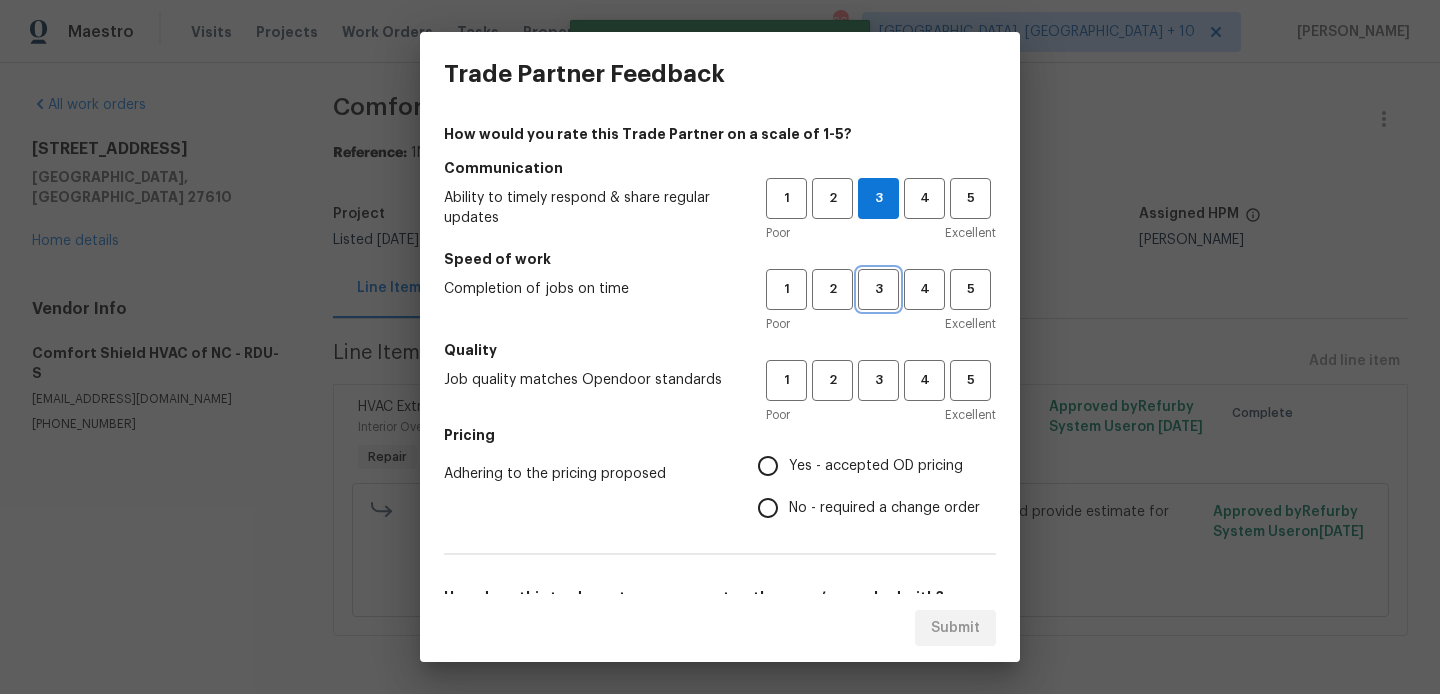 click on "3" at bounding box center (878, 289) 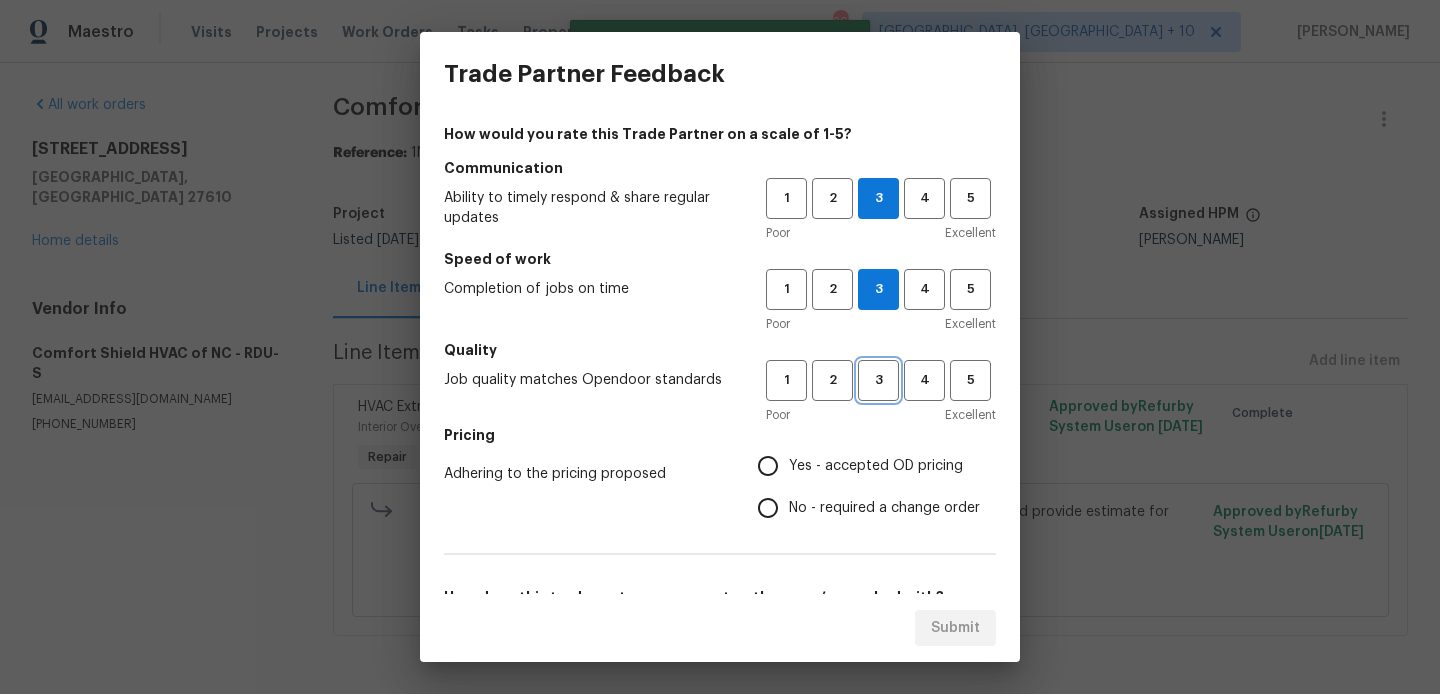 click on "3" at bounding box center (878, 380) 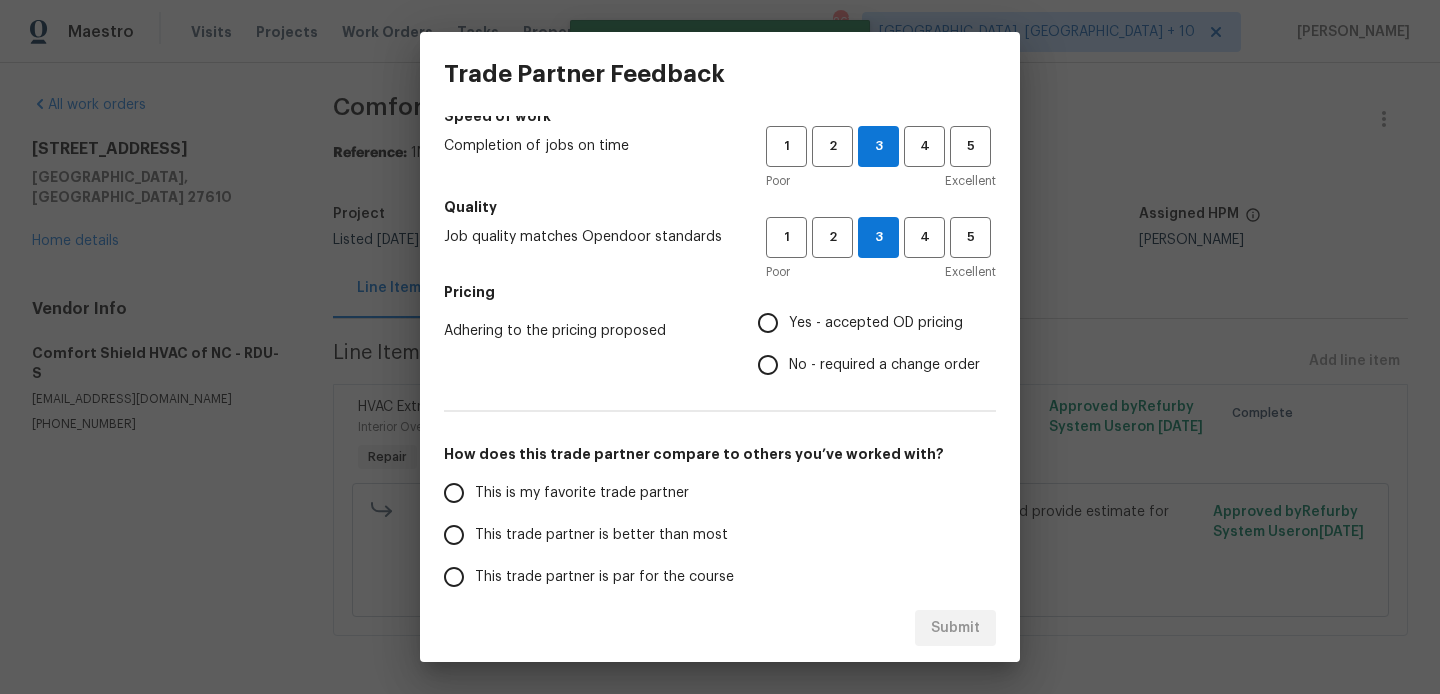 click on "No - required a change order" at bounding box center (884, 365) 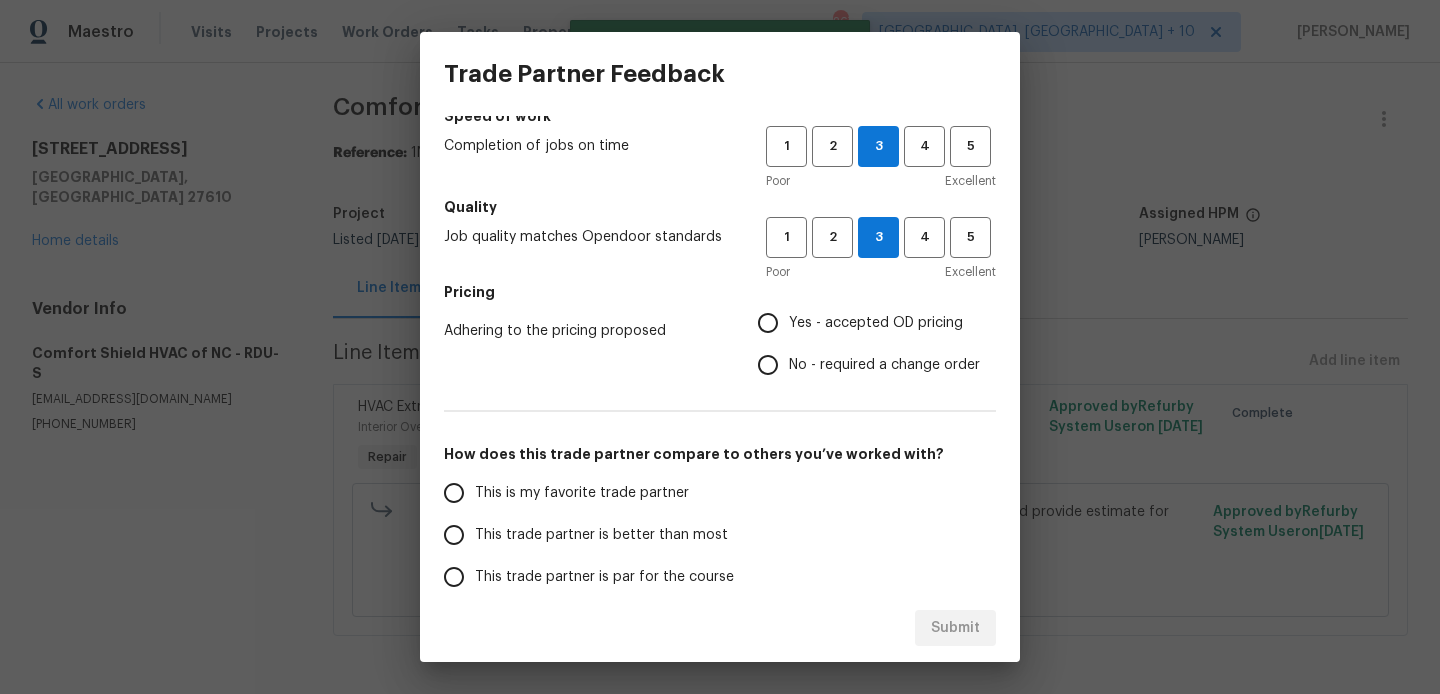 click on "No - required a change order" at bounding box center (768, 365) 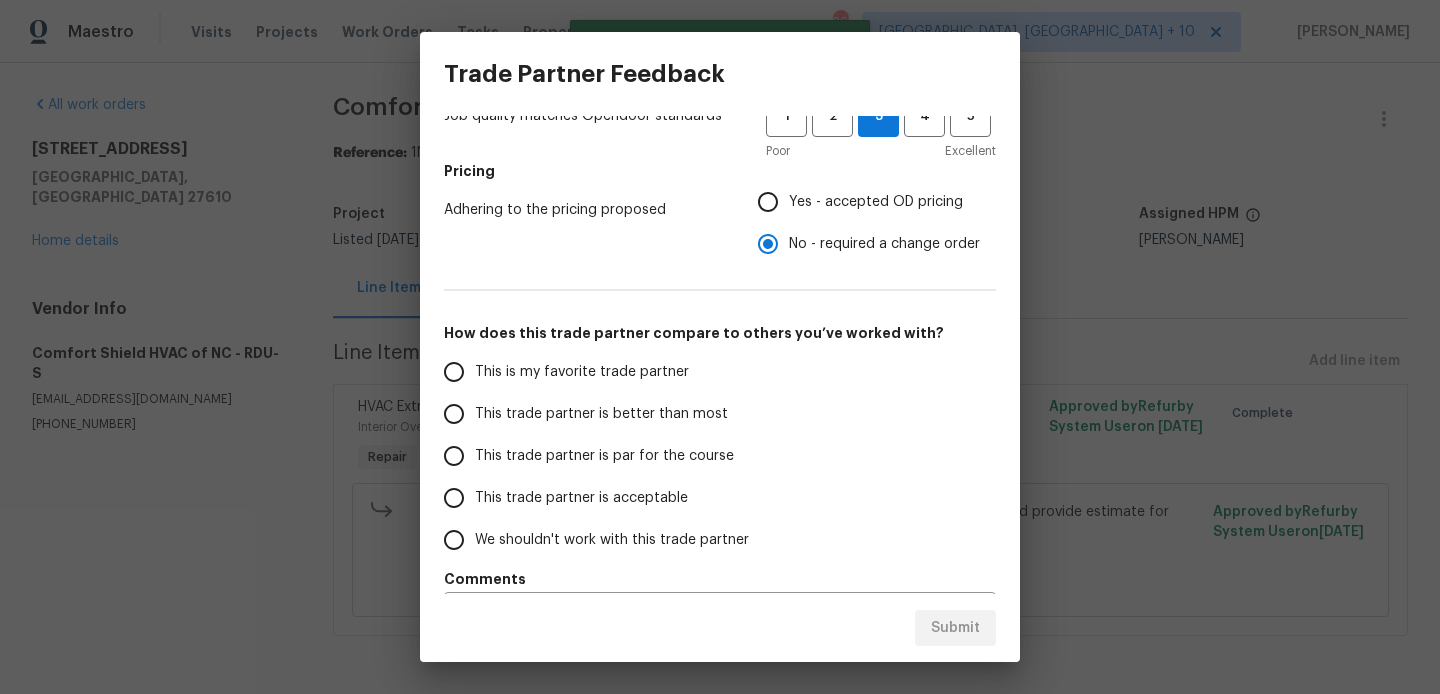 scroll, scrollTop: 265, scrollLeft: 0, axis: vertical 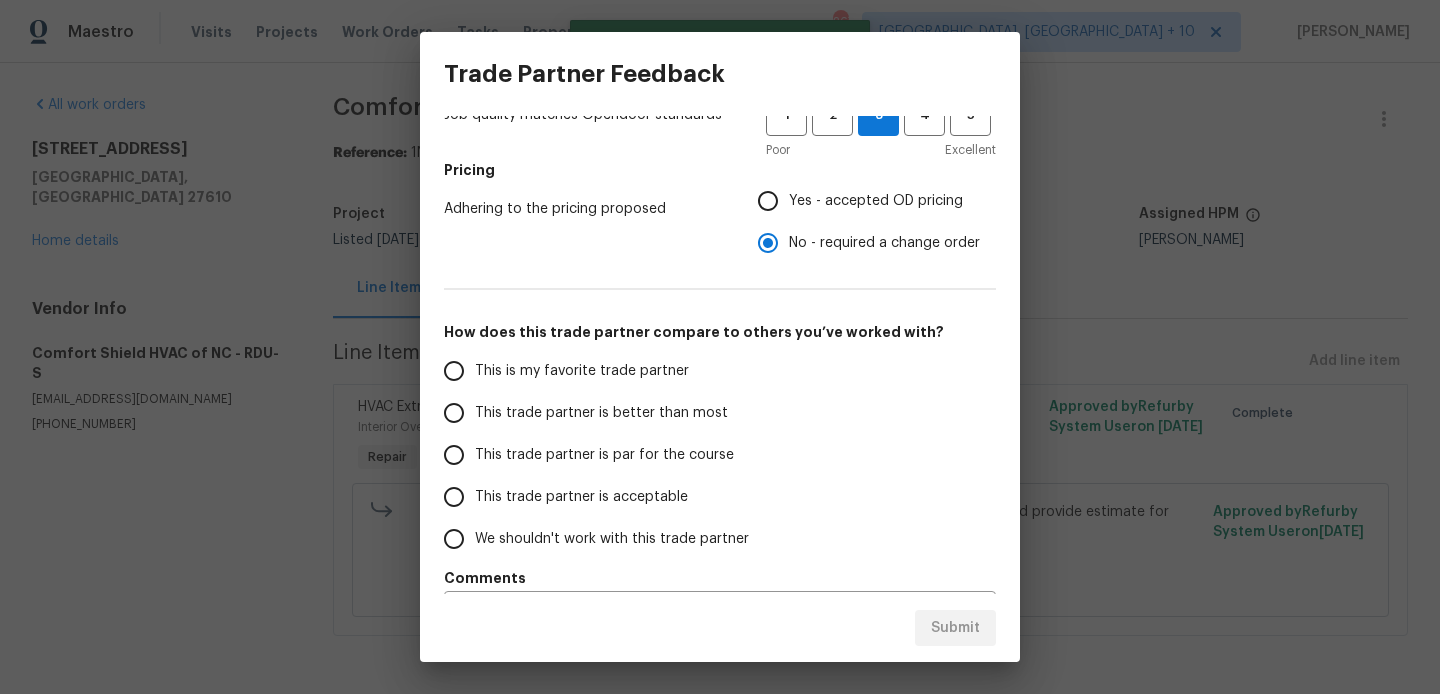 click on "This trade partner is better than most" at bounding box center (601, 413) 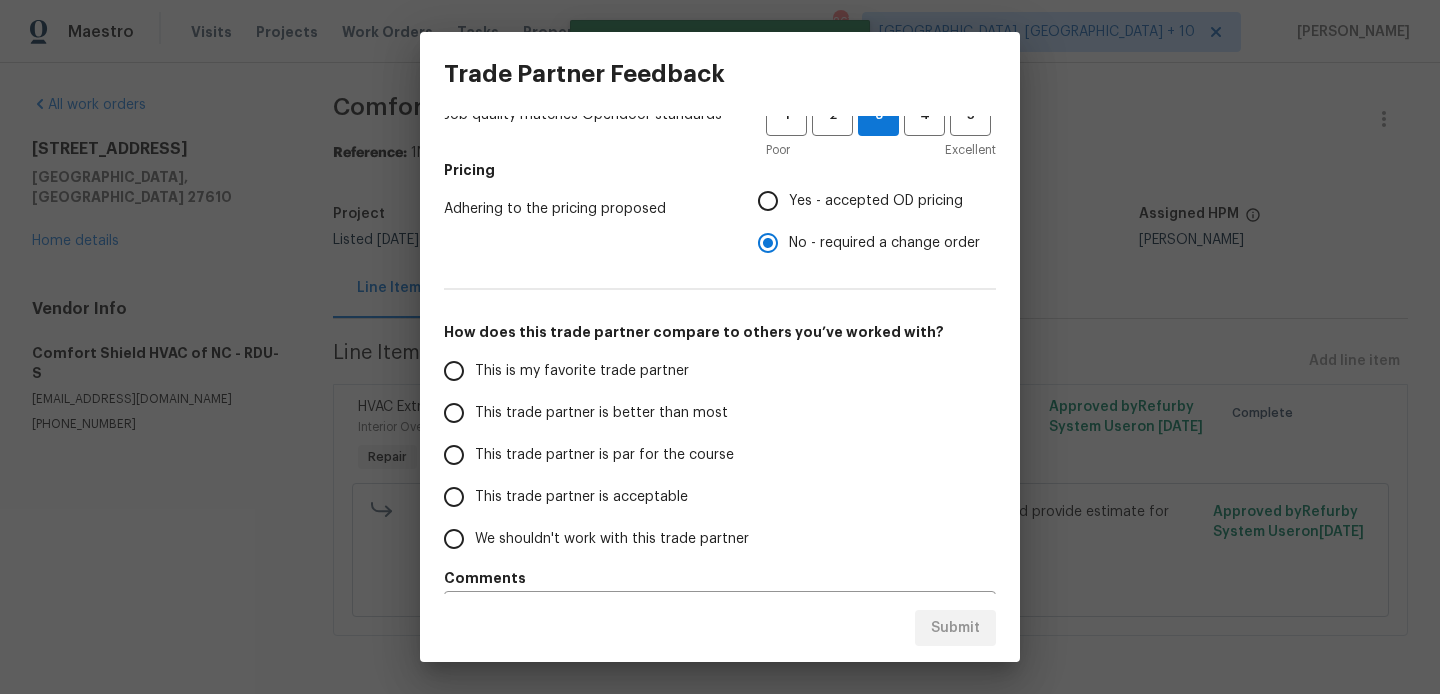 click on "This trade partner is better than most" at bounding box center (454, 413) 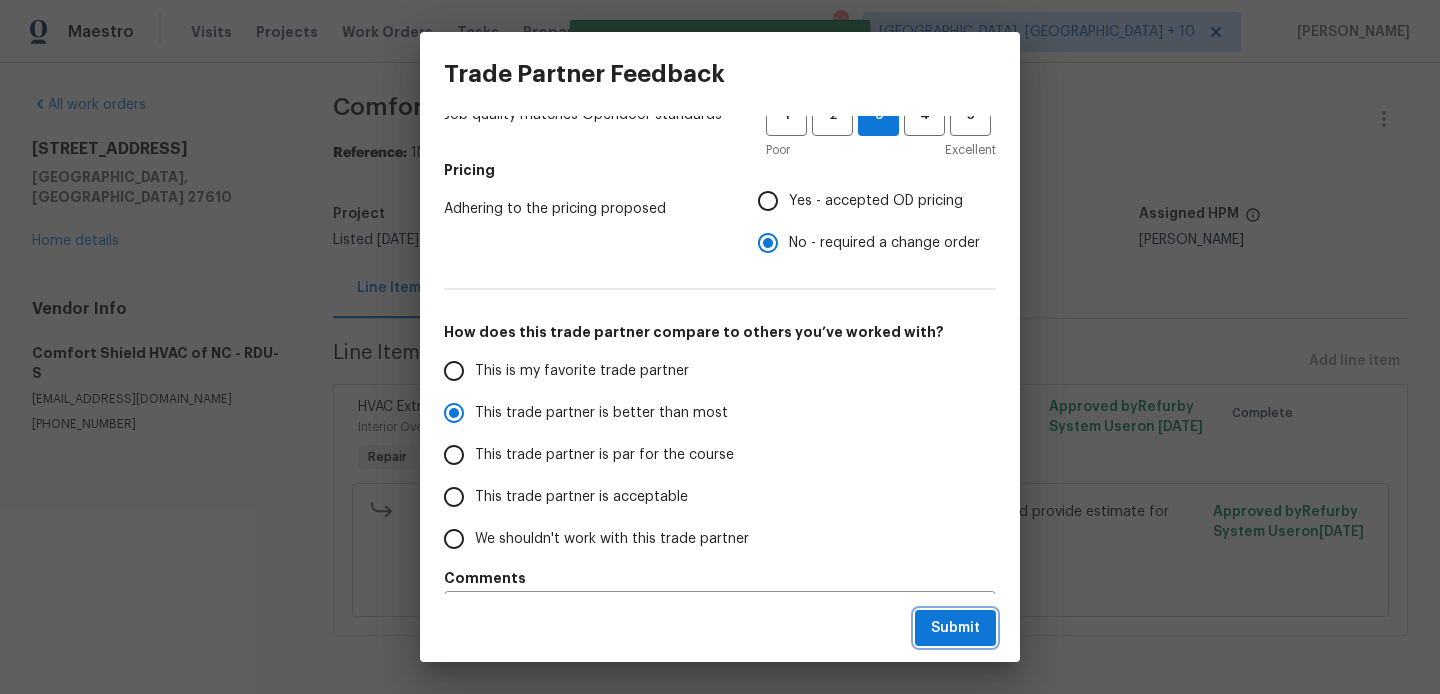 click on "Submit" at bounding box center [955, 628] 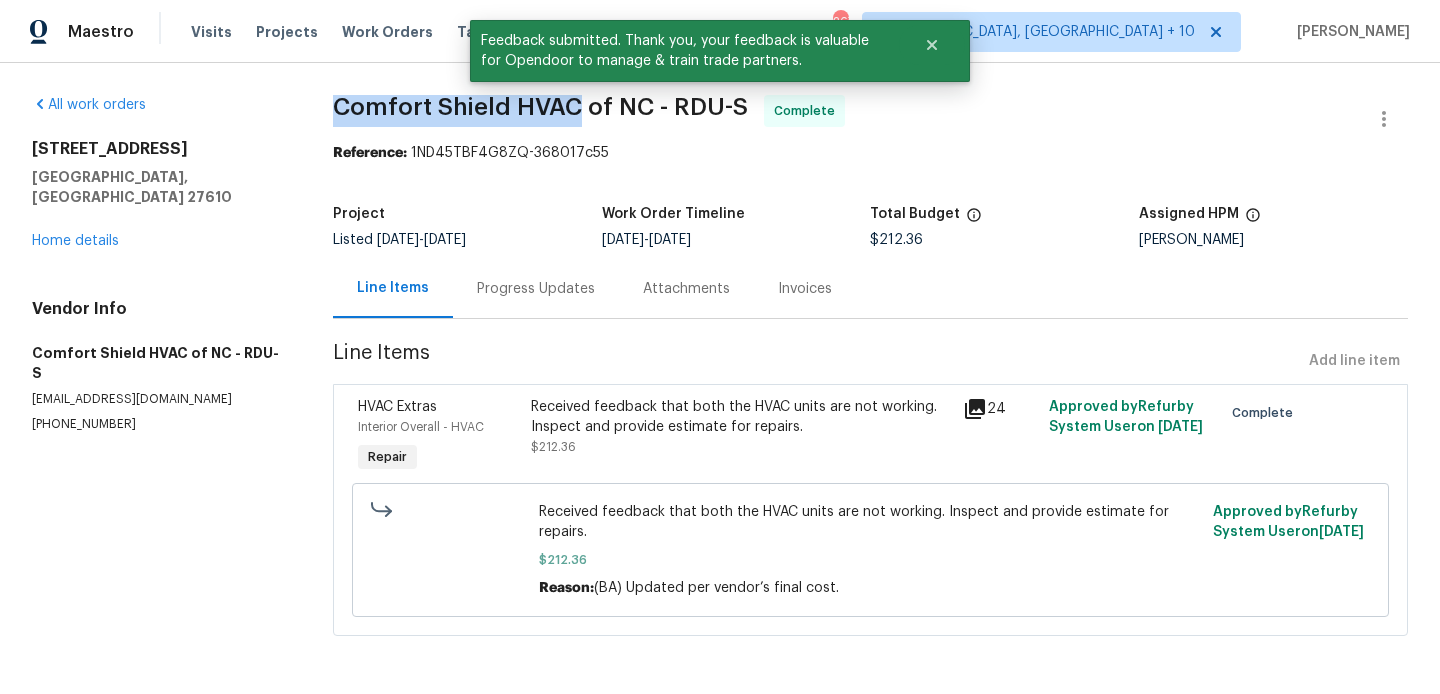 drag, startPoint x: 333, startPoint y: 111, endPoint x: 575, endPoint y: 113, distance: 242.00827 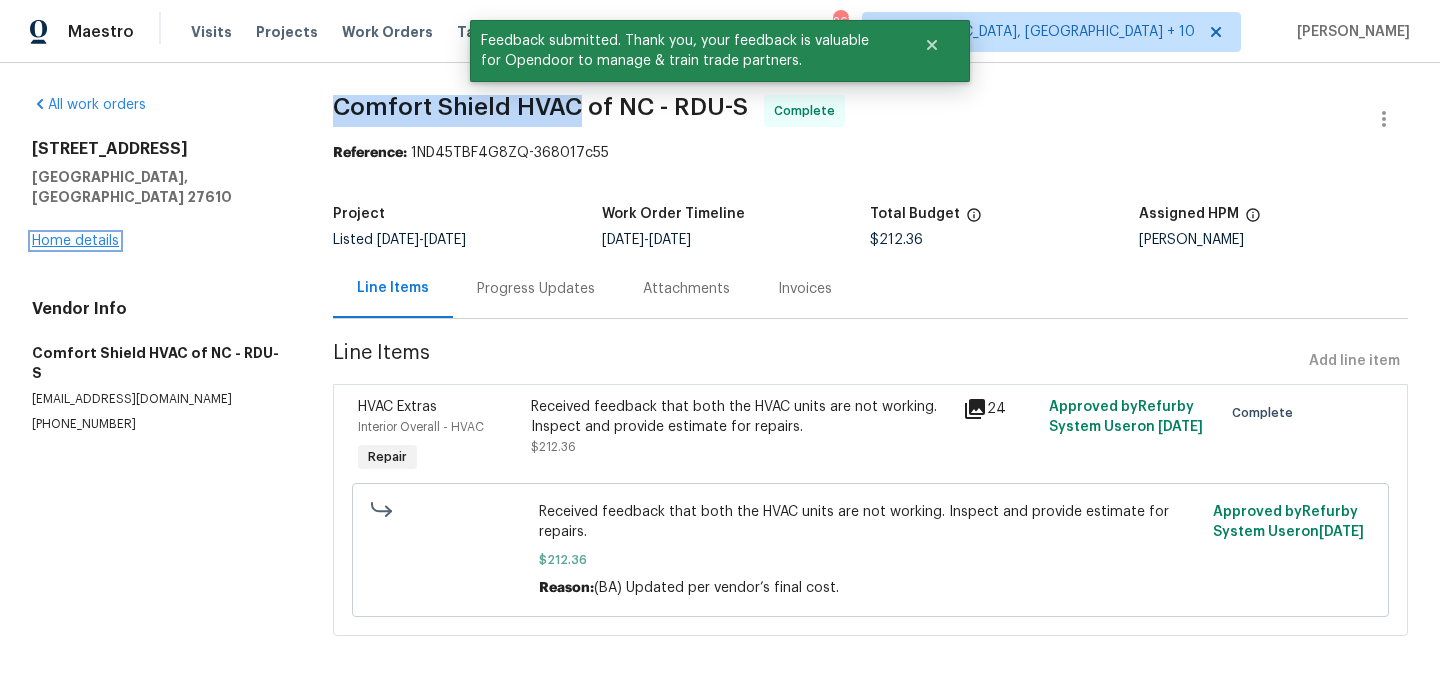 click on "Home details" at bounding box center [75, 241] 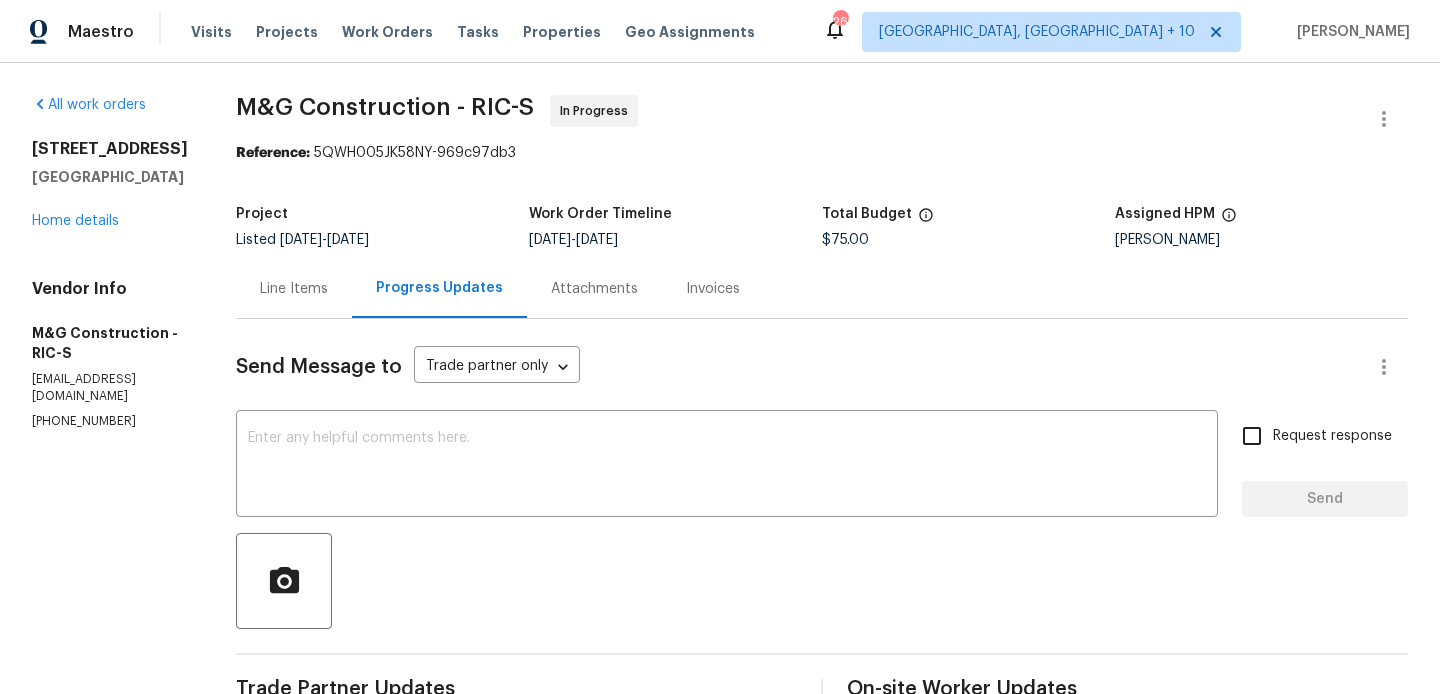 scroll, scrollTop: 0, scrollLeft: 0, axis: both 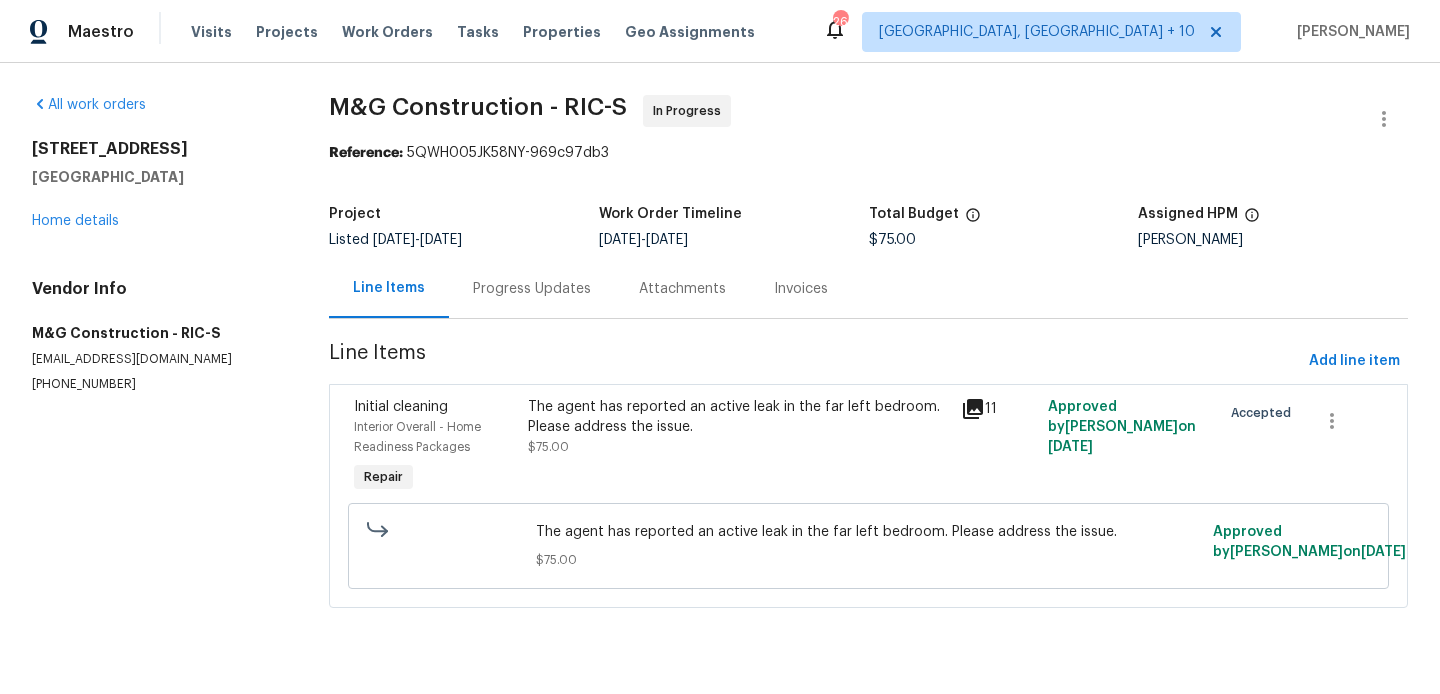 click on "The agent has reported an active leak in the far left bedroom. Please address the issue." at bounding box center [739, 417] 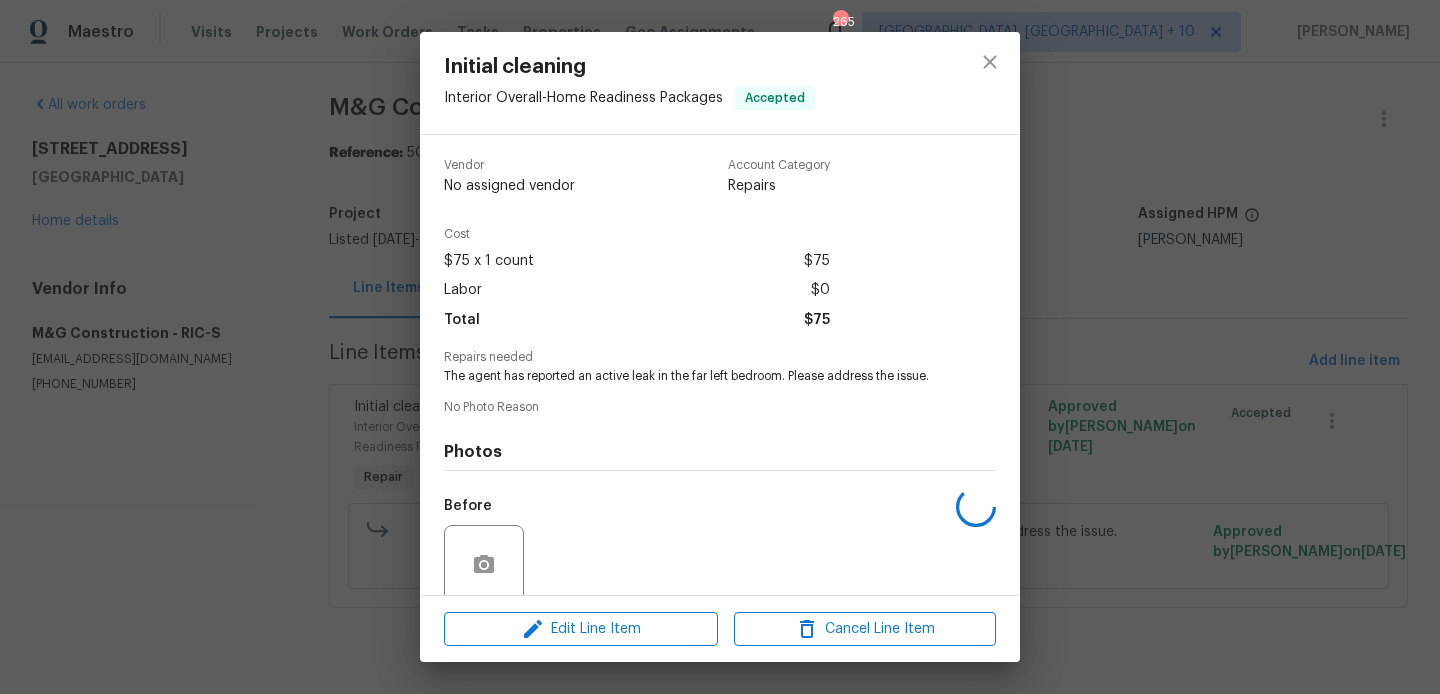 scroll, scrollTop: 159, scrollLeft: 0, axis: vertical 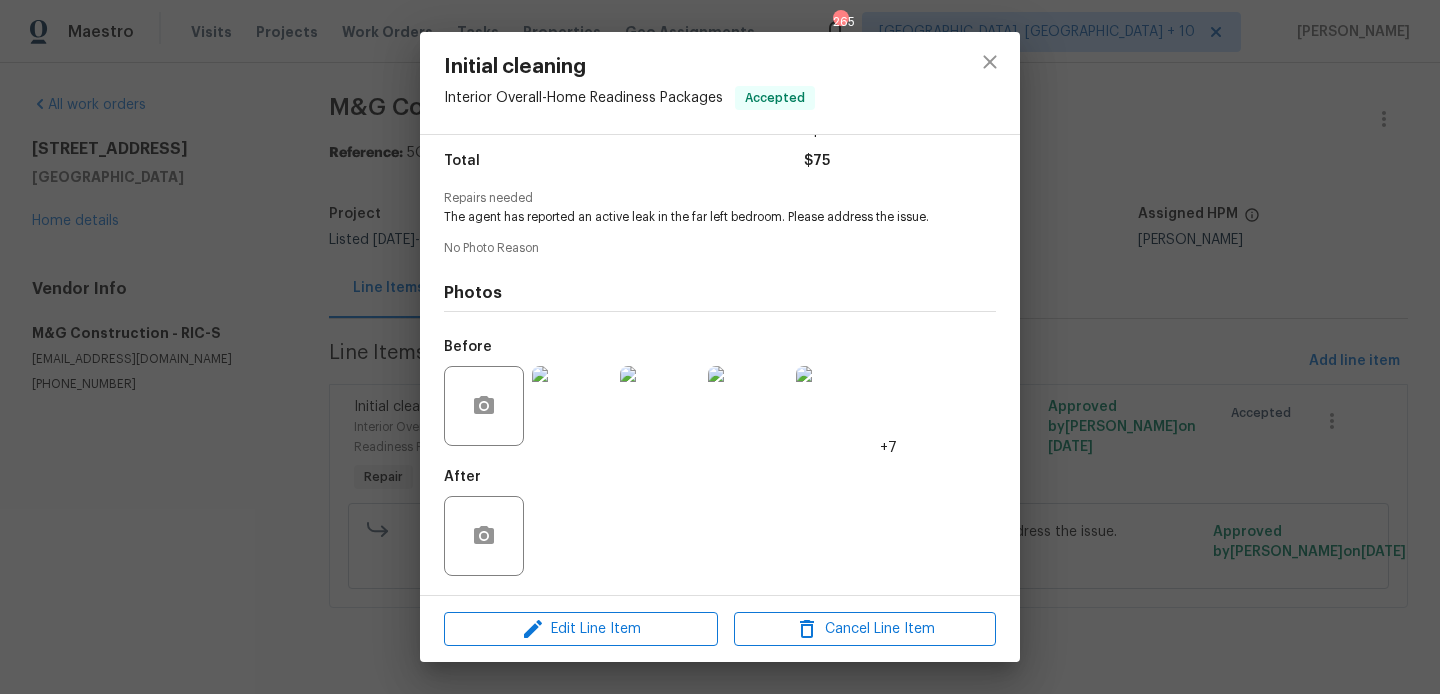 click at bounding box center (572, 406) 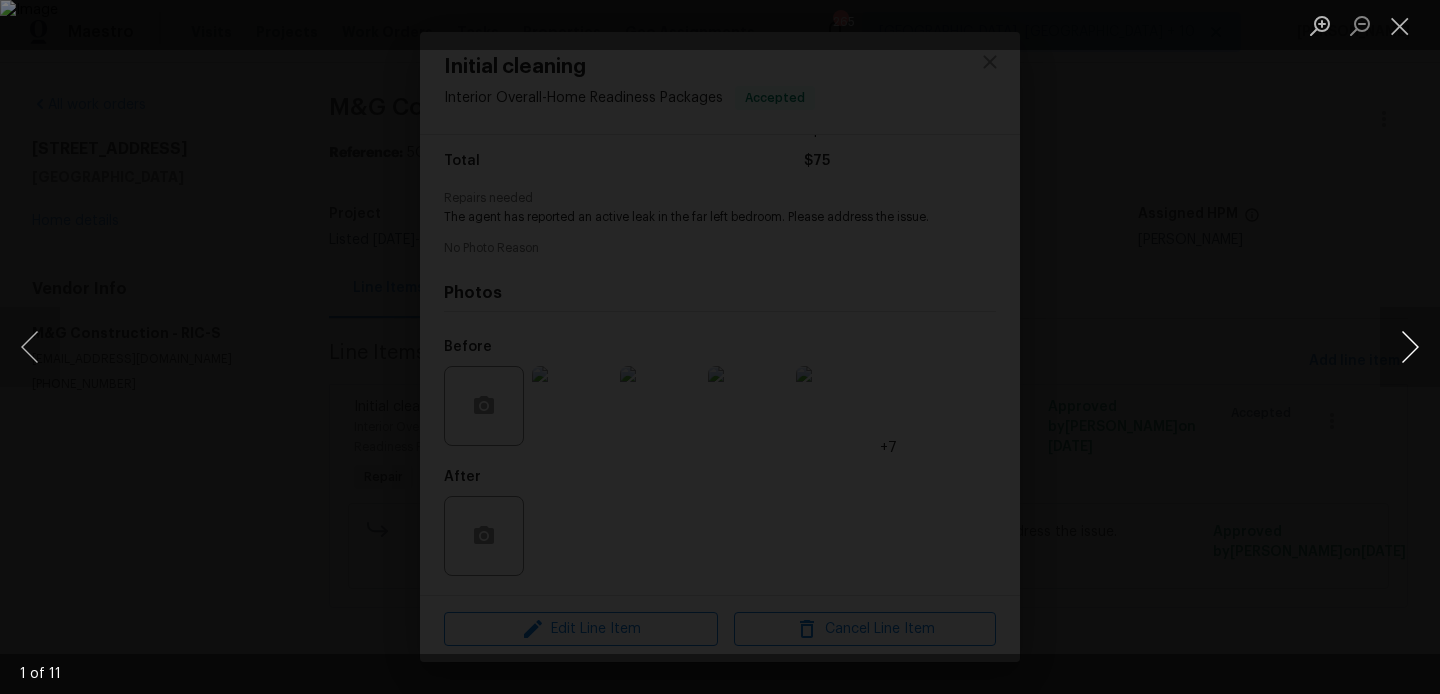 click at bounding box center (1410, 347) 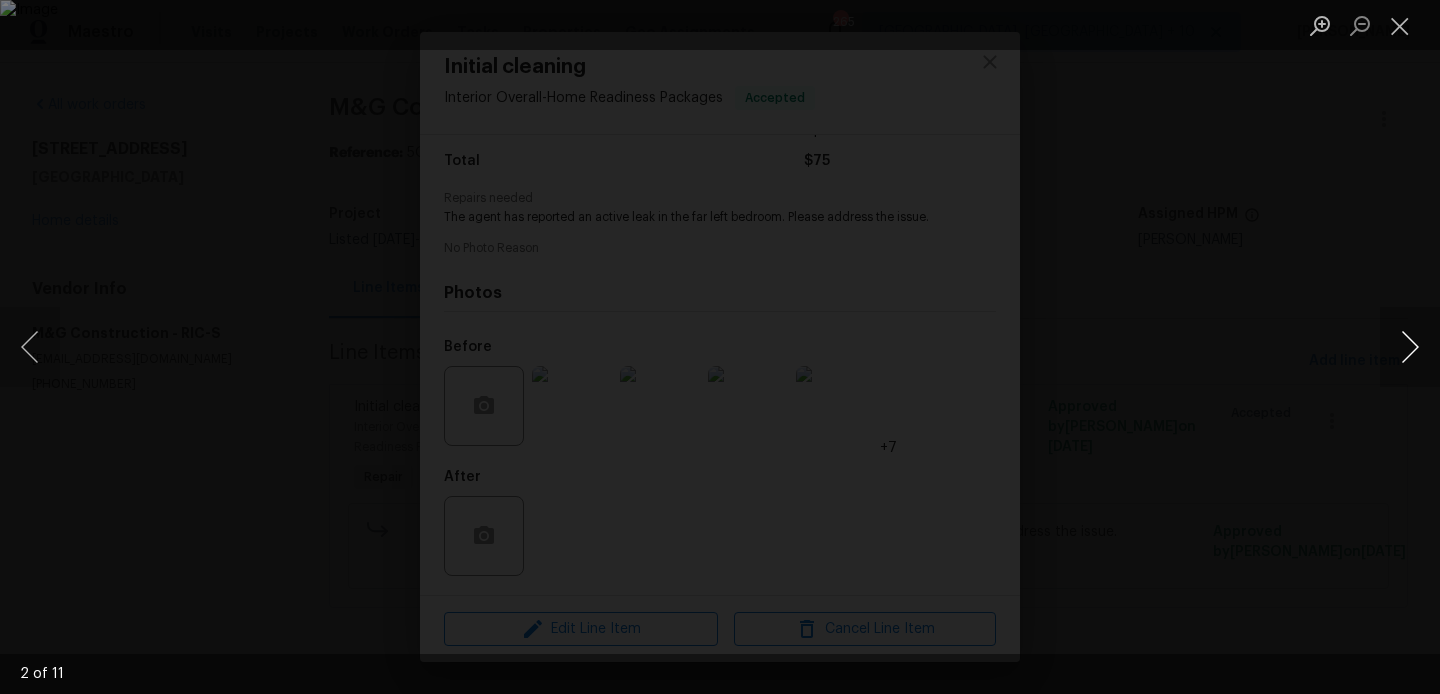 click at bounding box center [1410, 347] 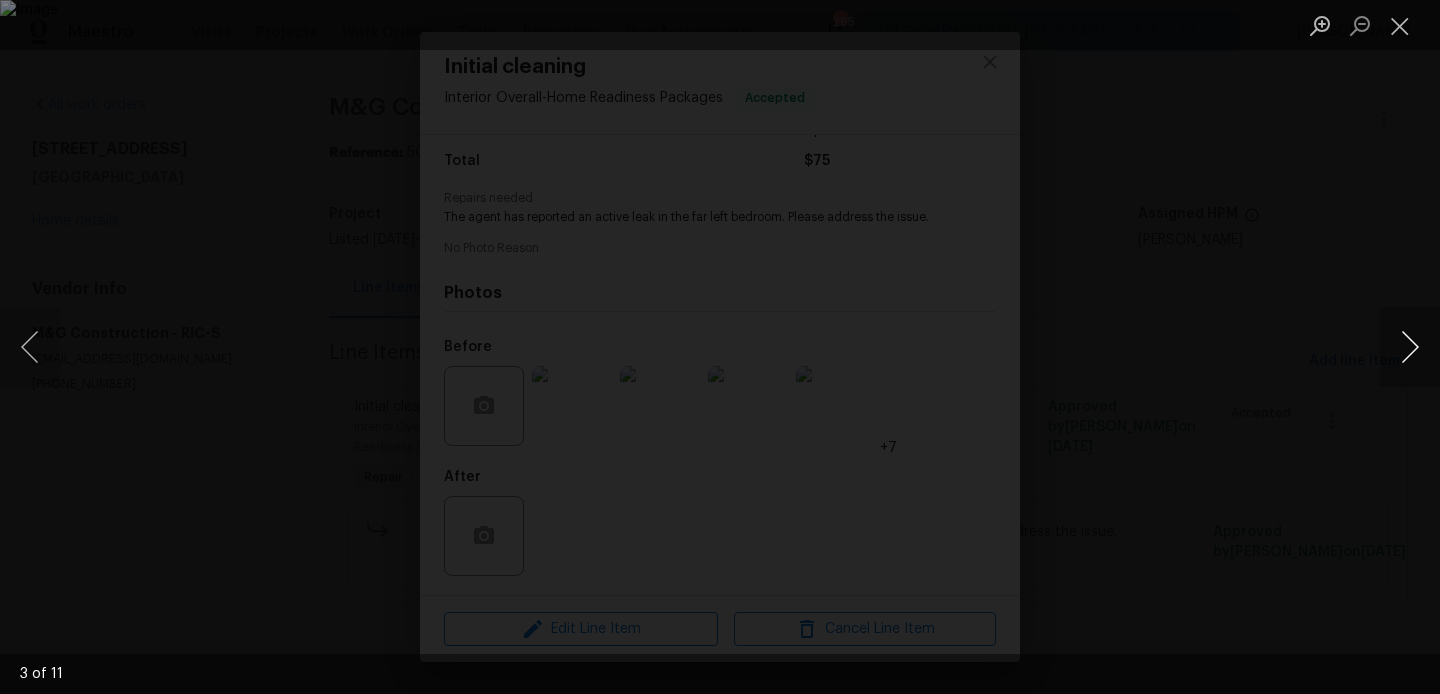 click at bounding box center [1410, 347] 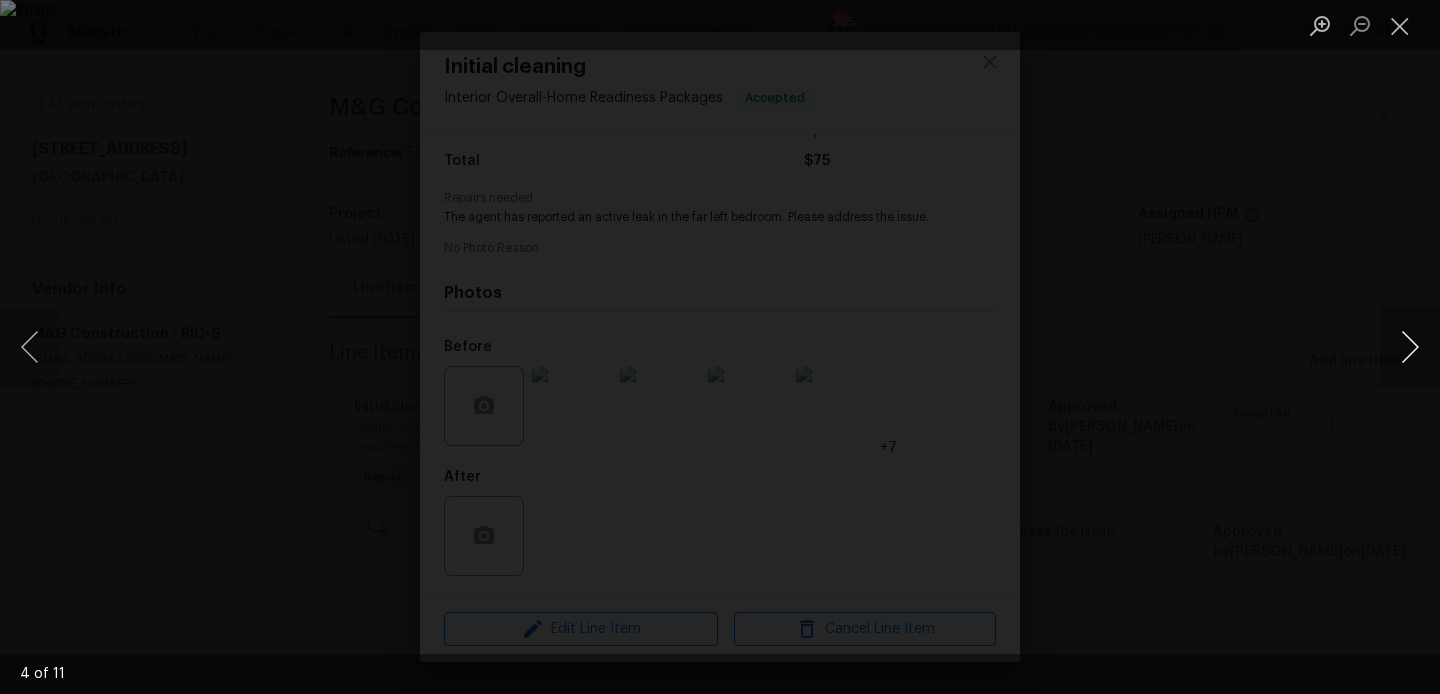 click at bounding box center (1410, 347) 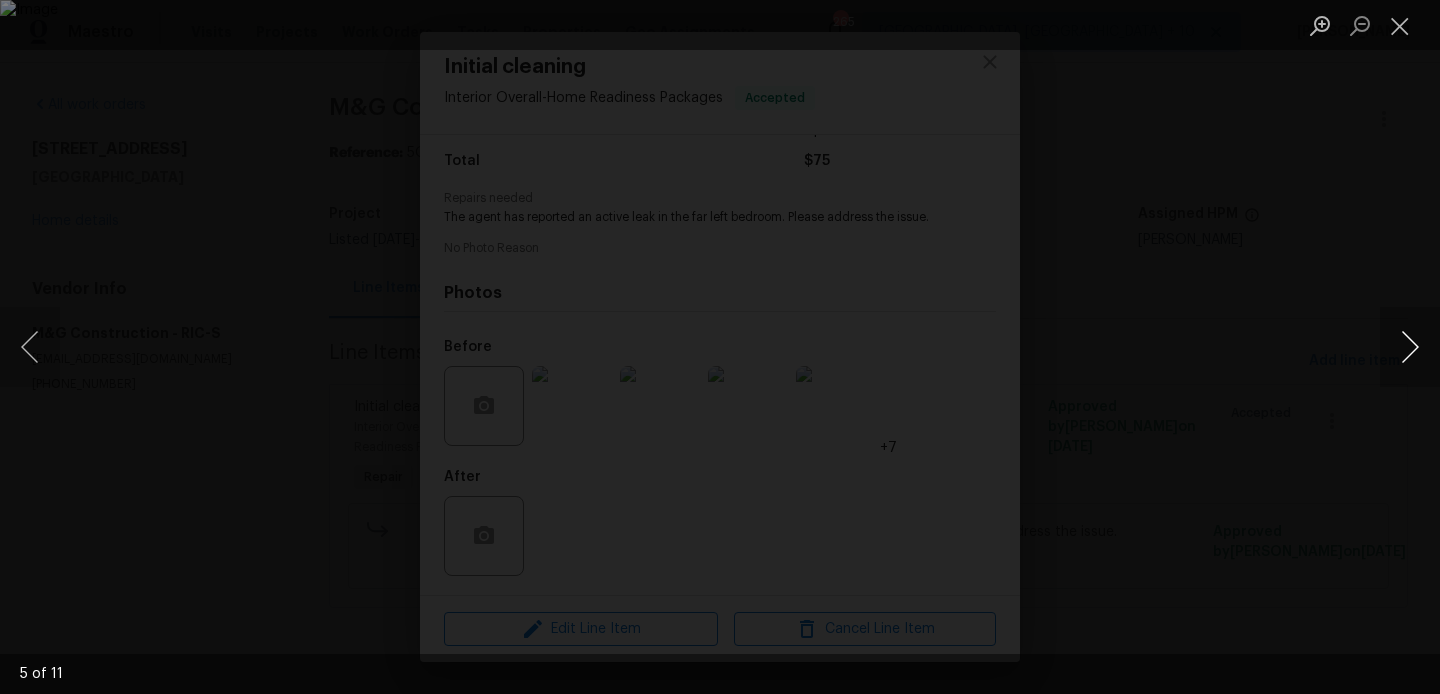 click at bounding box center [1410, 347] 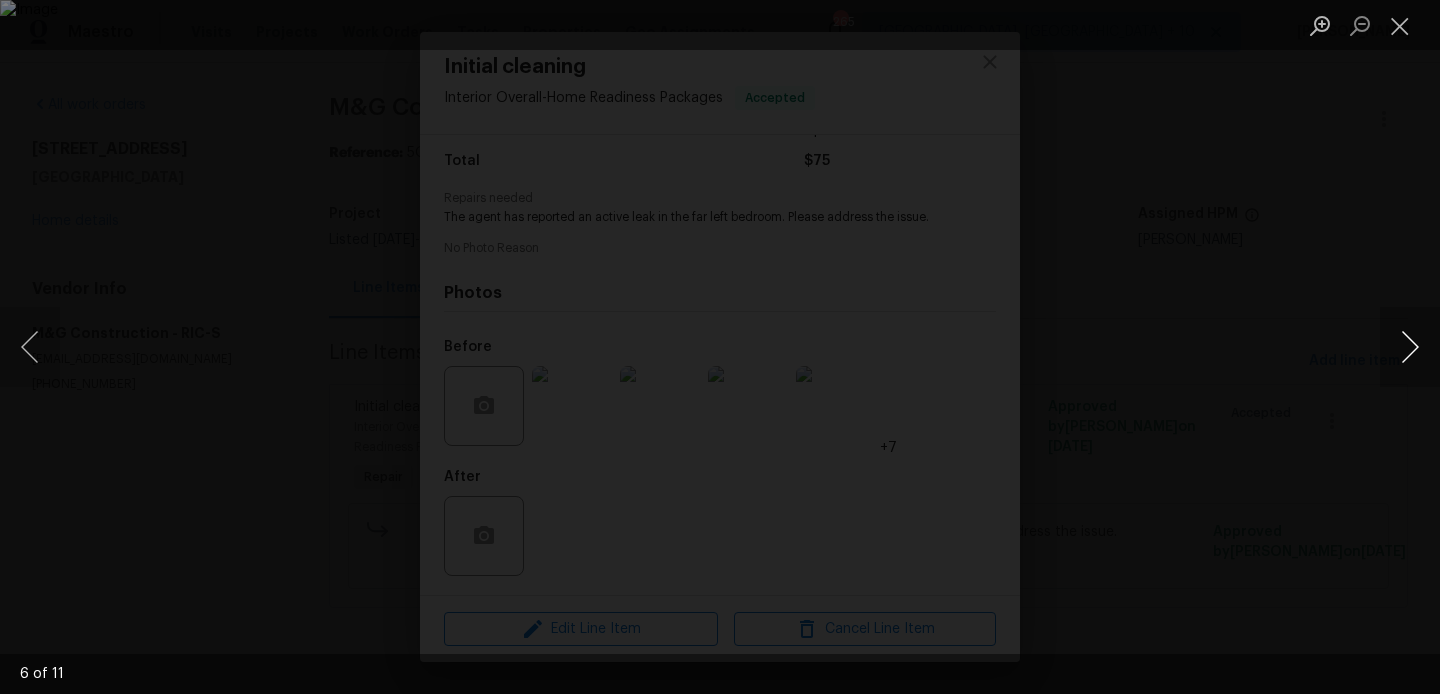 click at bounding box center (1410, 347) 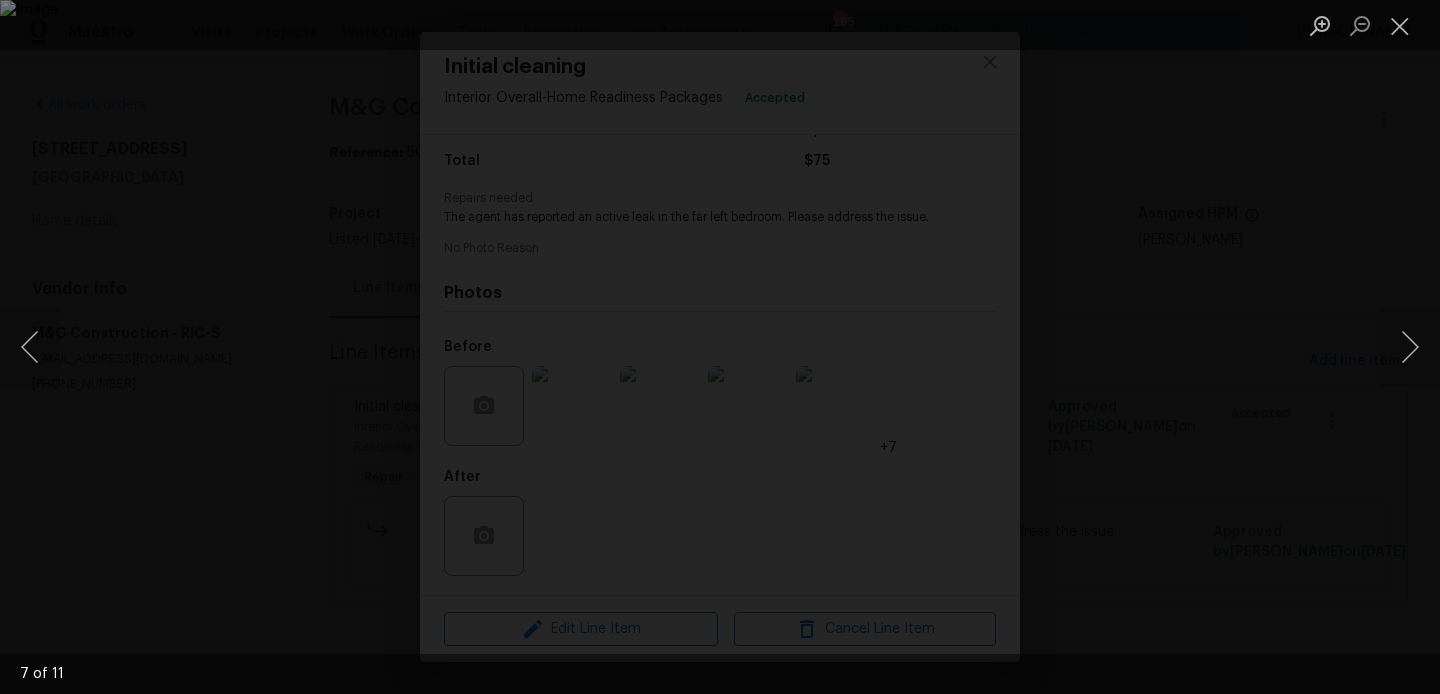 click at bounding box center (720, 347) 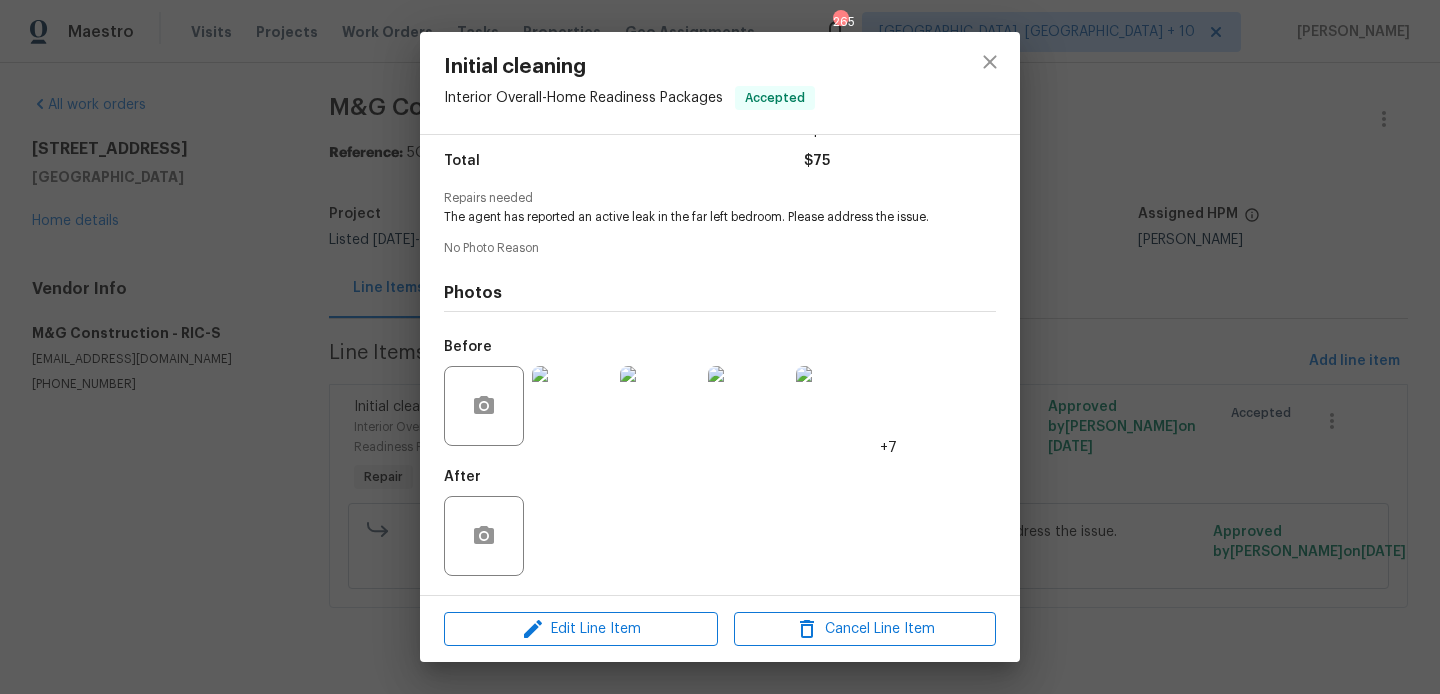 click on "Initial cleaning Interior Overall  -  Home Readiness Packages Accepted Vendor M&G Construction Account Category Repairs Cost $75 x 1 count $75 Labor $0 Total $75 Repairs needed The agent has reported an active leak in the far left bedroom. Please address the issue. No Photo Reason   Photos Before  +7 After  Edit Line Item  Cancel Line Item" at bounding box center (720, 347) 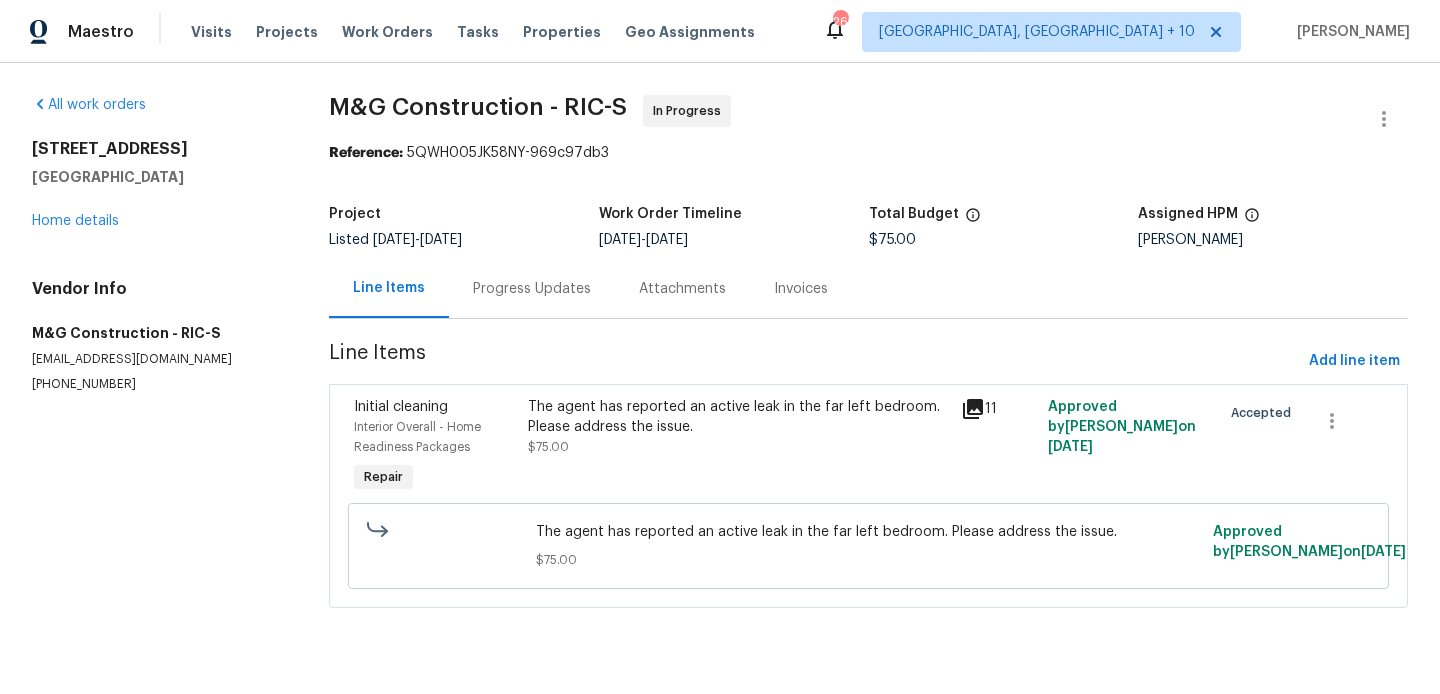 click on "Progress Updates" at bounding box center (532, 289) 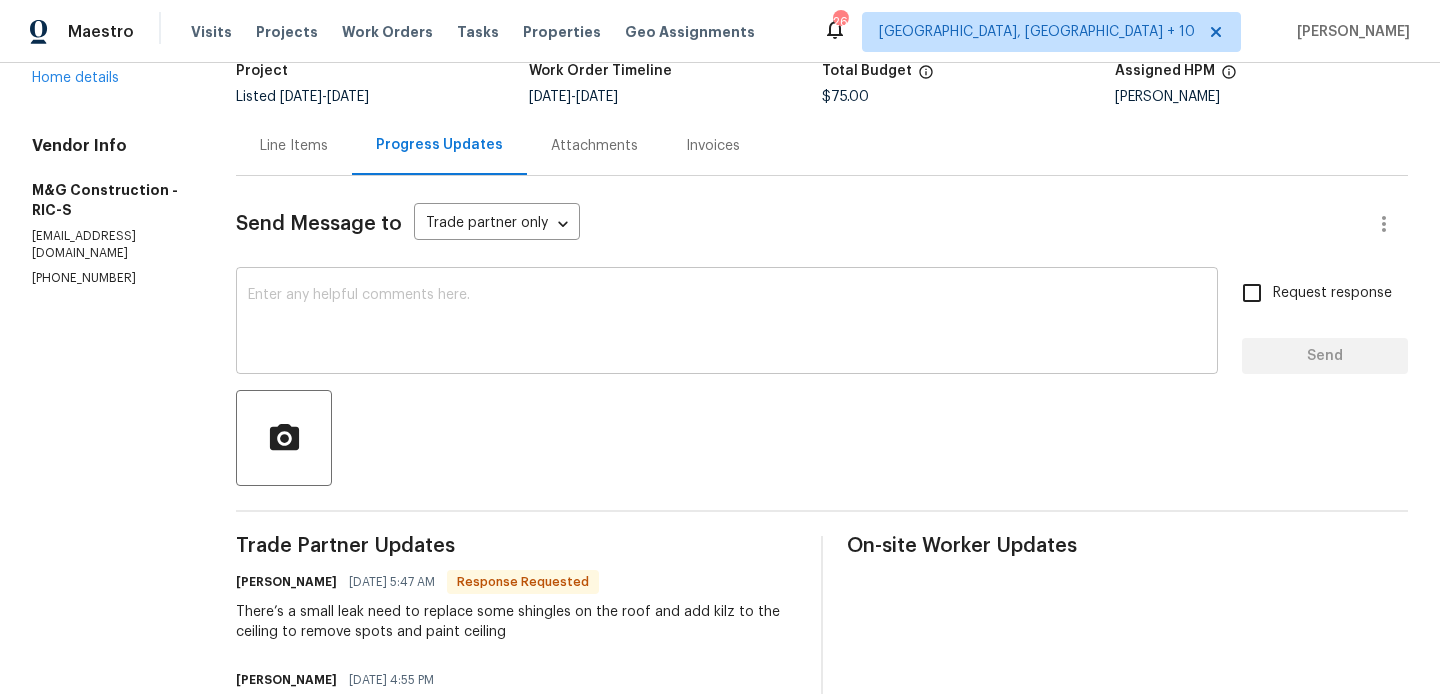 scroll, scrollTop: 287, scrollLeft: 0, axis: vertical 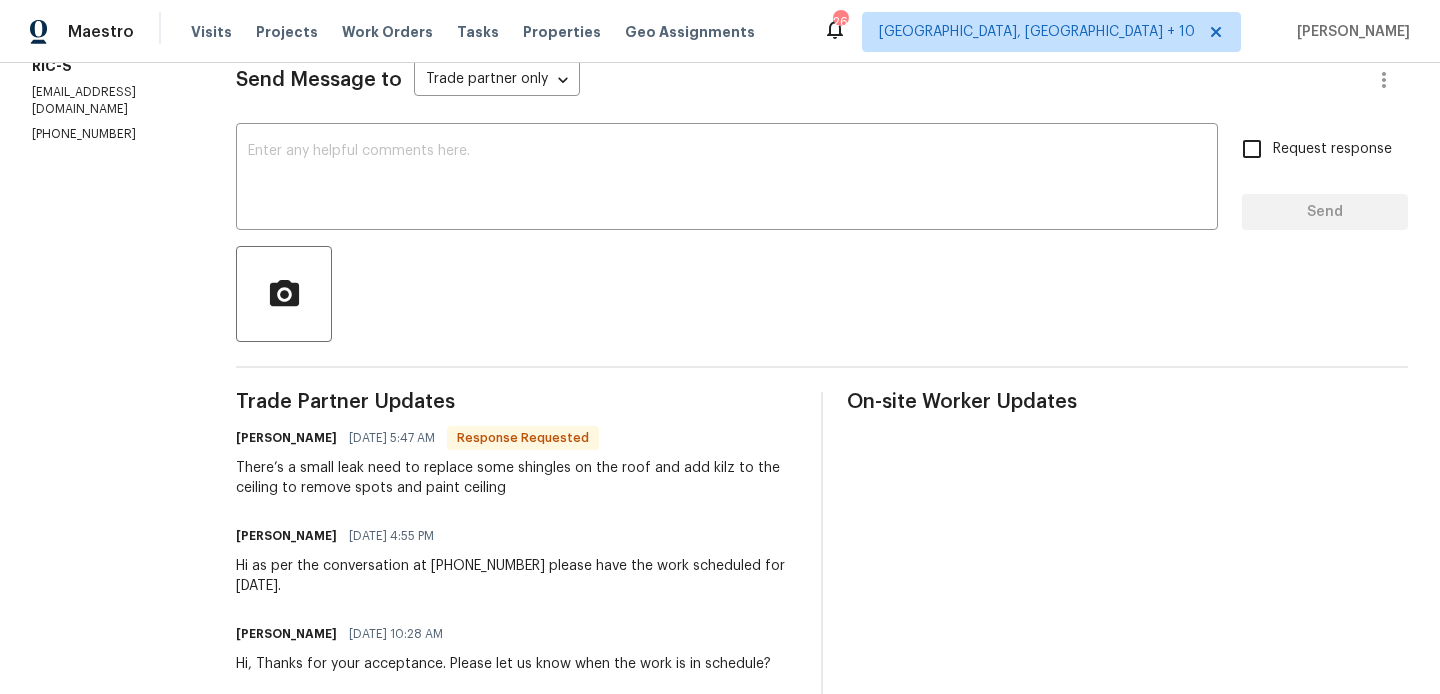 click on "[PERSON_NAME]" at bounding box center [286, 438] 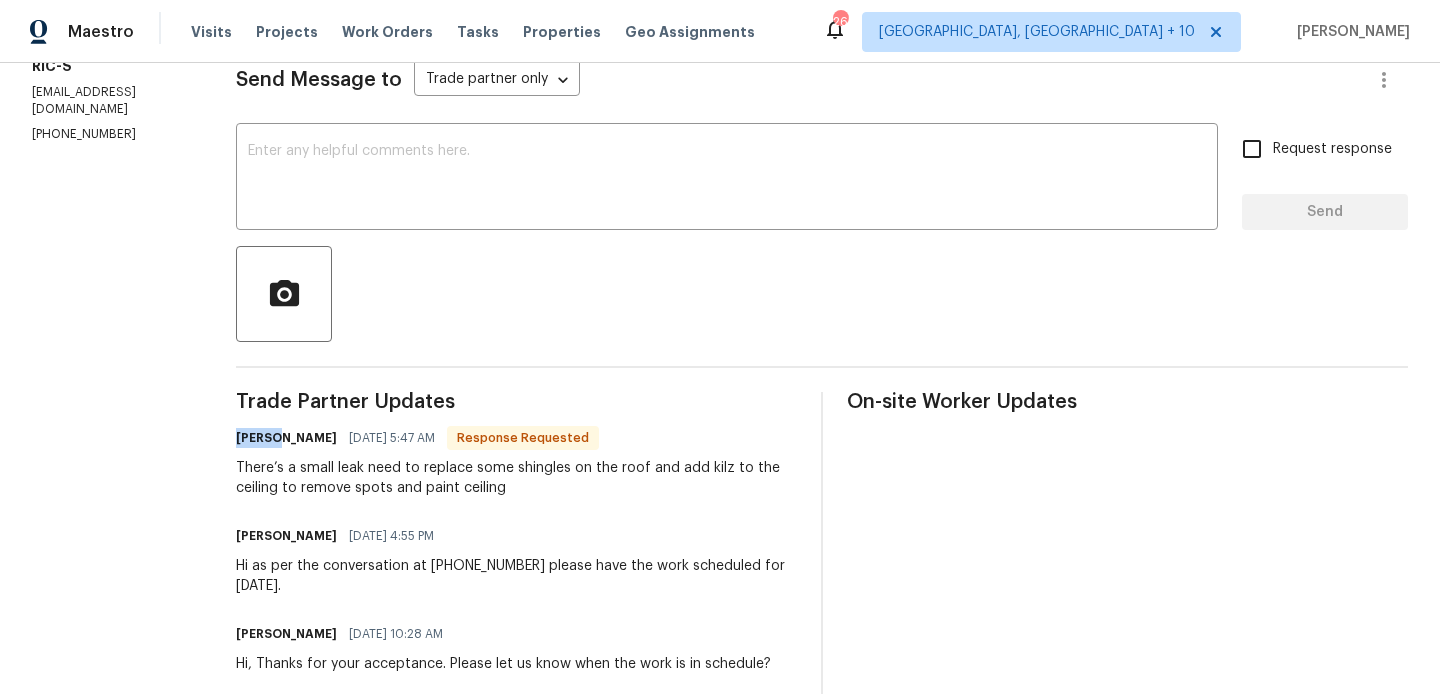 click on "[PERSON_NAME]" at bounding box center [286, 438] 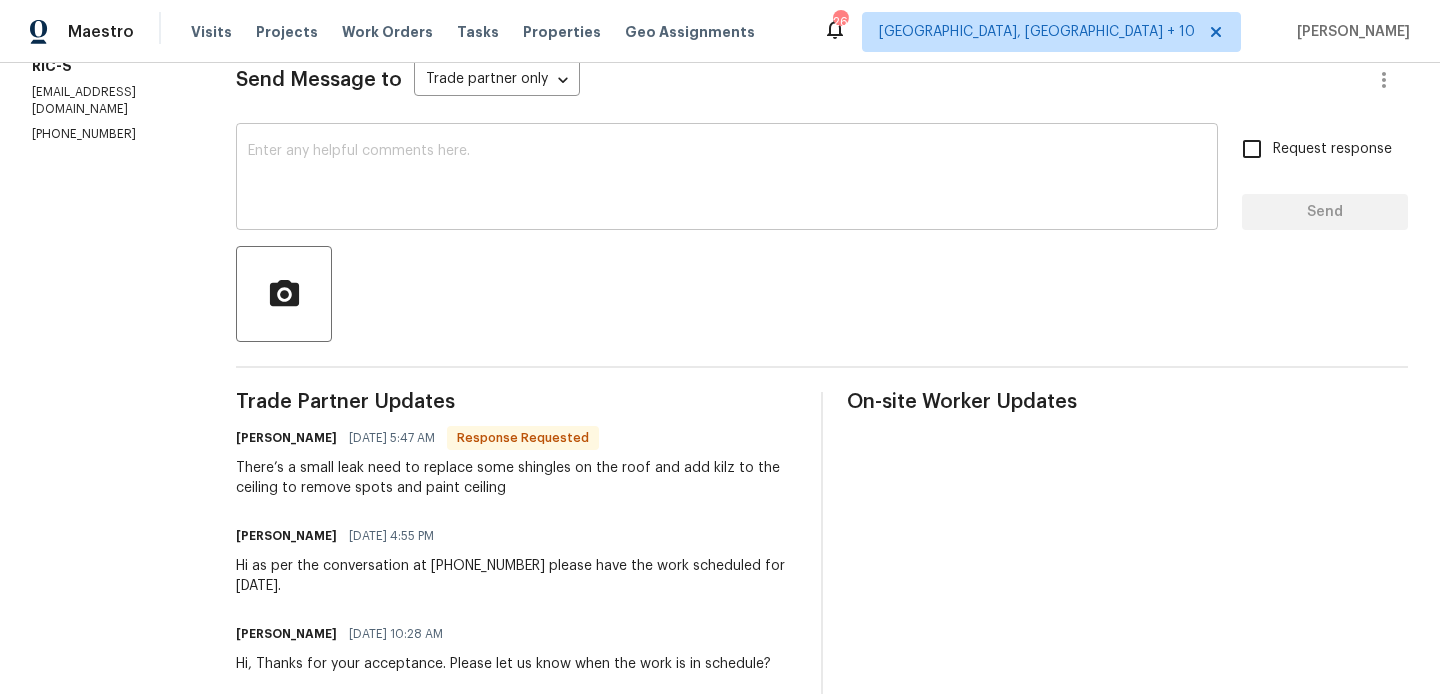 click at bounding box center [727, 179] 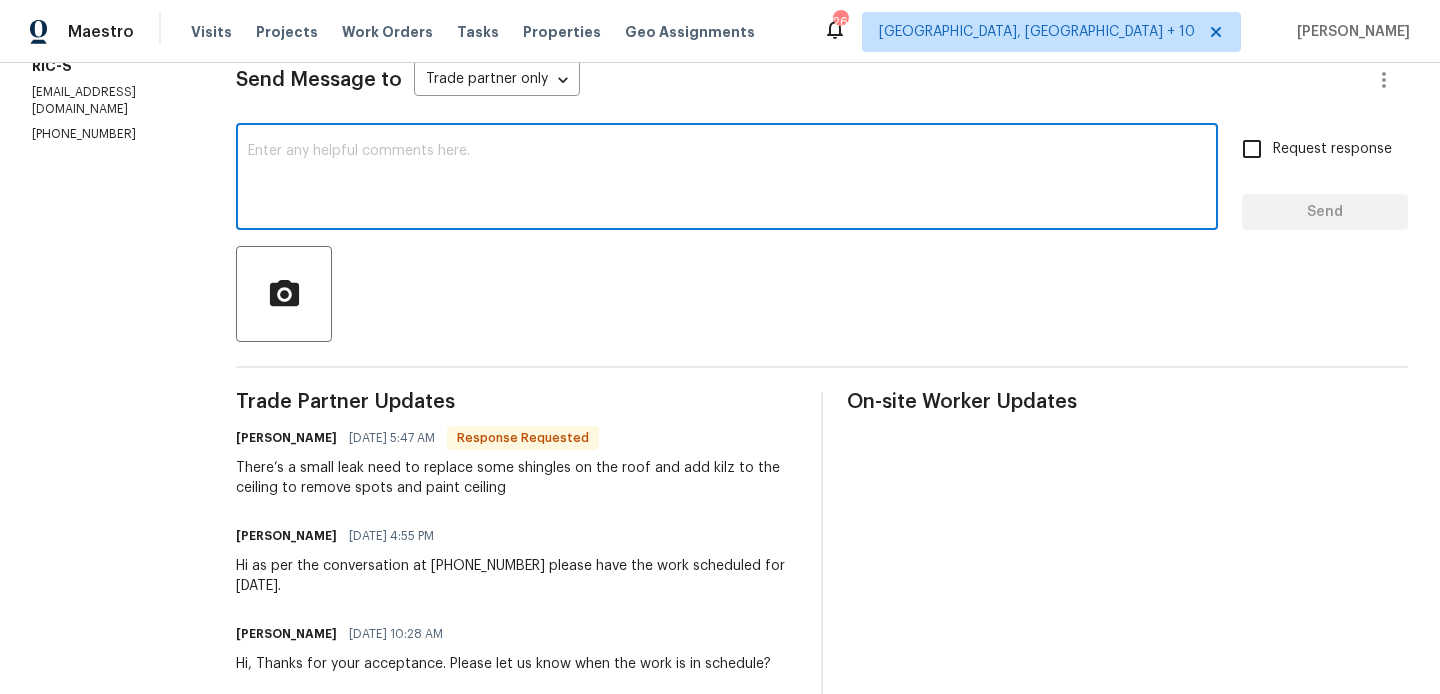 paste on "Cheila" 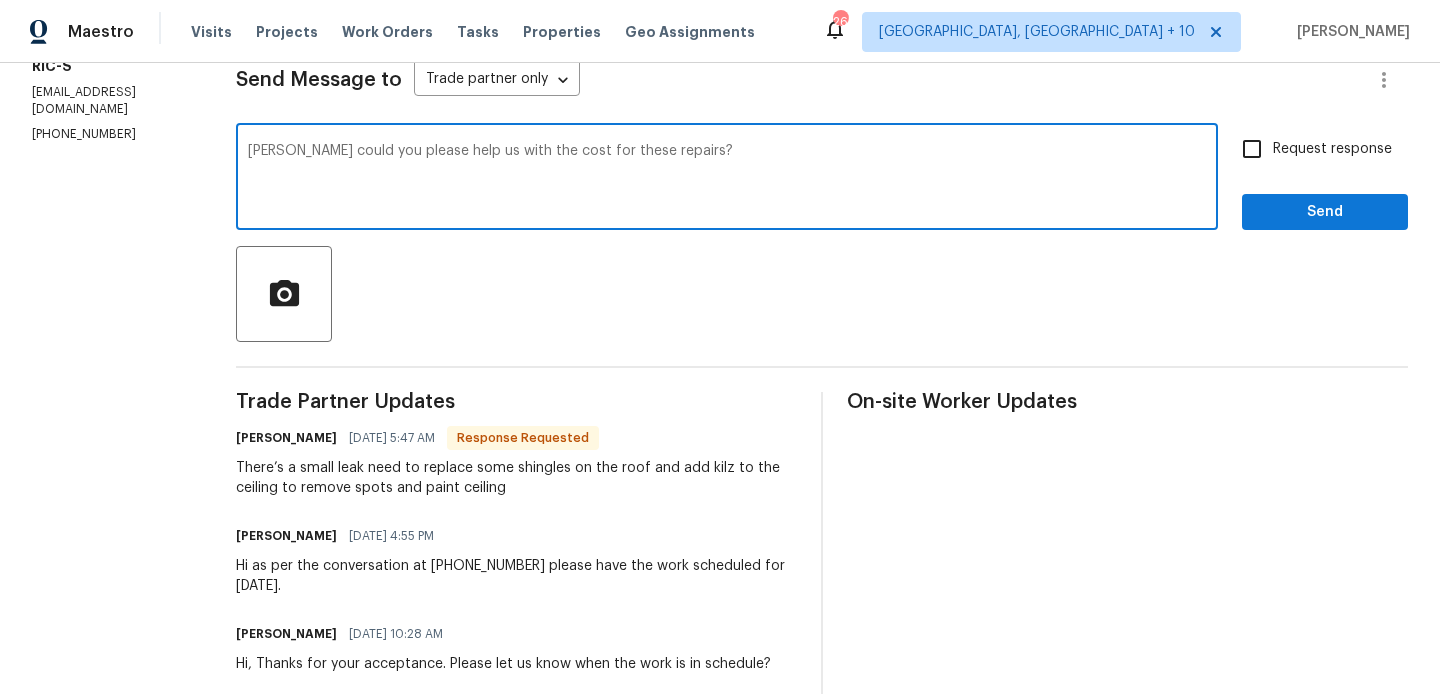 type on "[PERSON_NAME] could you please help us with the cost for these repairs?" 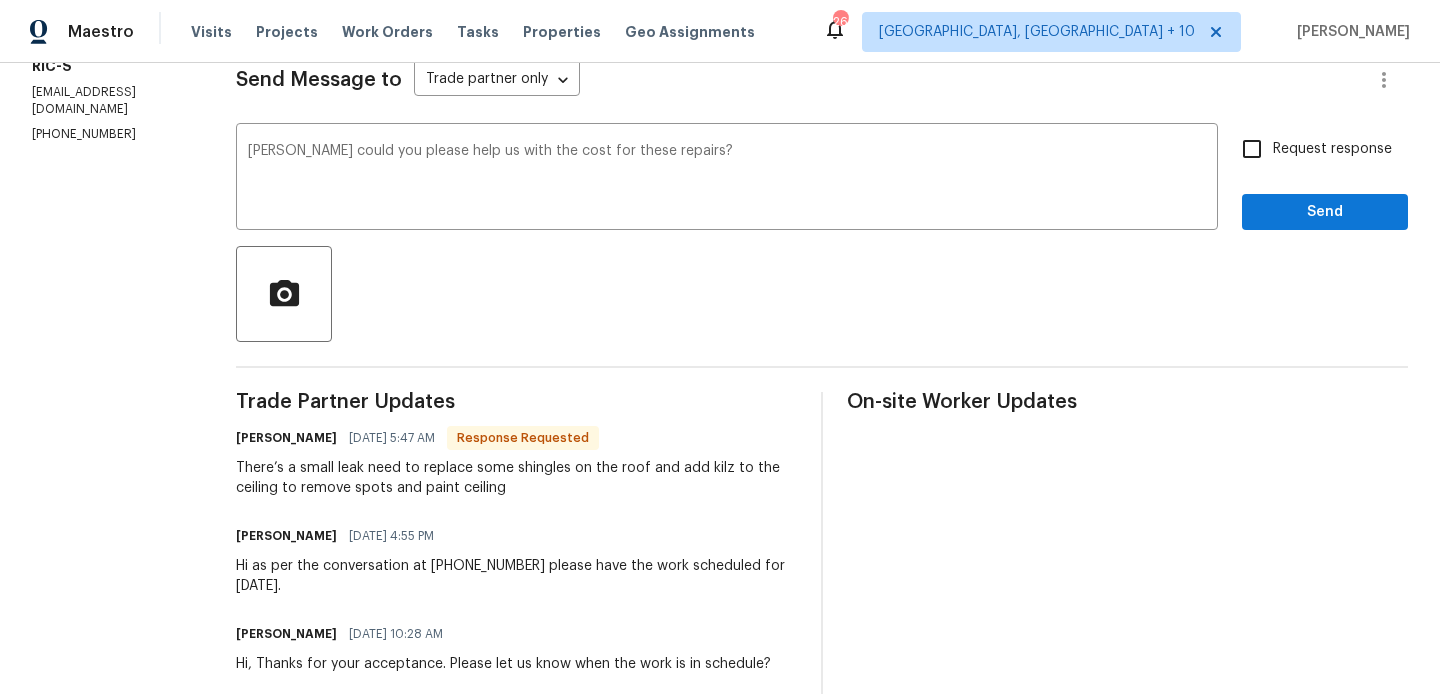 click on "Request response" at bounding box center (1311, 149) 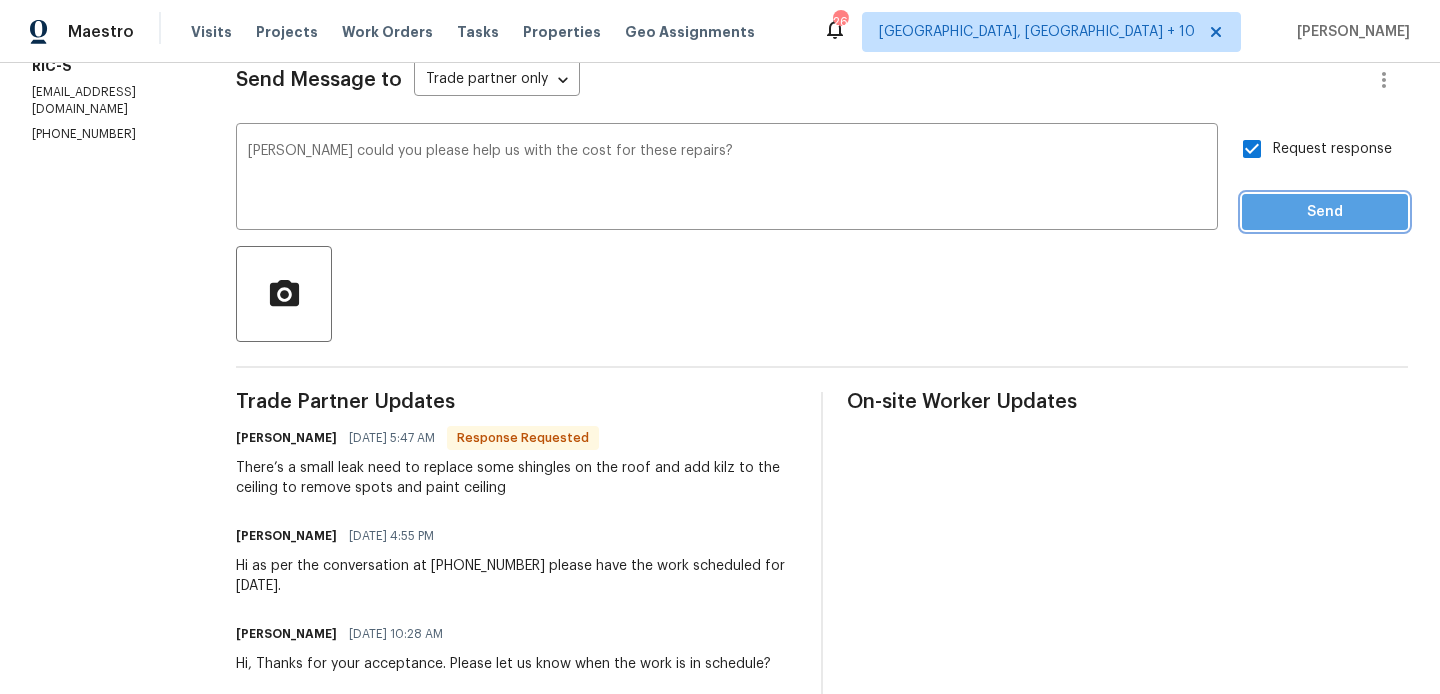 click on "Send" at bounding box center (1325, 212) 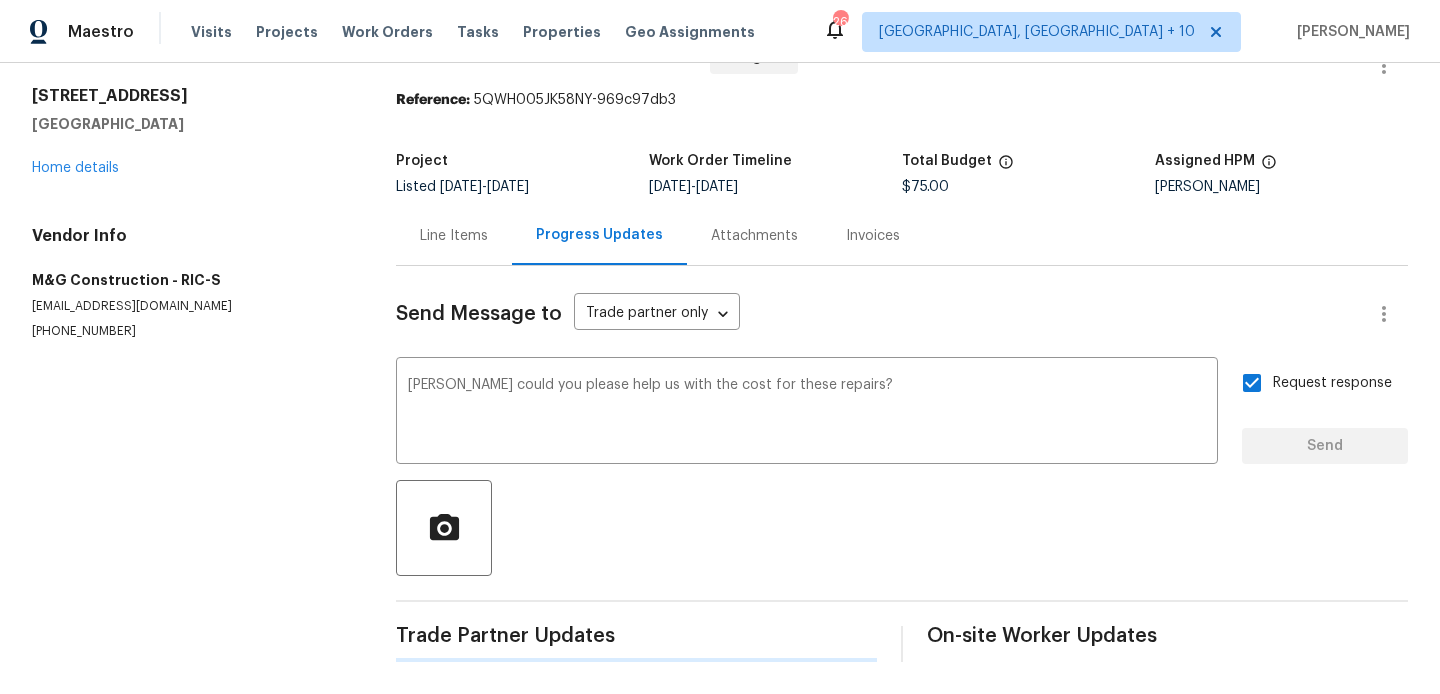 type 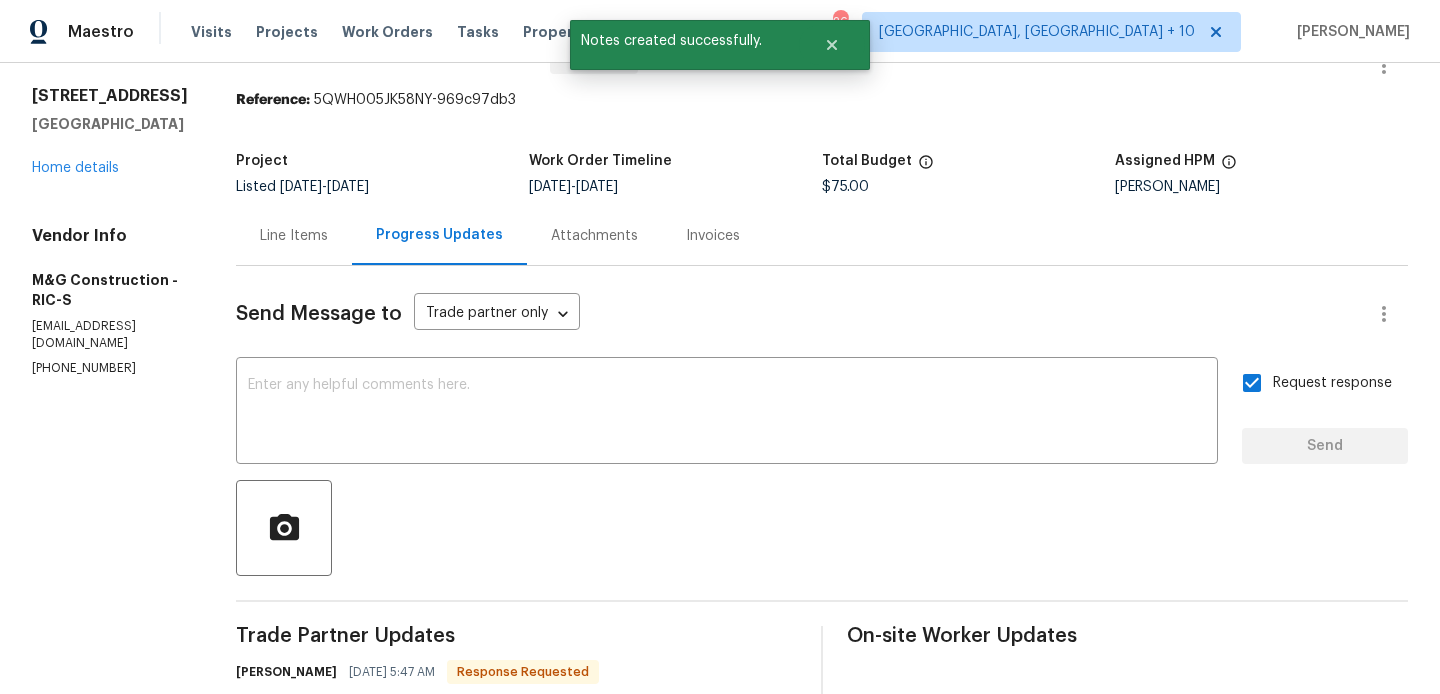 scroll, scrollTop: 287, scrollLeft: 0, axis: vertical 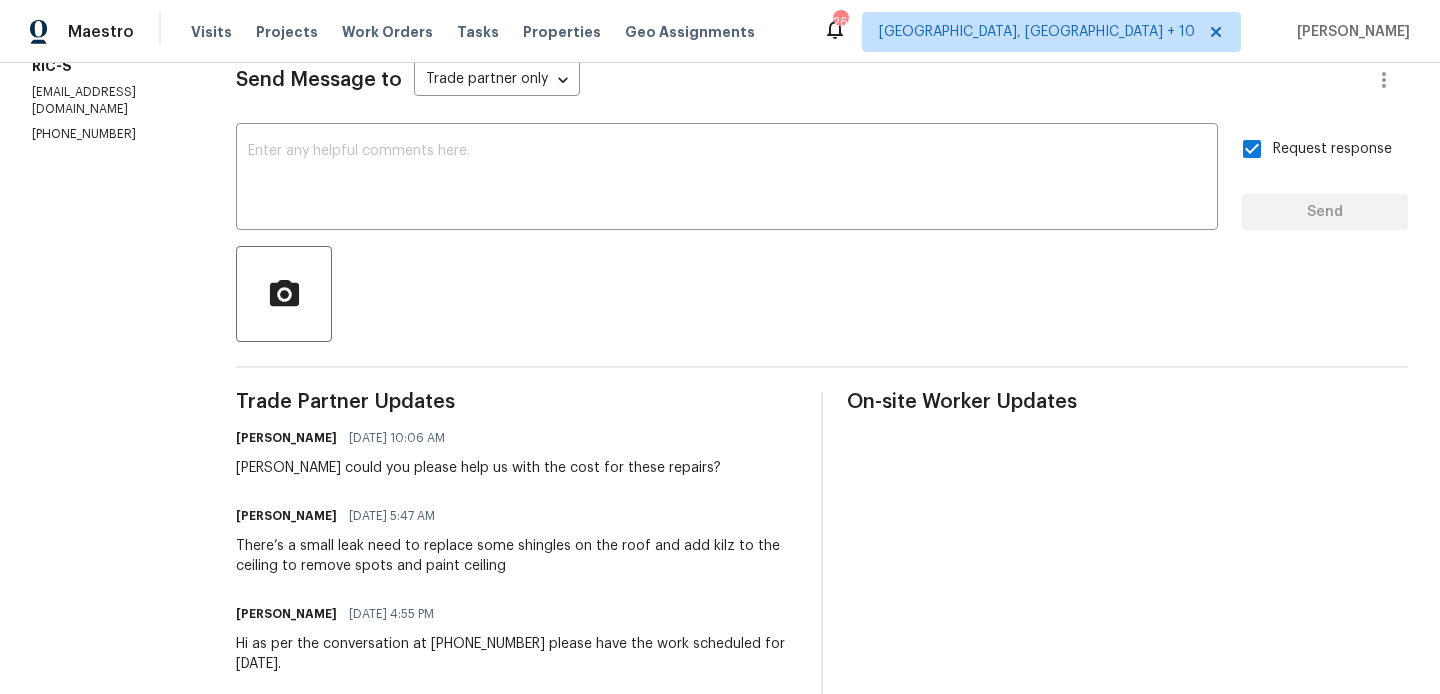 click on "All work orders 201 Winston Ave Colonial Heights, VA 23834 Home details Vendor Info M&G Construction - RIC-S mgcontractor6@gmail.com (703) 864-2437" at bounding box center (110, 371) 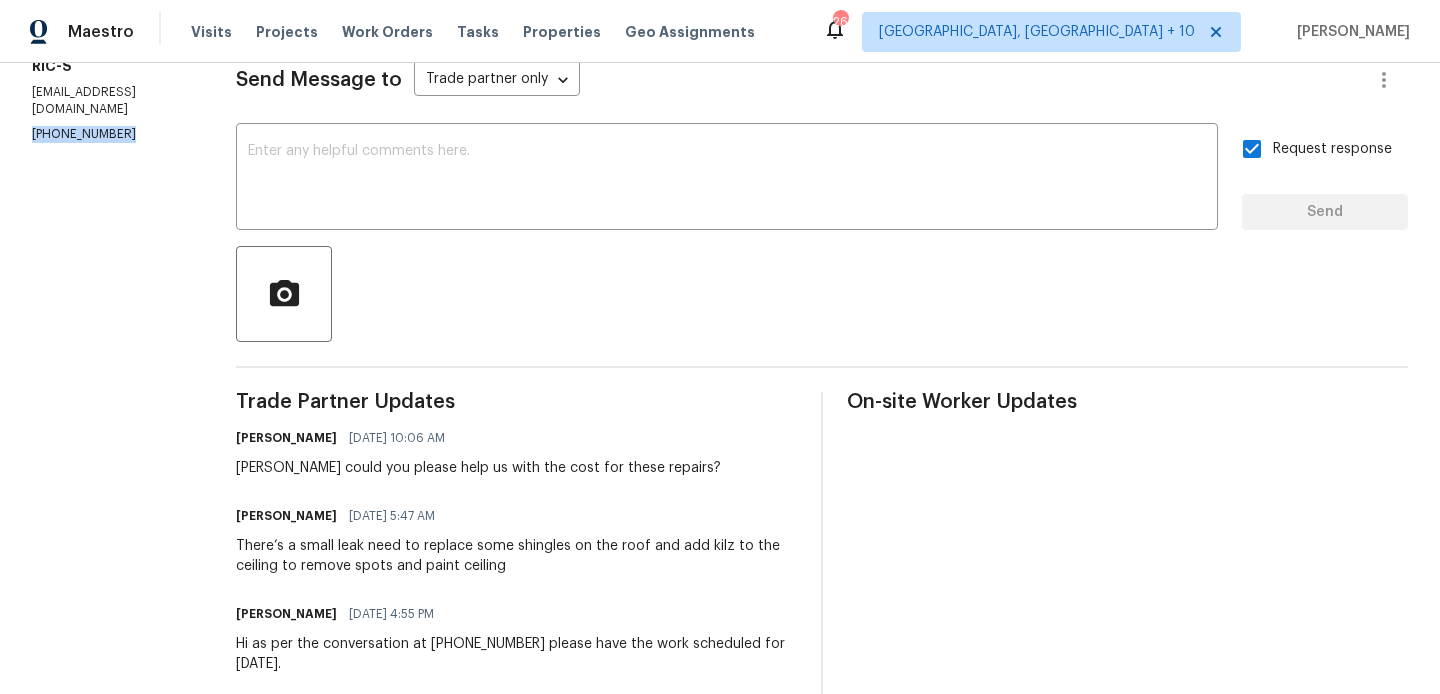 click on "All work orders 201 Winston Ave Colonial Heights, VA 23834 Home details Vendor Info M&G Construction - RIC-S mgcontractor6@gmail.com (703) 864-2437" at bounding box center [110, 371] 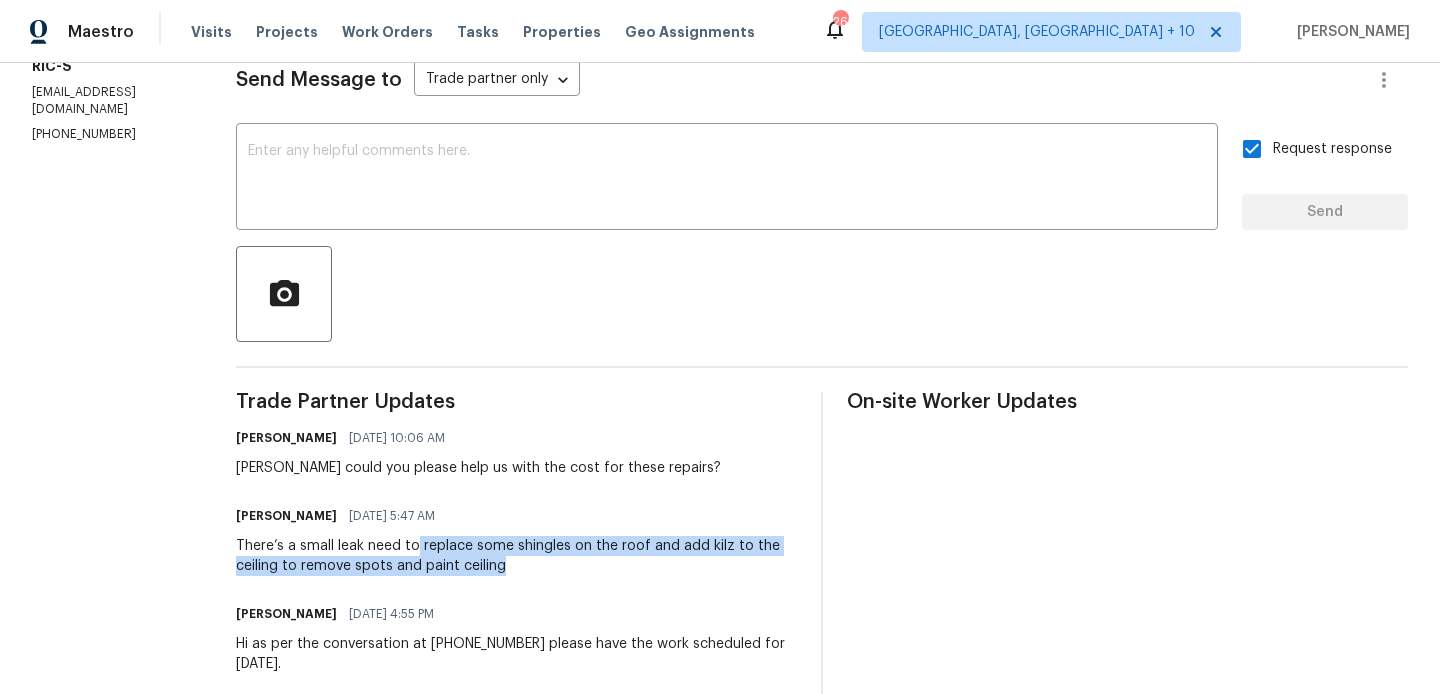 drag, startPoint x: 412, startPoint y: 549, endPoint x: 527, endPoint y: 561, distance: 115.62439 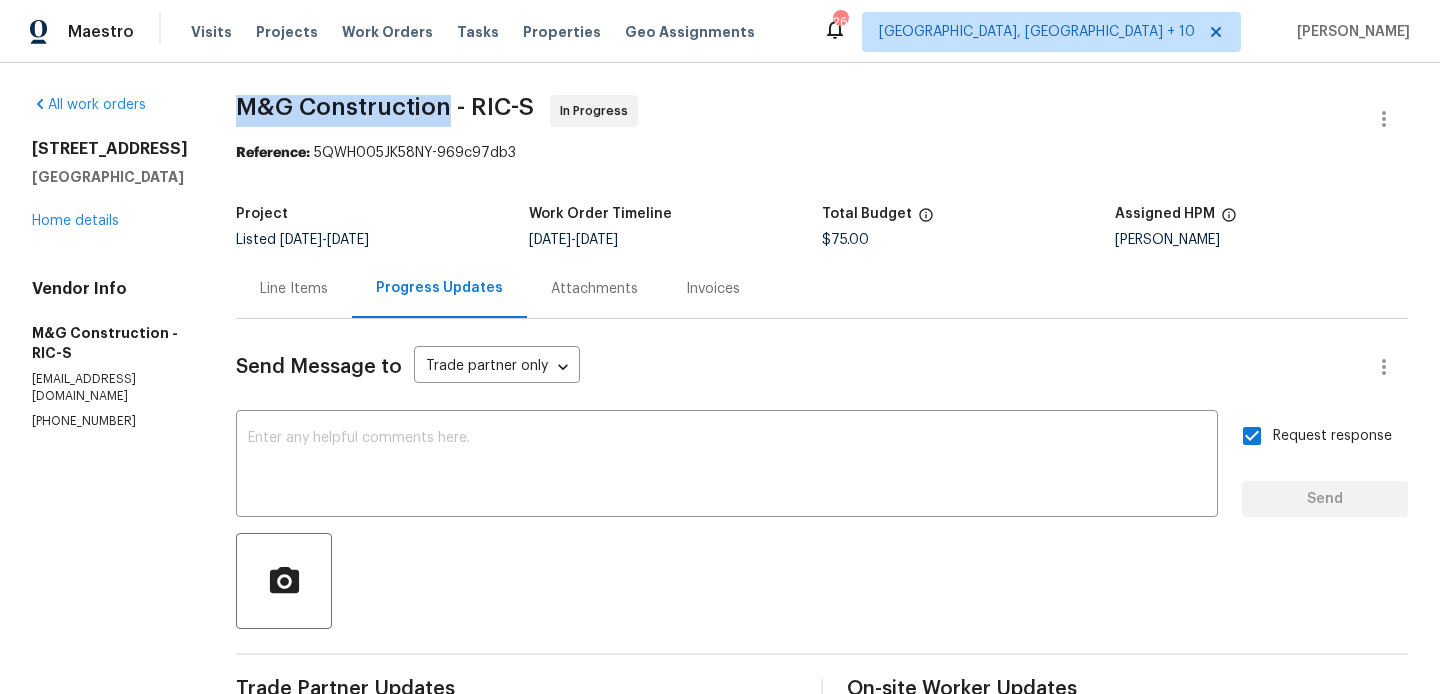 drag, startPoint x: 238, startPoint y: 100, endPoint x: 442, endPoint y: 102, distance: 204.0098 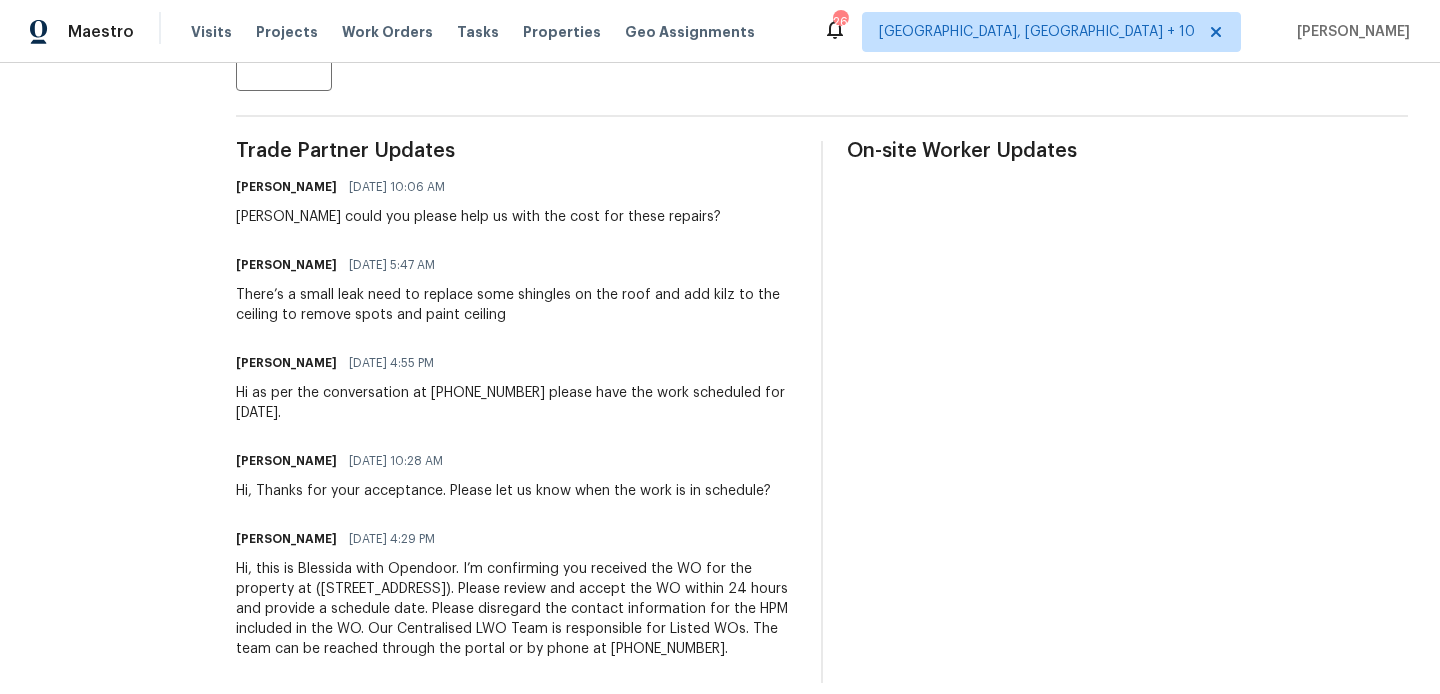 click on "There’s a small leak need to replace some shingles on the roof and add kilz to the ceiling to remove spots and paint ceiling" at bounding box center (516, 305) 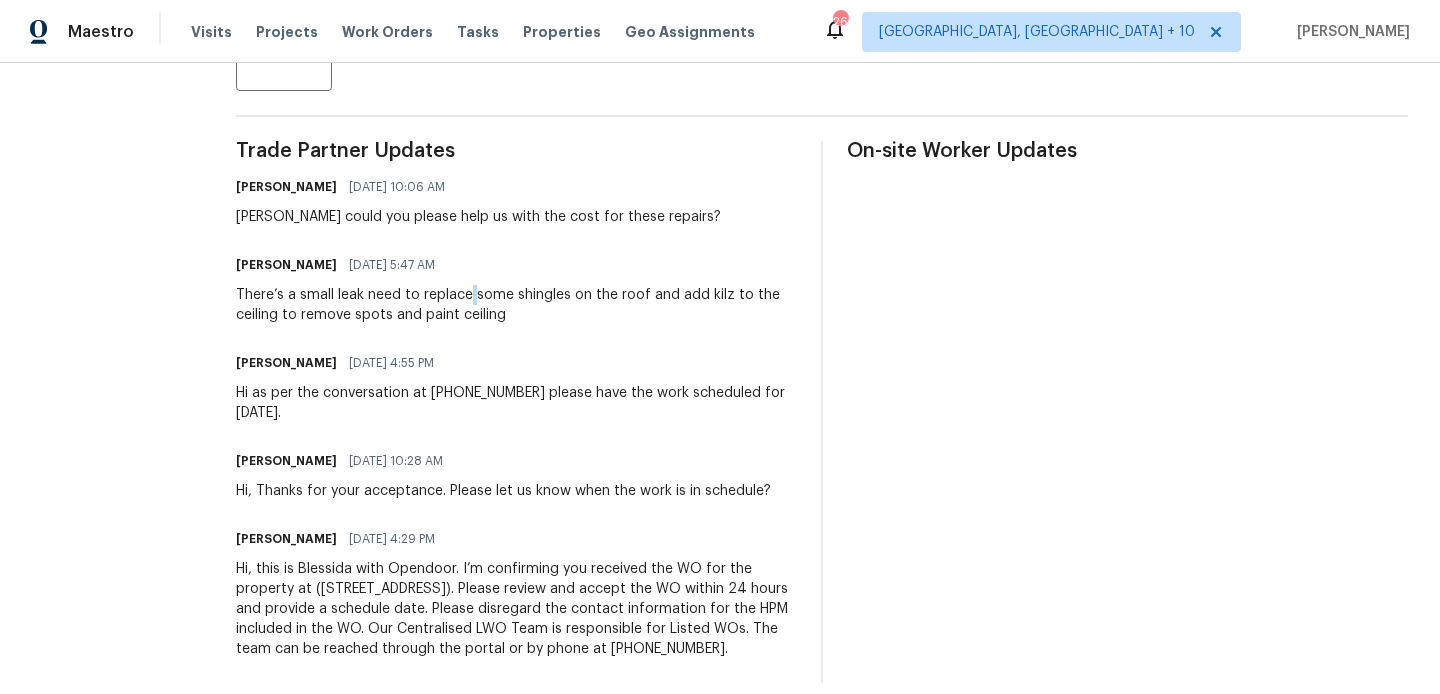 click on "There’s a small leak need to replace some shingles on the roof and add kilz to the ceiling to remove spots and paint ceiling" at bounding box center [516, 305] 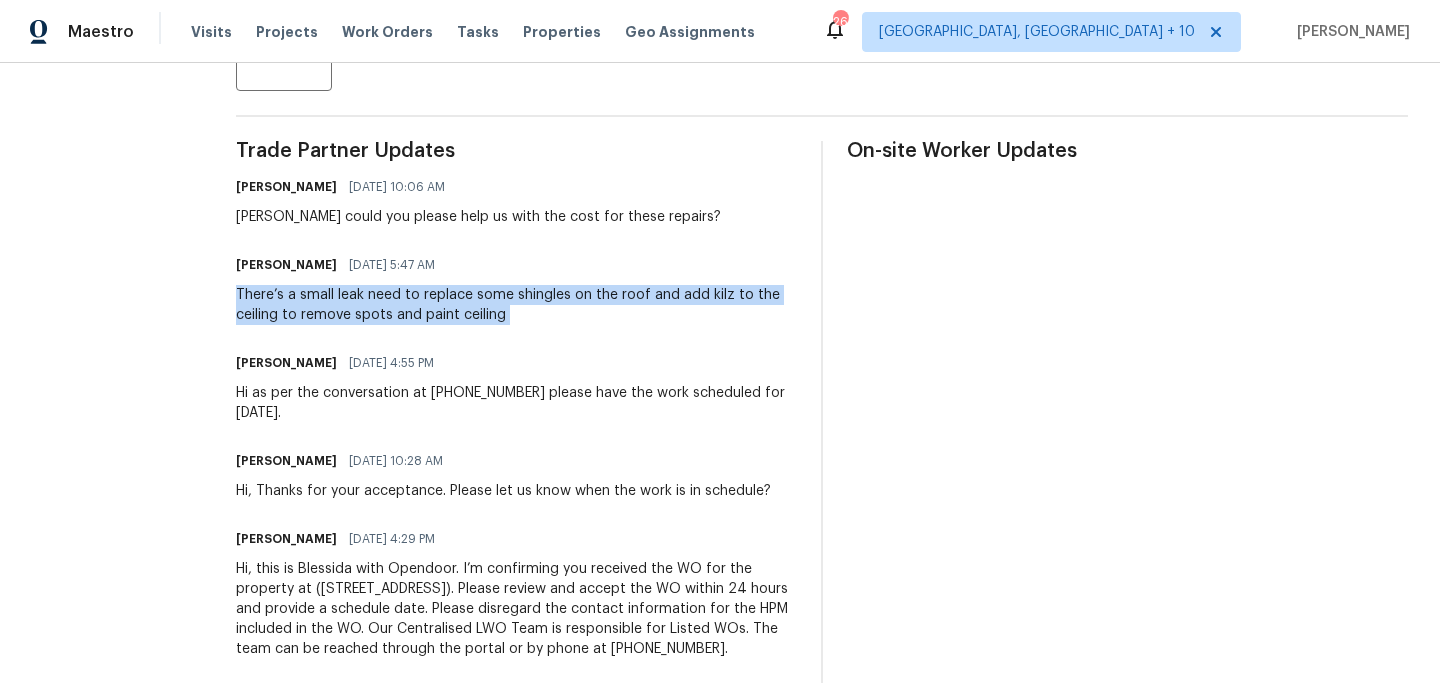 click on "There’s a small leak need to replace some shingles on the roof and add kilz to the ceiling to remove spots and paint ceiling" at bounding box center (516, 305) 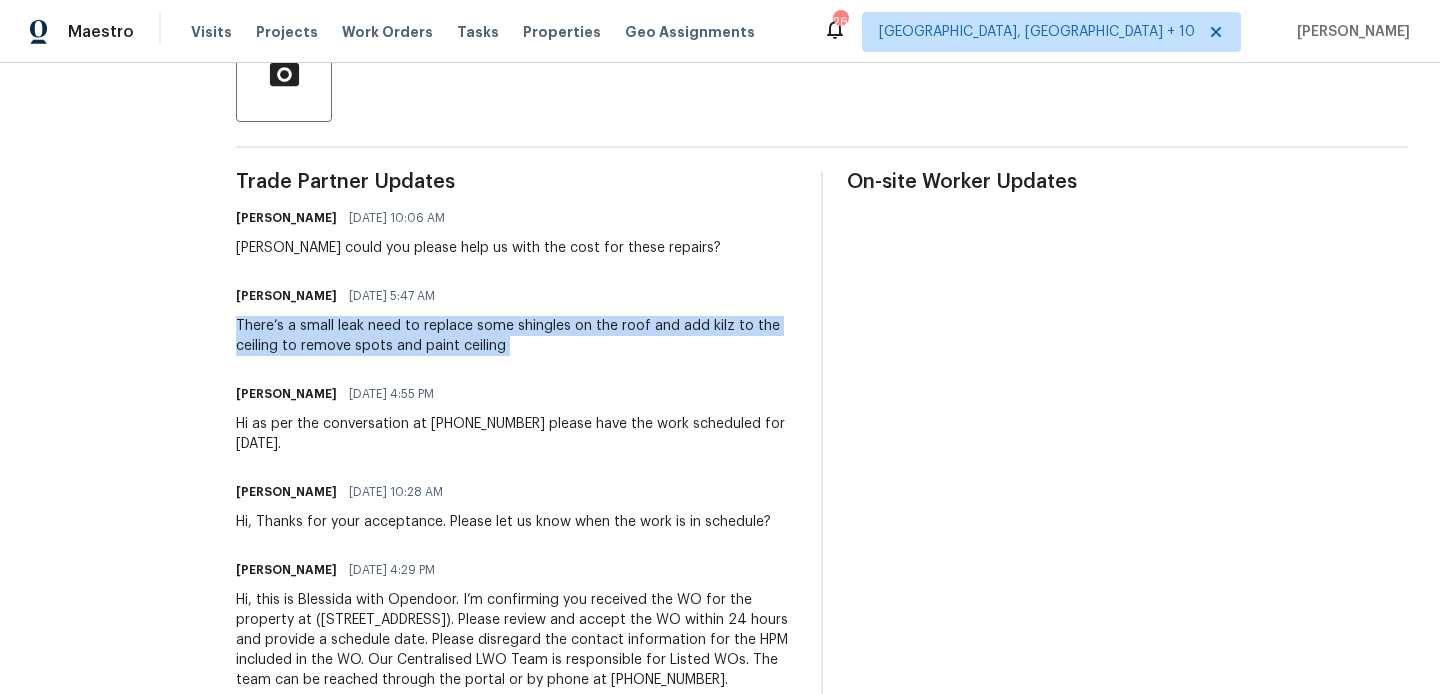 scroll, scrollTop: 0, scrollLeft: 0, axis: both 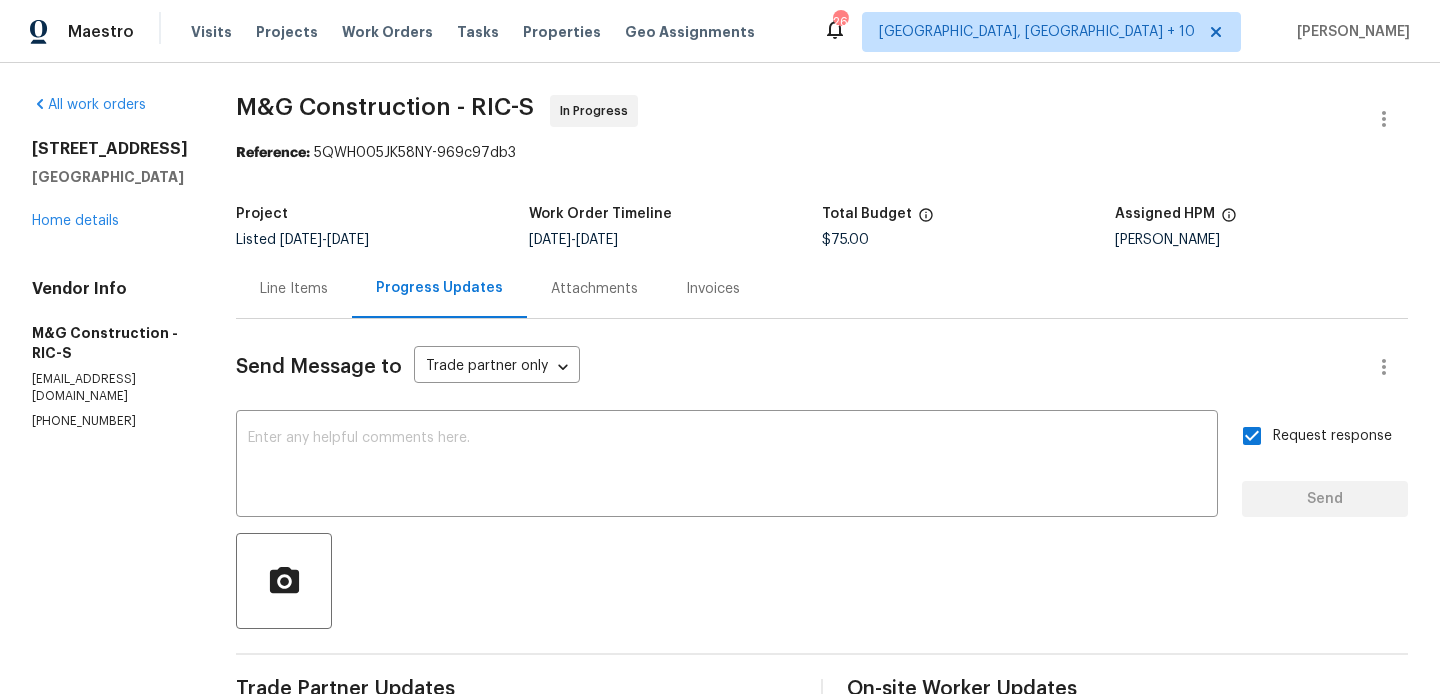 click on "201 Winston Ave Colonial Heights, VA 23834 Home details" at bounding box center [110, 185] 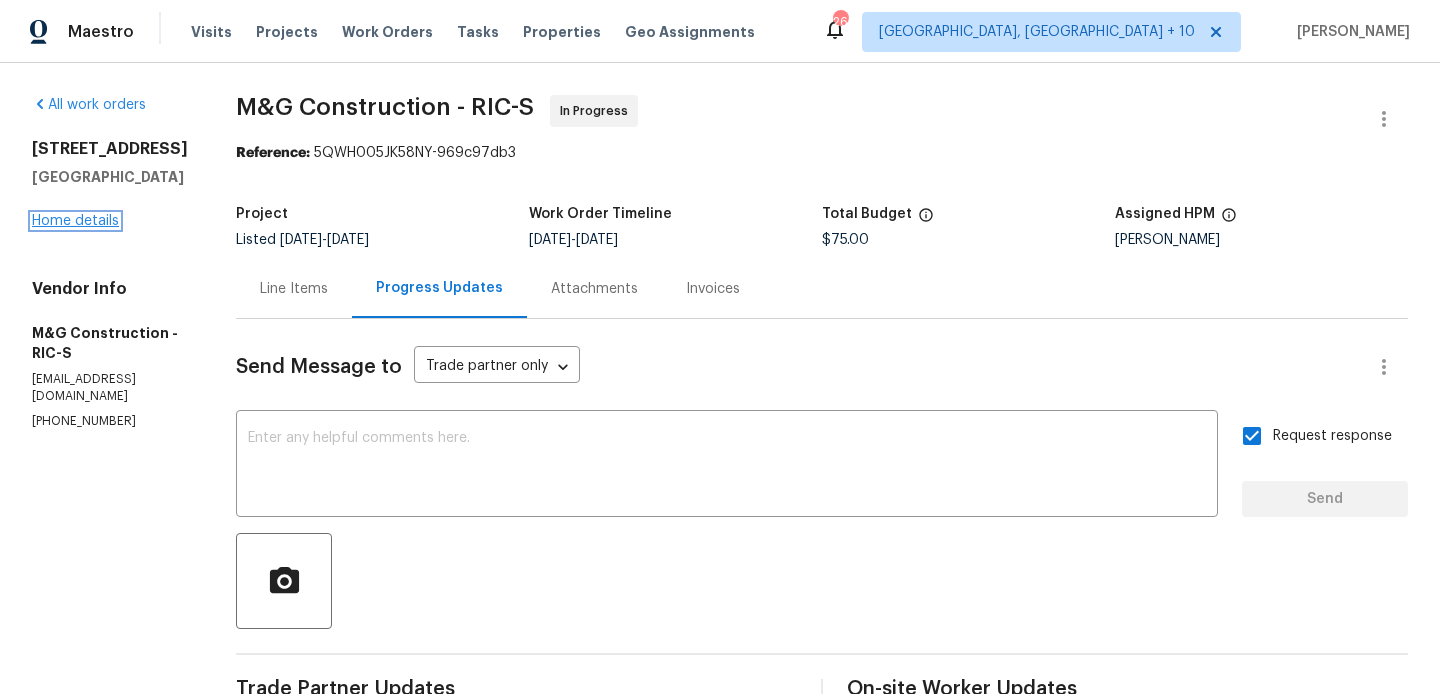 click on "Home details" at bounding box center (75, 221) 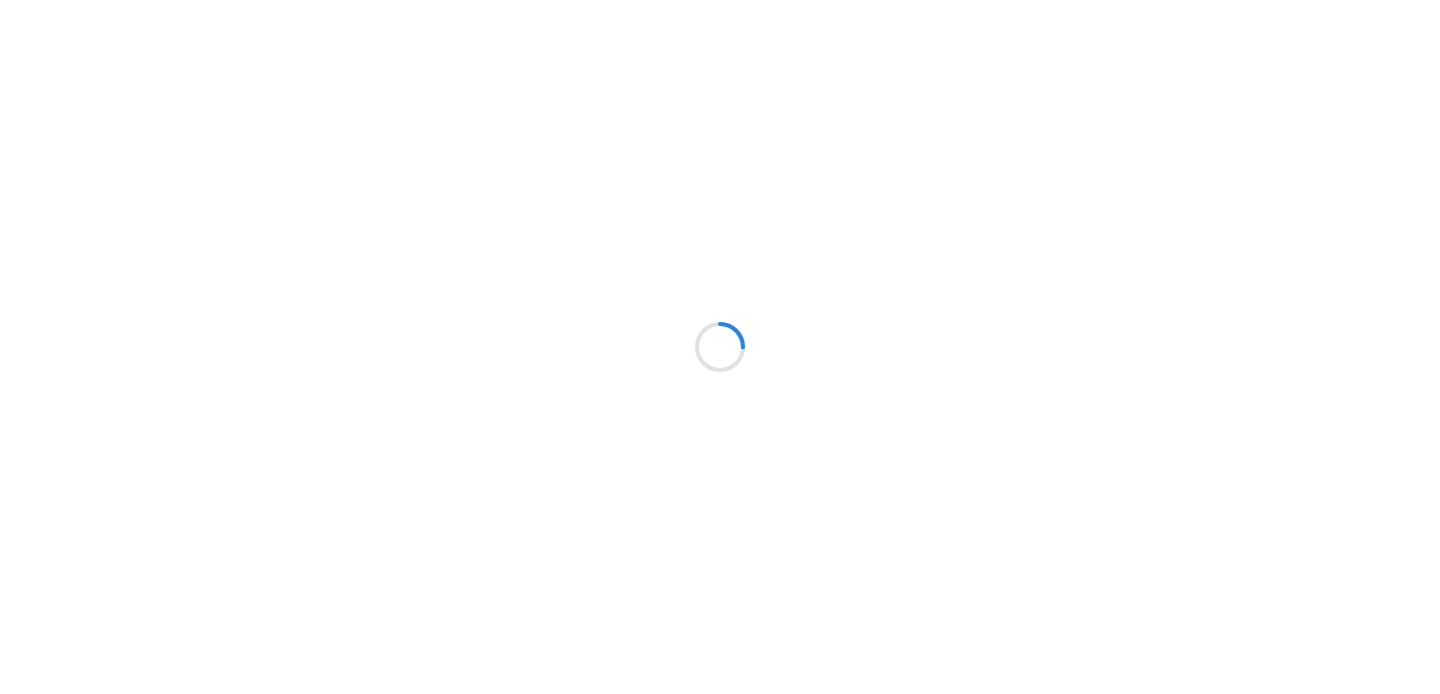 scroll, scrollTop: 0, scrollLeft: 0, axis: both 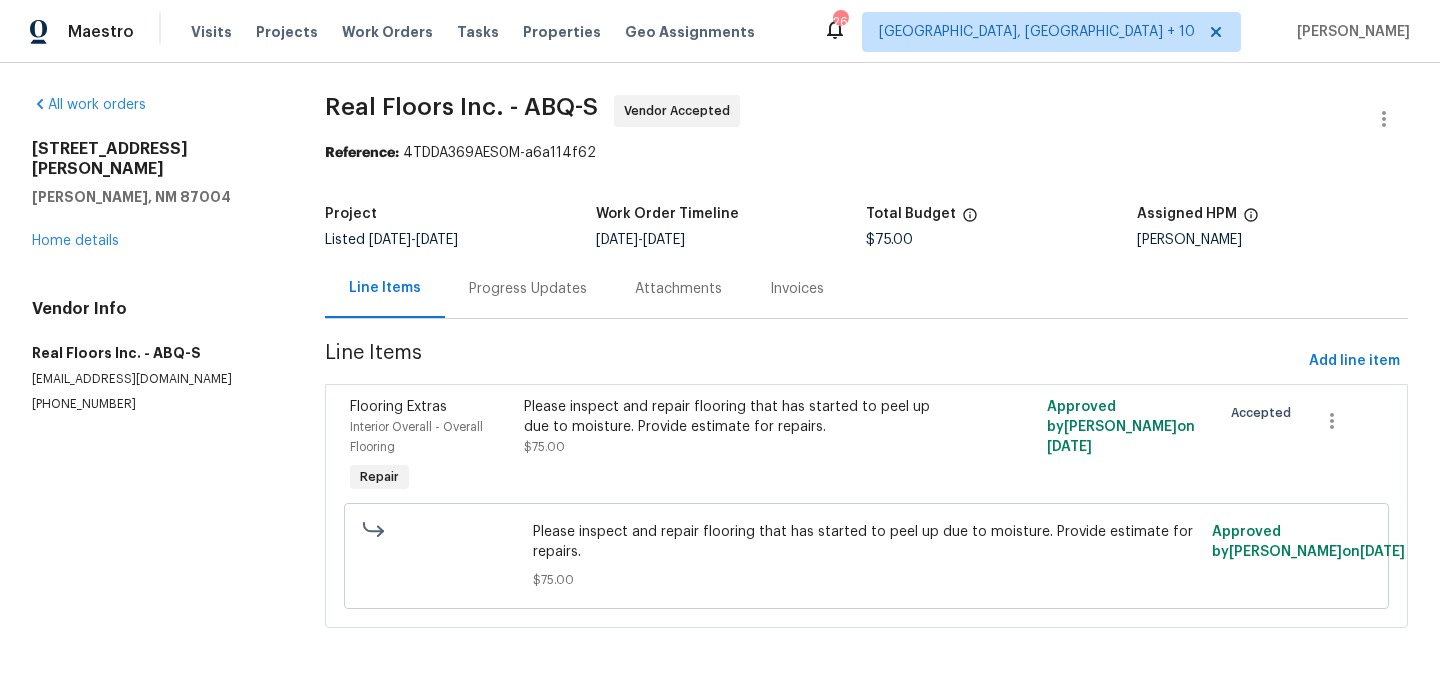 click on "Real Floors Inc. - ABQ-S Vendor Accepted Reference:   4TDDA369AES0M-a6a114f62 Project Listed   [DATE]  -  [DATE] Work Order Timeline [DATE]  -  [DATE] Total Budget $75.00 Assigned HPM [PERSON_NAME] Line Items Progress Updates Attachments Invoices Line Items Add line item Flooring Extras Interior Overall - Overall Flooring Repair Please inspect and repair flooring that has started to peel up due to moisture. Provide estimate for repairs. $75.00 Approved by  Blessida Angeline M  on   [DATE] Accepted Please inspect and repair flooring that has started to peel up due to moisture. Provide estimate for repairs. $75.00 Approved by  [PERSON_NAME] M  on  [DATE]" at bounding box center (866, 373) 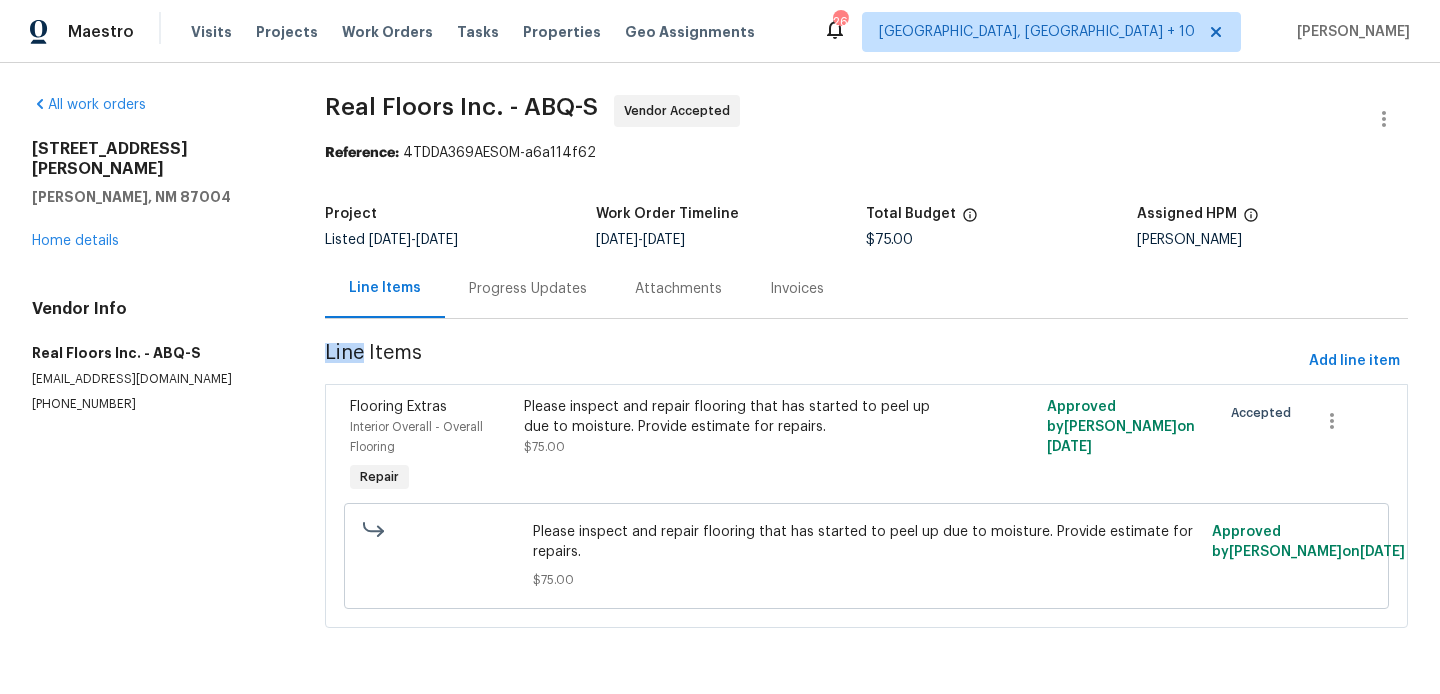 click on "Real Floors Inc. - ABQ-S Vendor Accepted Reference:   4TDDA369AES0M-a6a114f62 Project Listed   [DATE]  -  [DATE] Work Order Timeline [DATE]  -  [DATE] Total Budget $75.00 Assigned HPM [PERSON_NAME] Line Items Progress Updates Attachments Invoices Line Items Add line item Flooring Extras Interior Overall - Overall Flooring Repair Please inspect and repair flooring that has started to peel up due to moisture. Provide estimate for repairs. $75.00 Approved by  Blessida Angeline M  on   [DATE] Accepted Please inspect and repair flooring that has started to peel up due to moisture. Provide estimate for repairs. $75.00 Approved by  [PERSON_NAME] M  on  [DATE]" at bounding box center [866, 373] 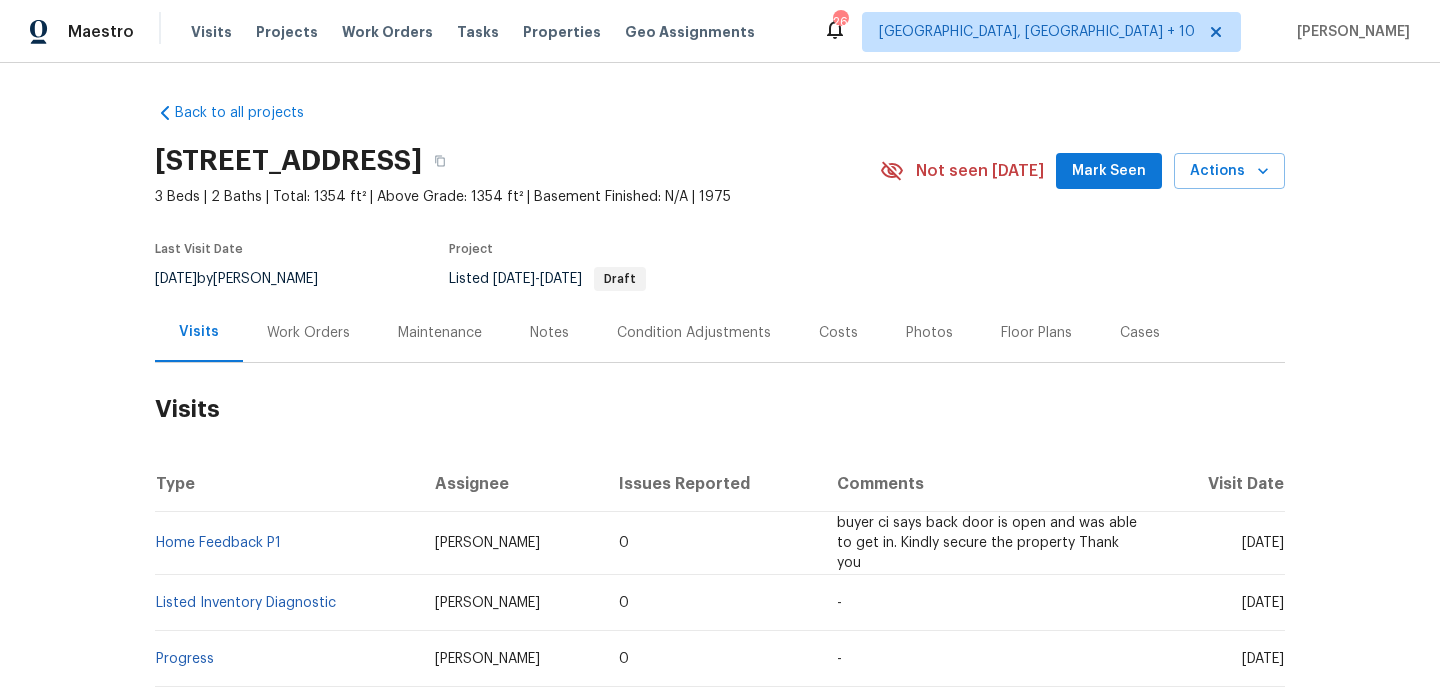 scroll, scrollTop: 0, scrollLeft: 0, axis: both 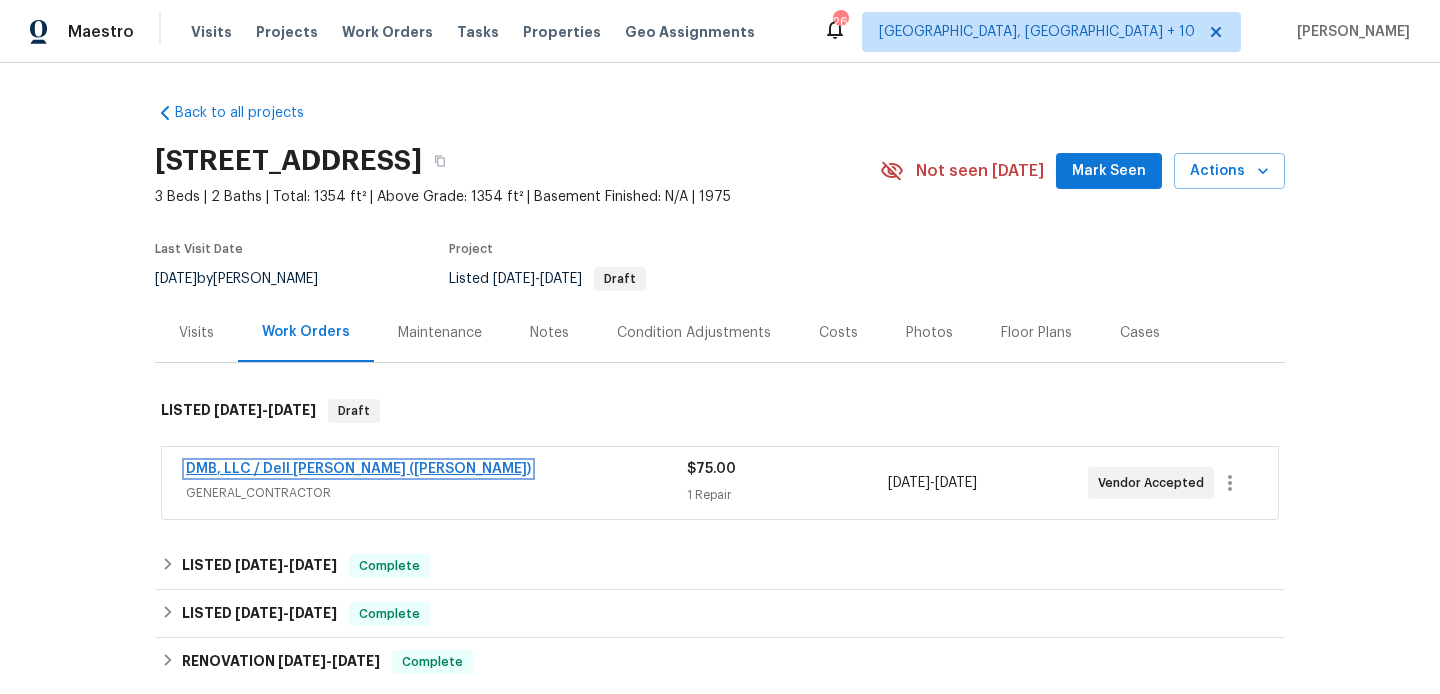 click on "DMB, LLC / Dell [PERSON_NAME] ([PERSON_NAME])" at bounding box center [358, 469] 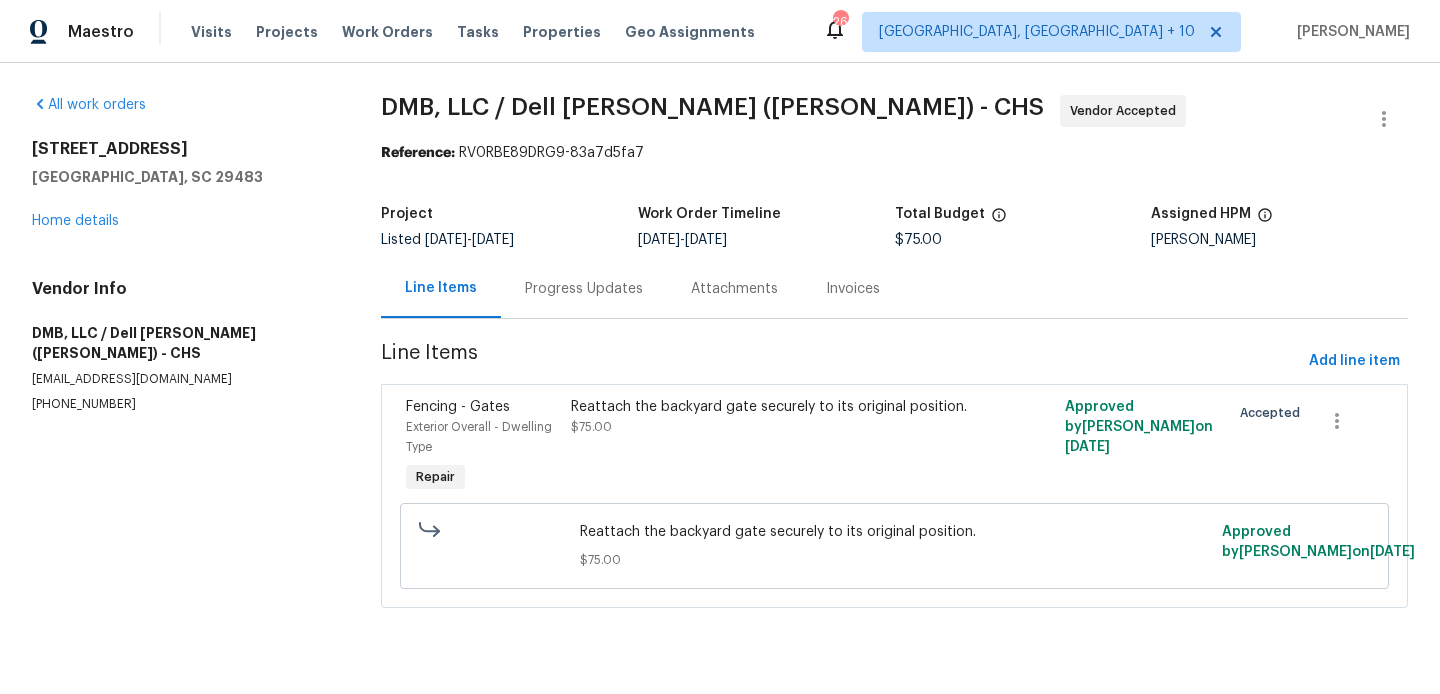 click on "Progress Updates" at bounding box center [584, 289] 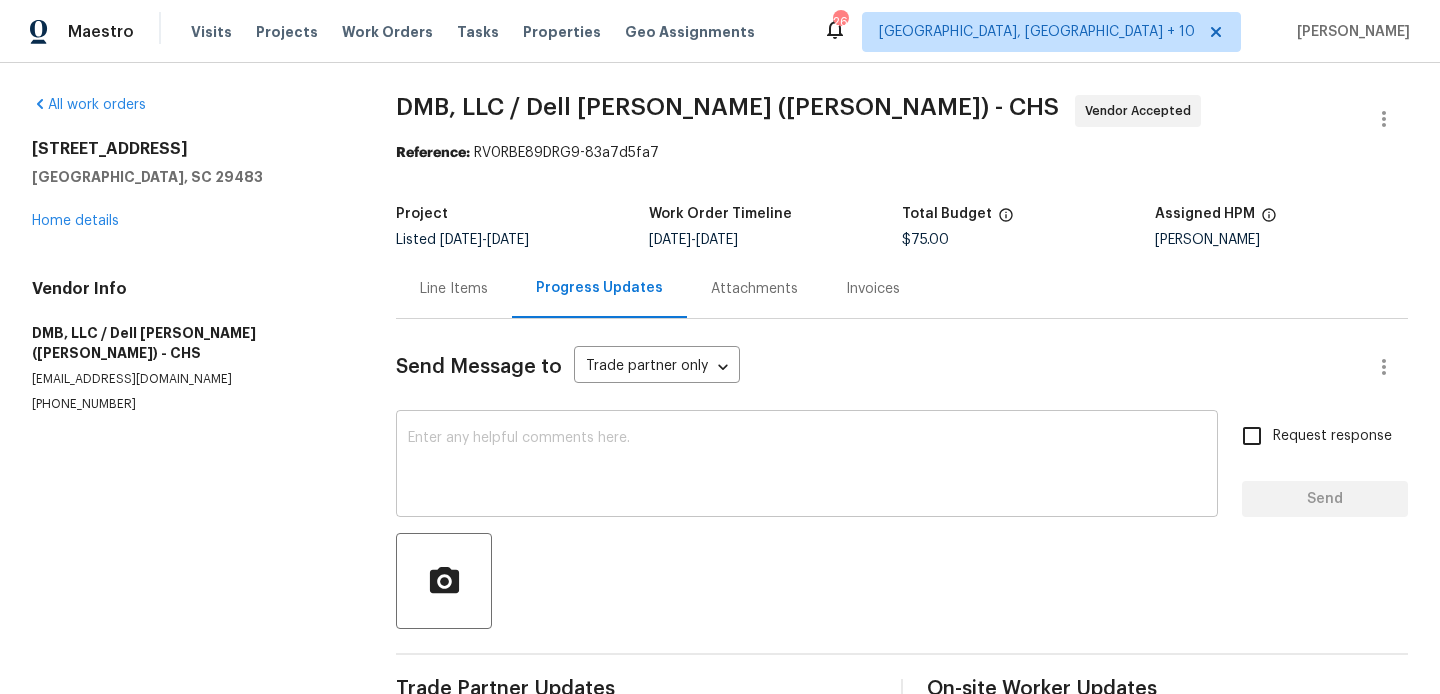 scroll, scrollTop: 207, scrollLeft: 0, axis: vertical 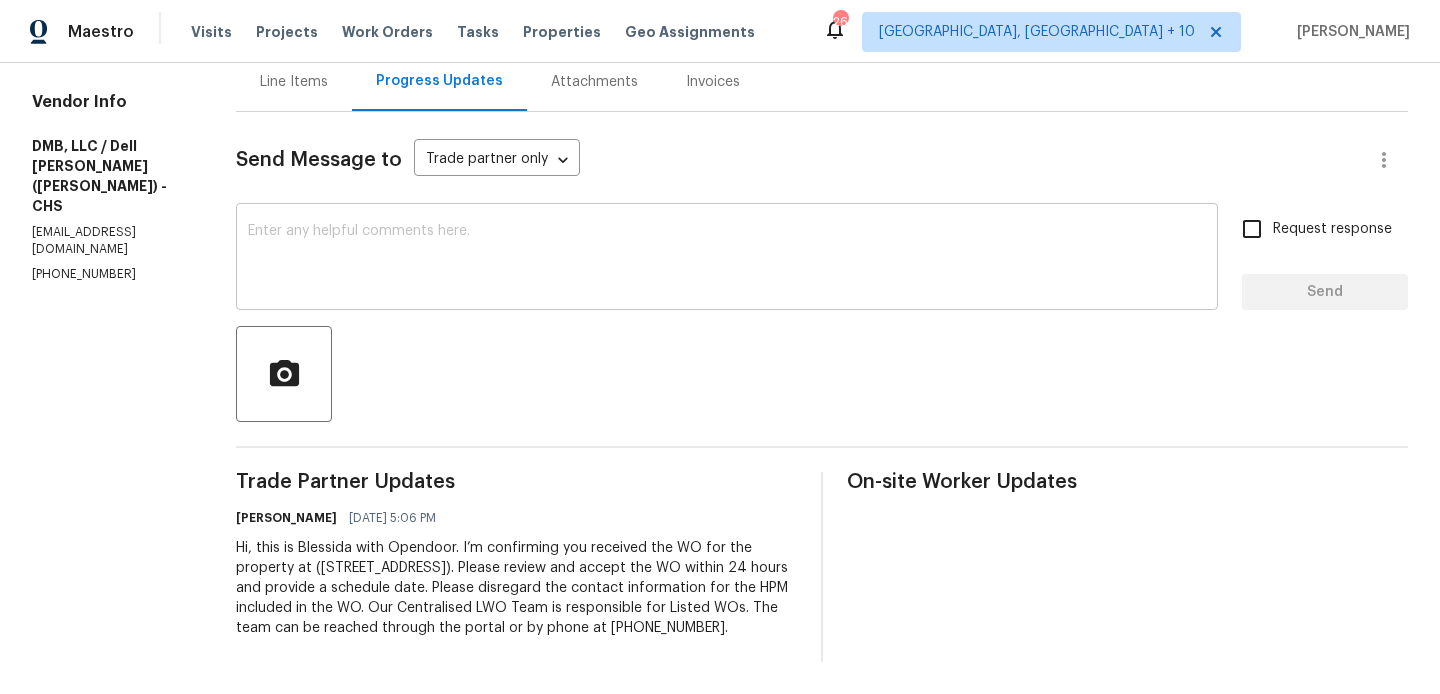 click on "x ​" at bounding box center (727, 259) 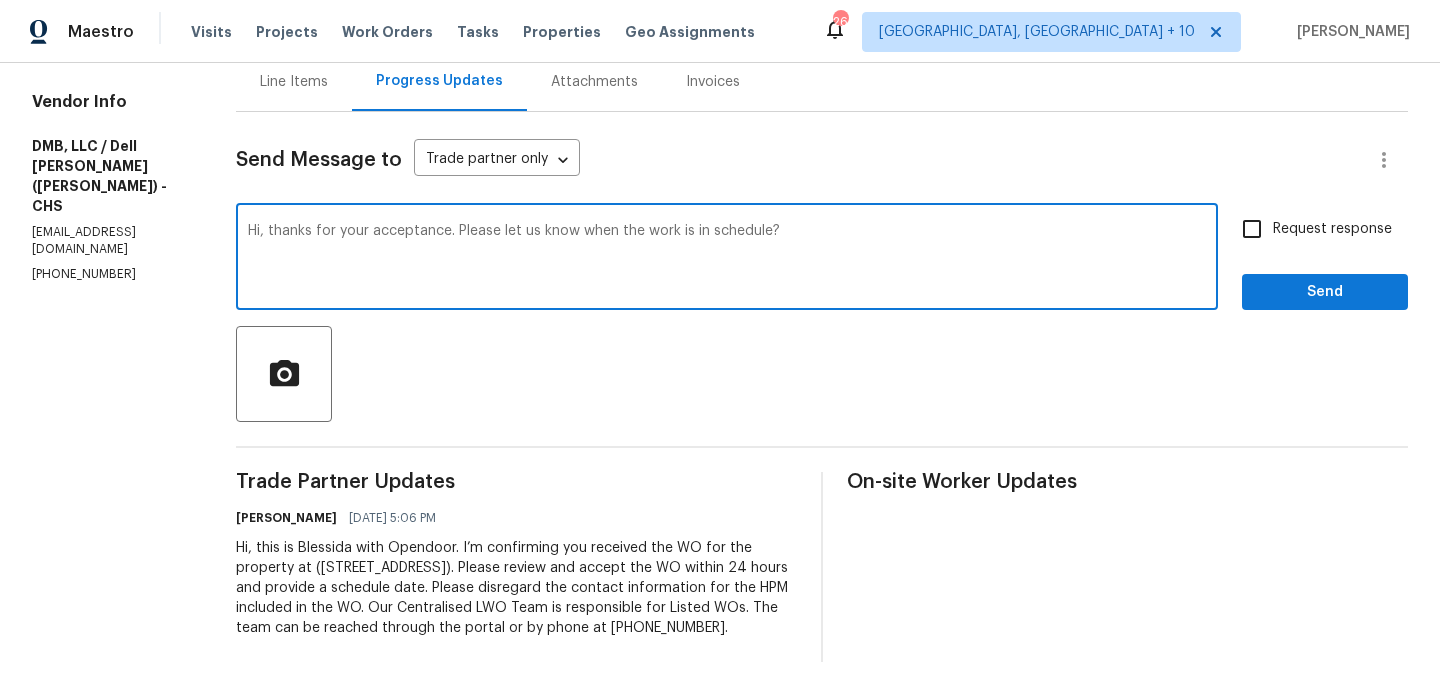 type on "Hi, thanks for your acceptance. Please let us know when the work is in schedule?" 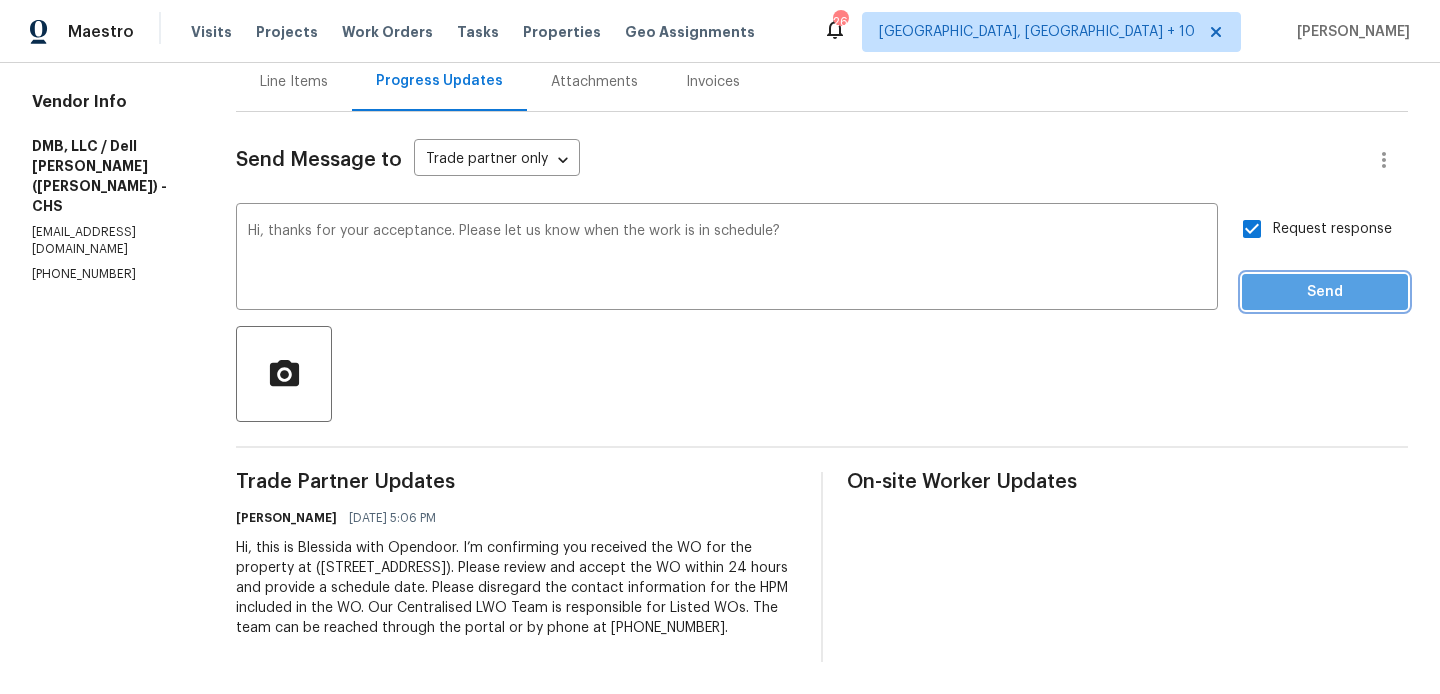 click on "Send" at bounding box center [1325, 292] 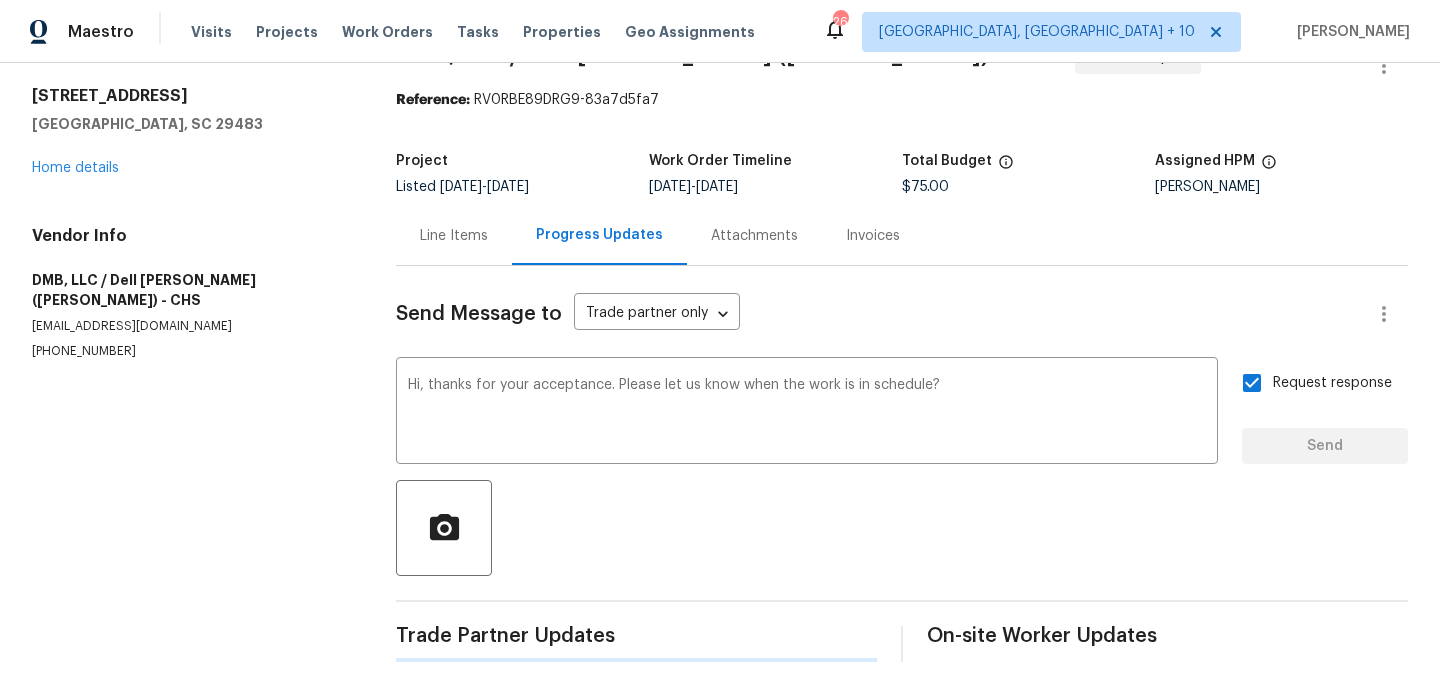 type 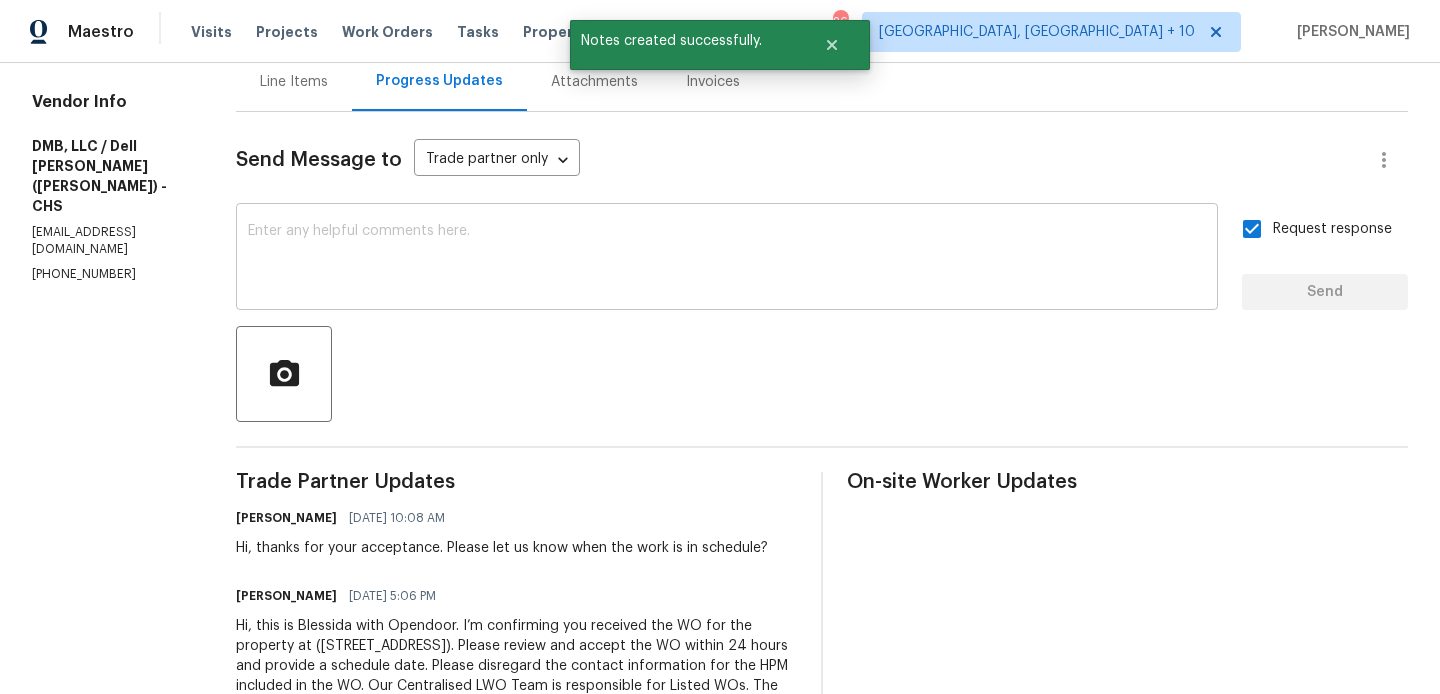 scroll, scrollTop: 0, scrollLeft: 0, axis: both 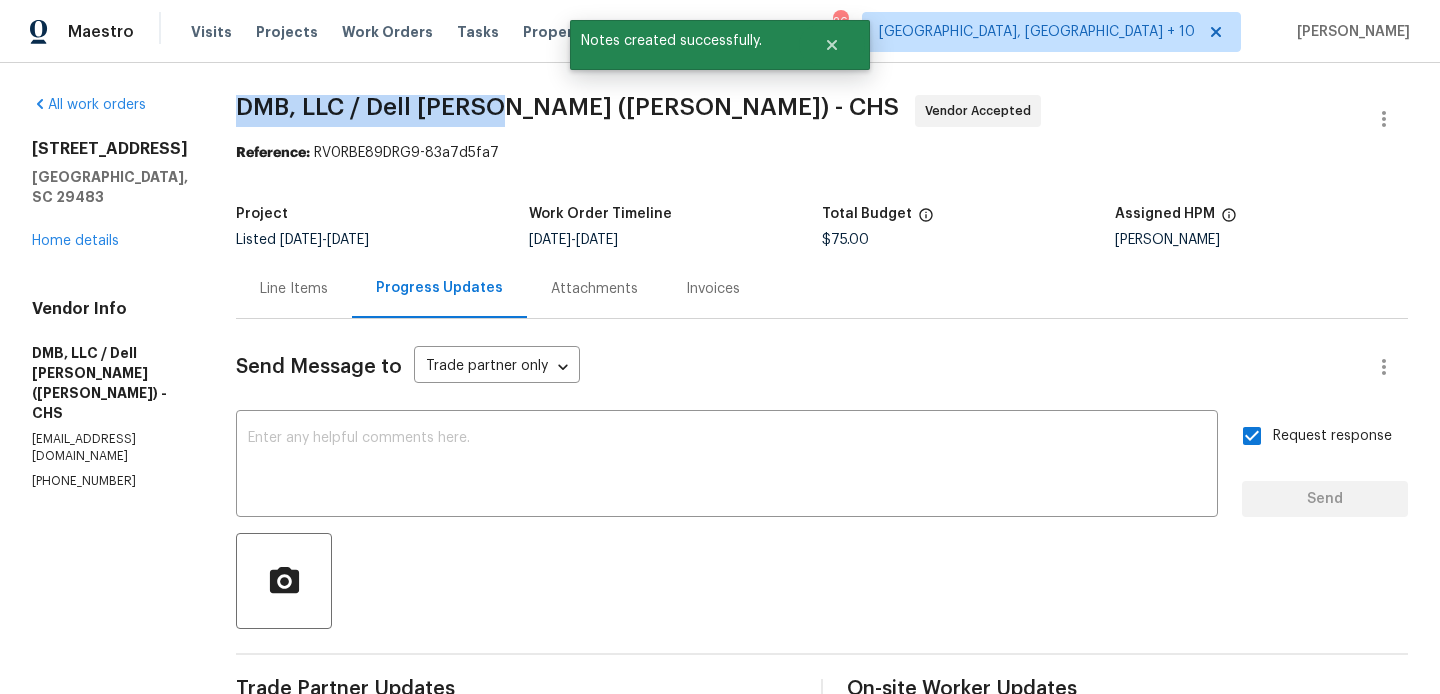 drag, startPoint x: 215, startPoint y: 108, endPoint x: 472, endPoint y: 110, distance: 257.00778 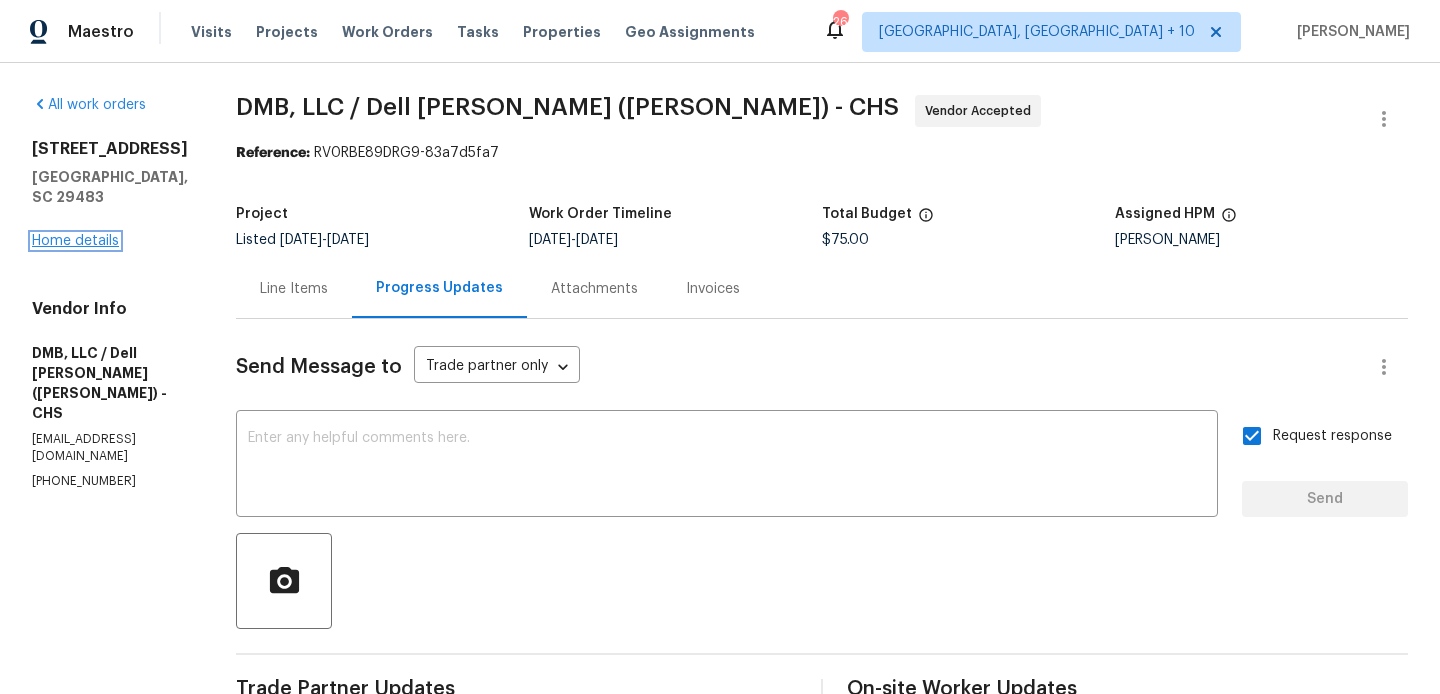 click on "Home details" at bounding box center (75, 241) 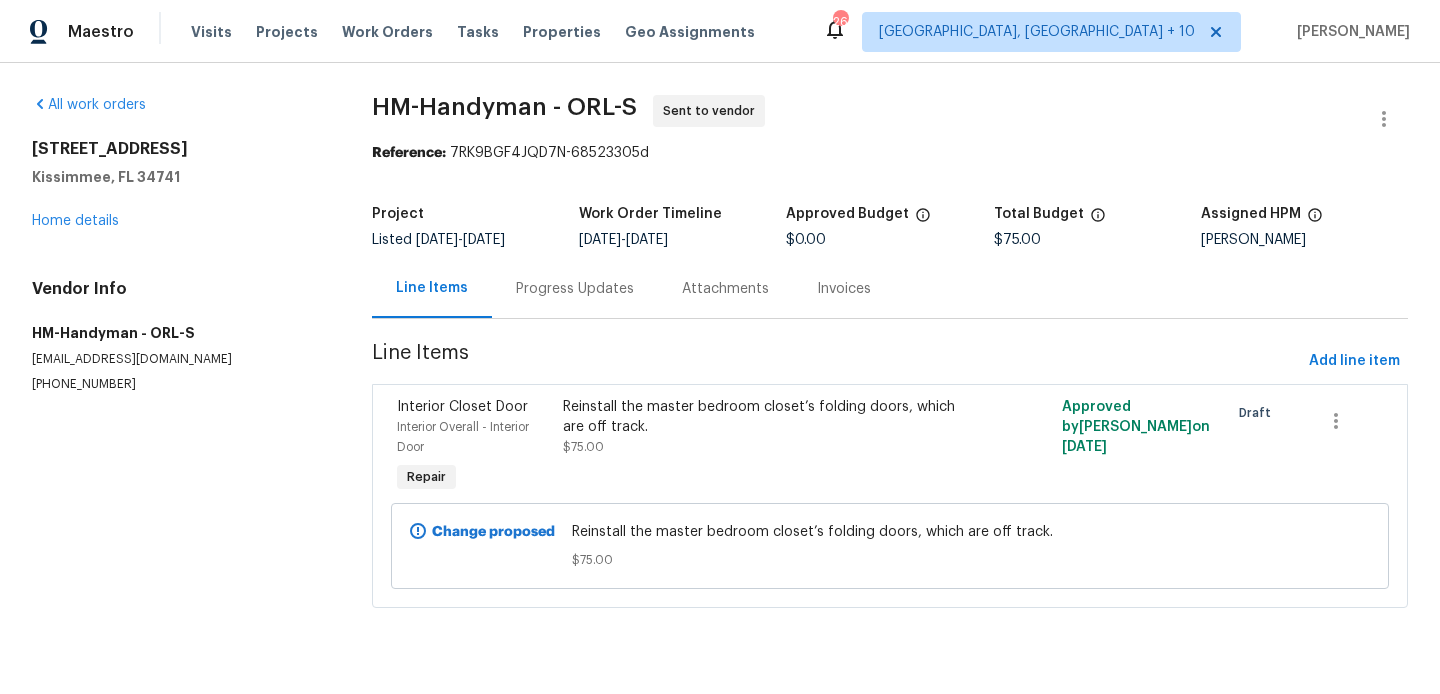 scroll, scrollTop: 0, scrollLeft: 0, axis: both 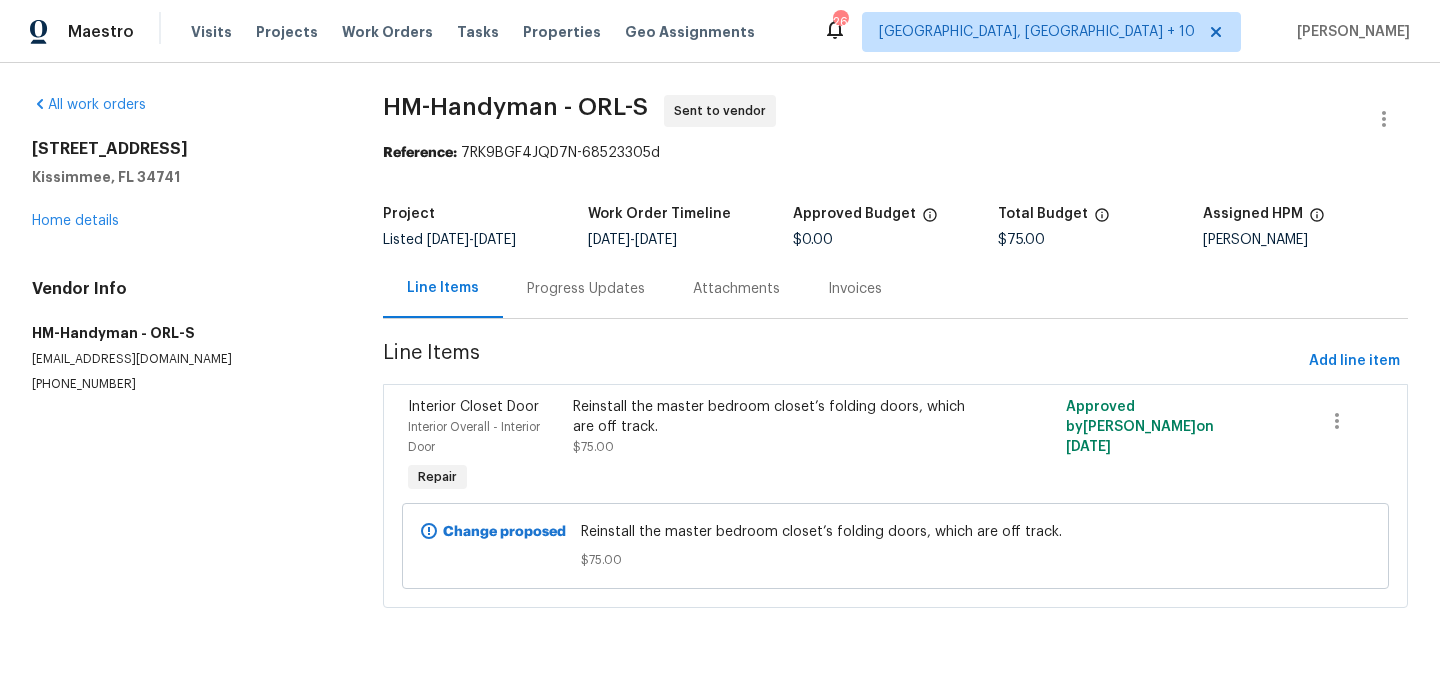 click on "Progress Updates" at bounding box center (586, 289) 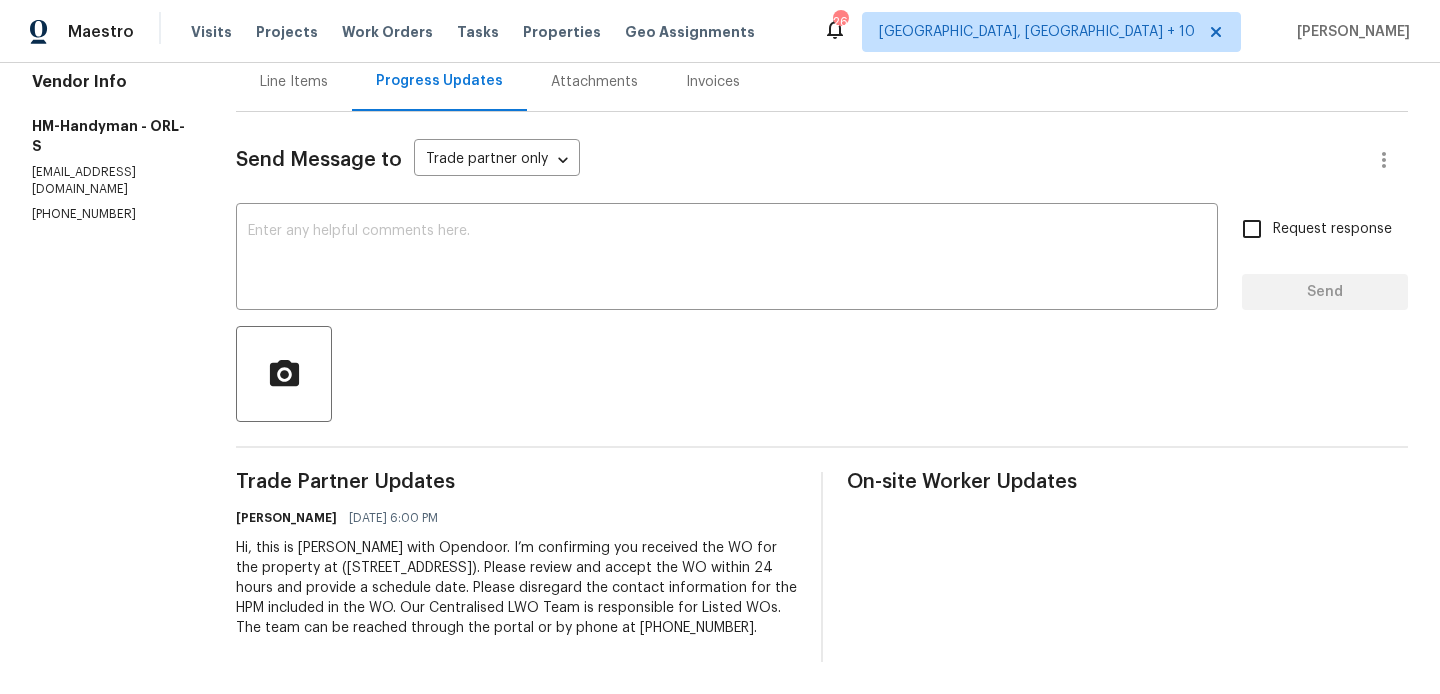 scroll, scrollTop: 0, scrollLeft: 0, axis: both 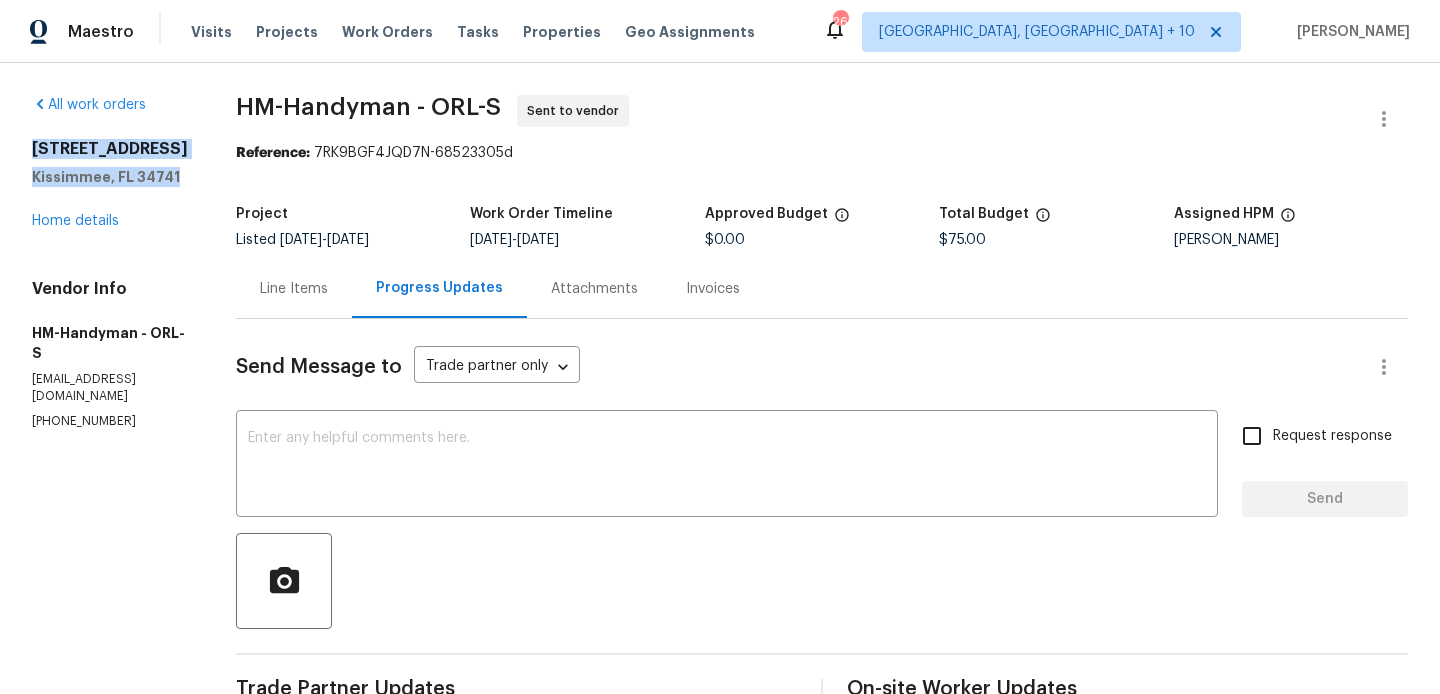 drag, startPoint x: 183, startPoint y: 202, endPoint x: 28, endPoint y: 146, distance: 164.80595 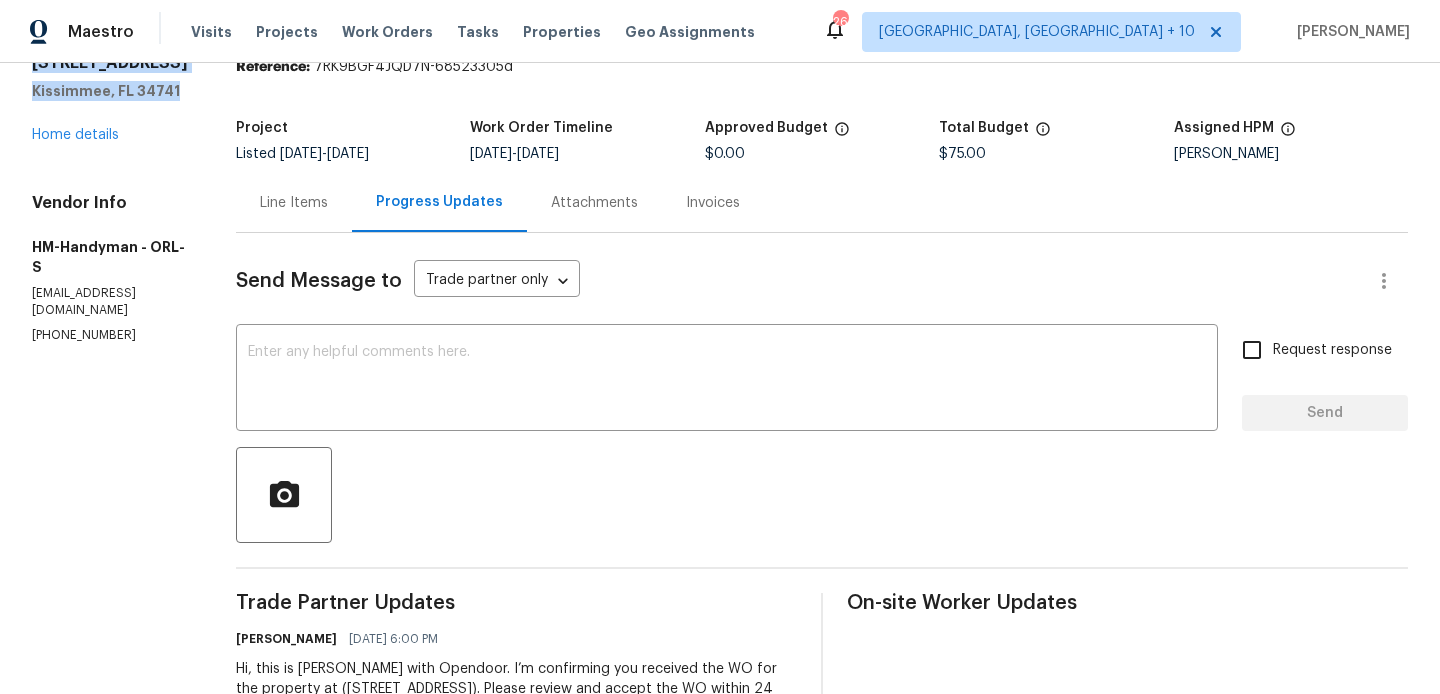 scroll, scrollTop: 0, scrollLeft: 0, axis: both 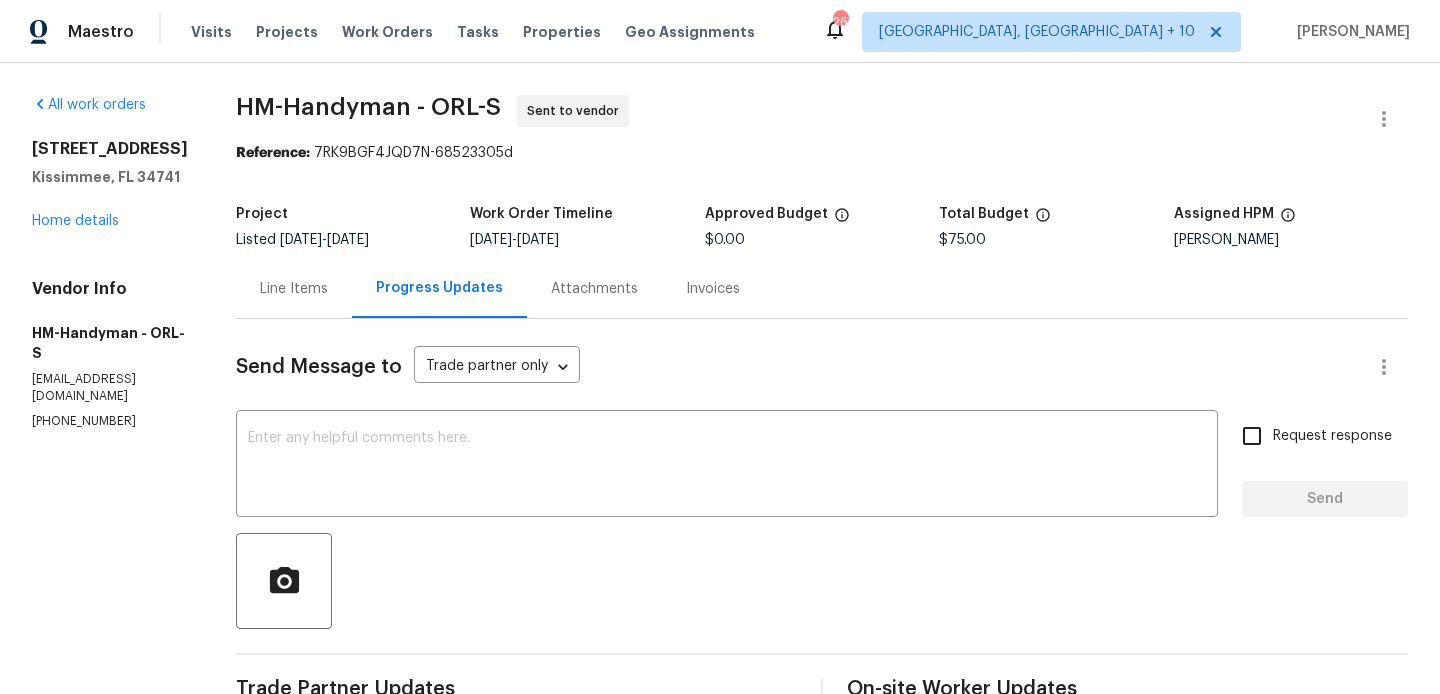 click at bounding box center [822, 581] 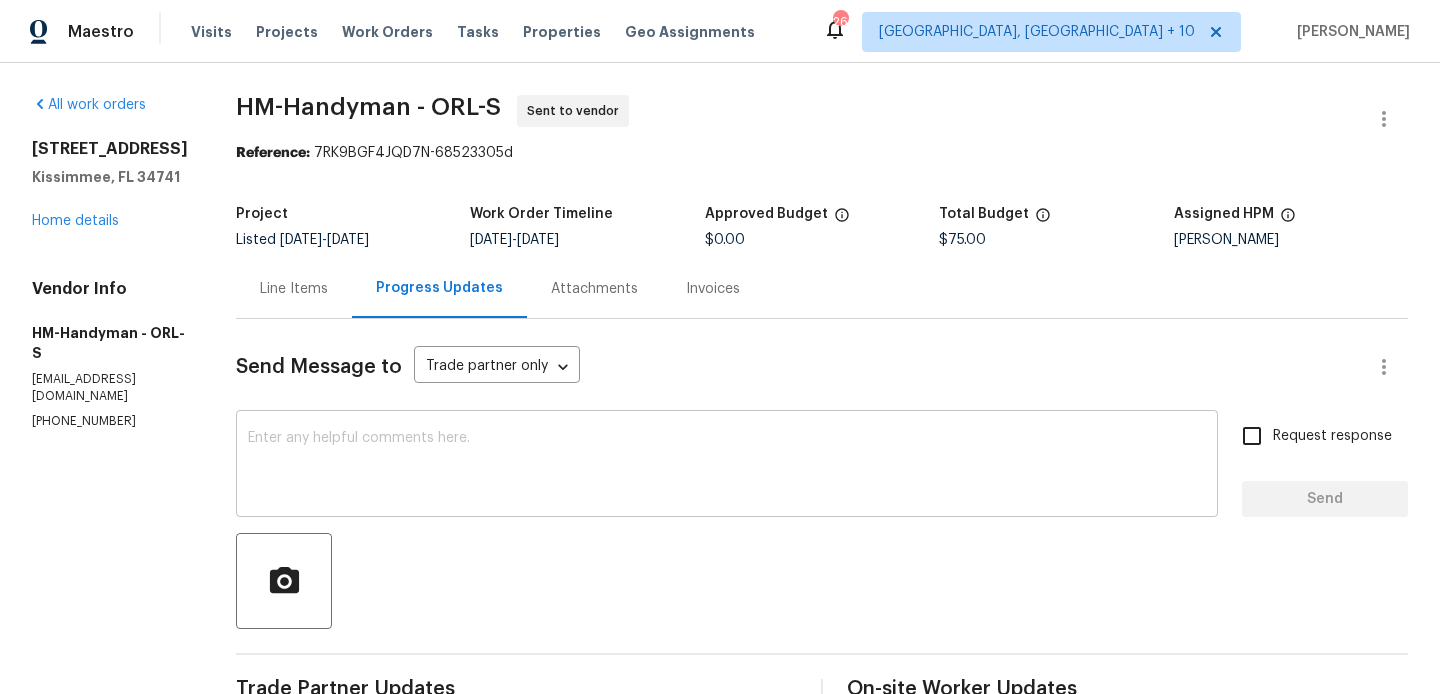 click at bounding box center [727, 466] 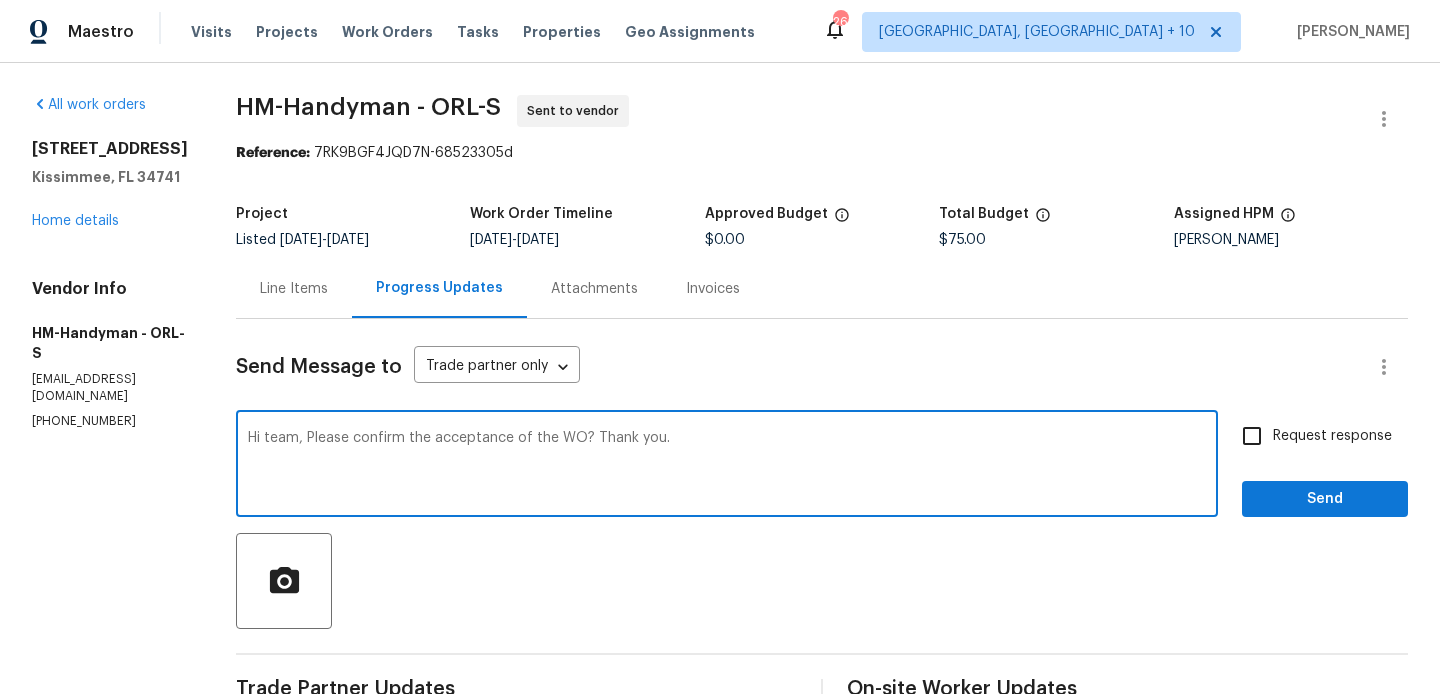 click on "Hi team, Please confirm the acceptance of the WO? Thank you." at bounding box center (727, 466) 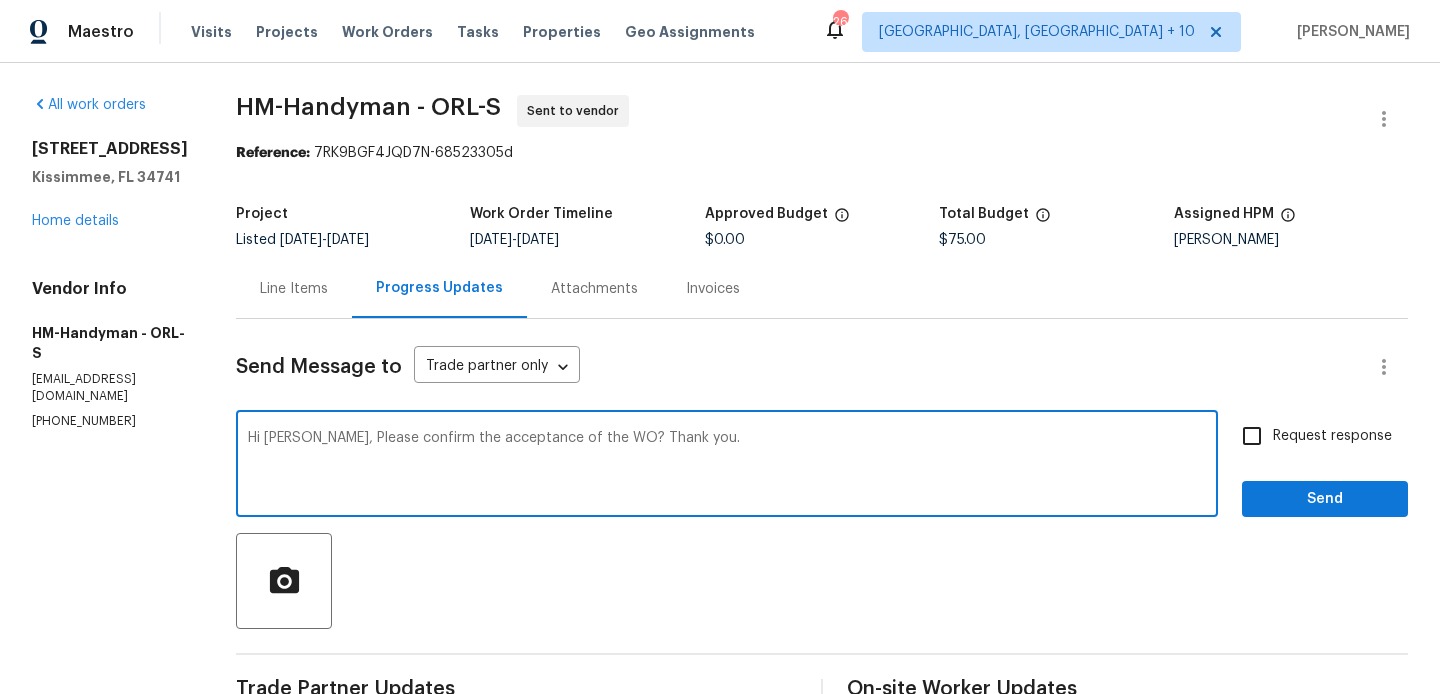 type on "Hi Heather, Please confirm the acceptance of the WO? Thank you." 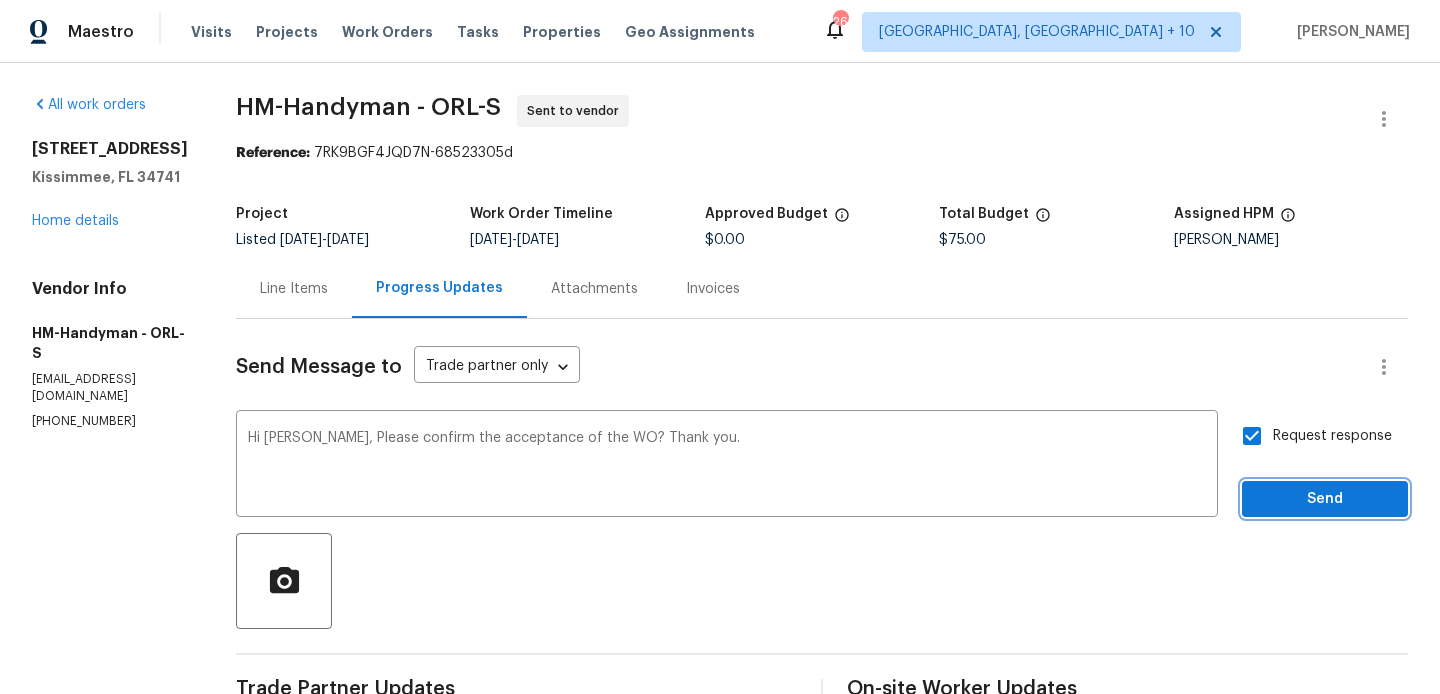 click on "Send" at bounding box center (1325, 499) 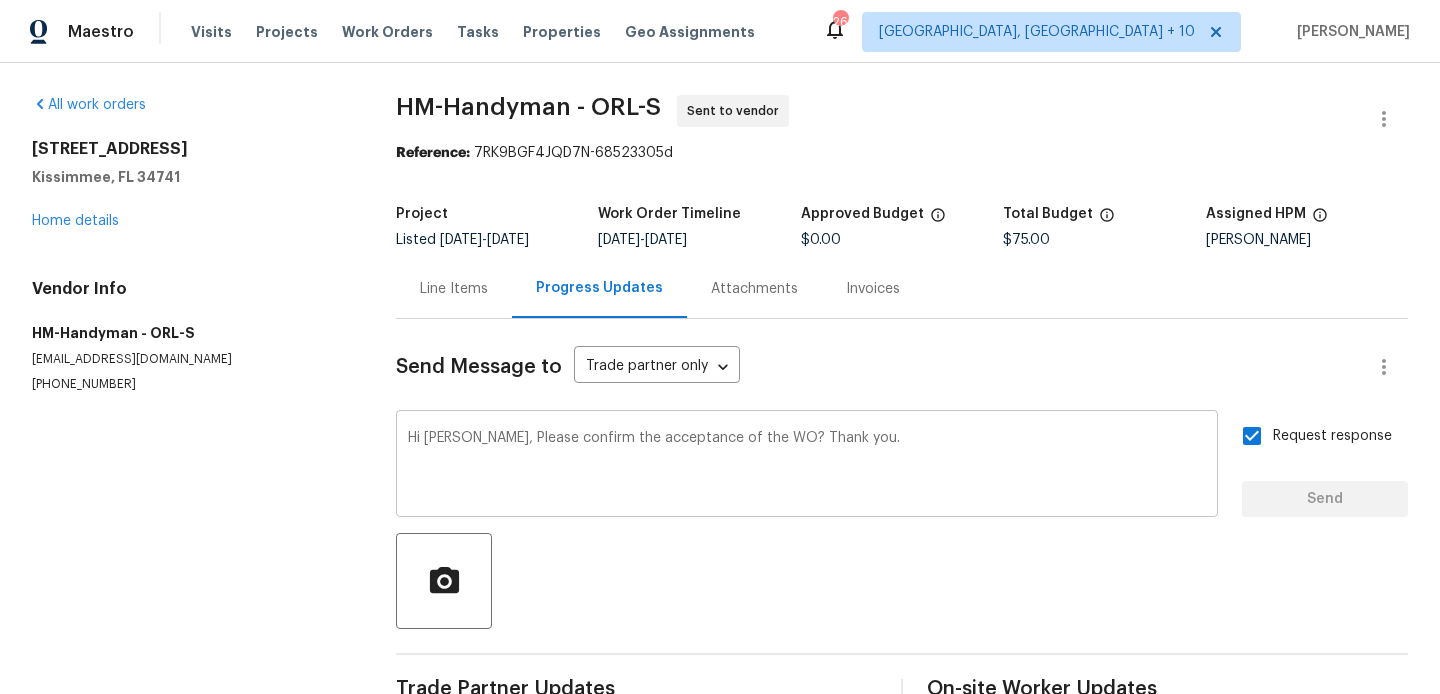 type 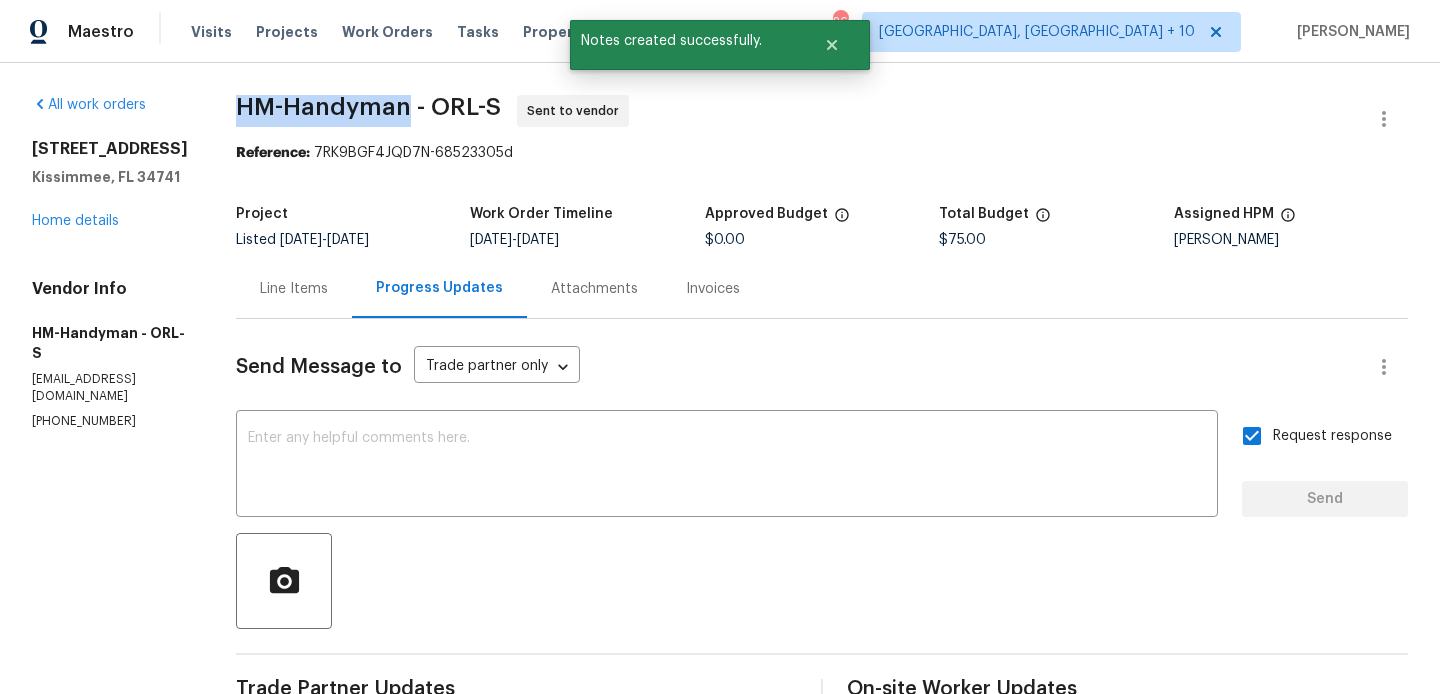 drag, startPoint x: 231, startPoint y: 119, endPoint x: 421, endPoint y: 118, distance: 190.00262 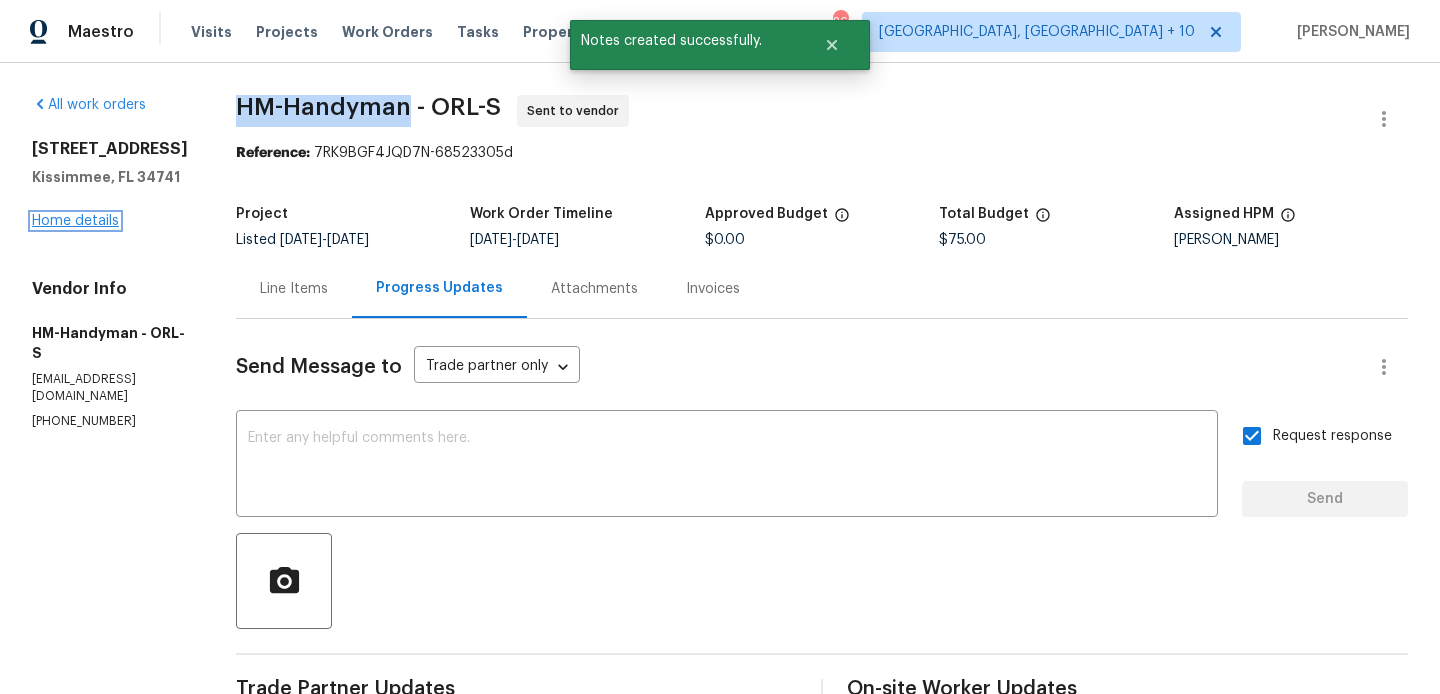 click on "Home details" at bounding box center (75, 221) 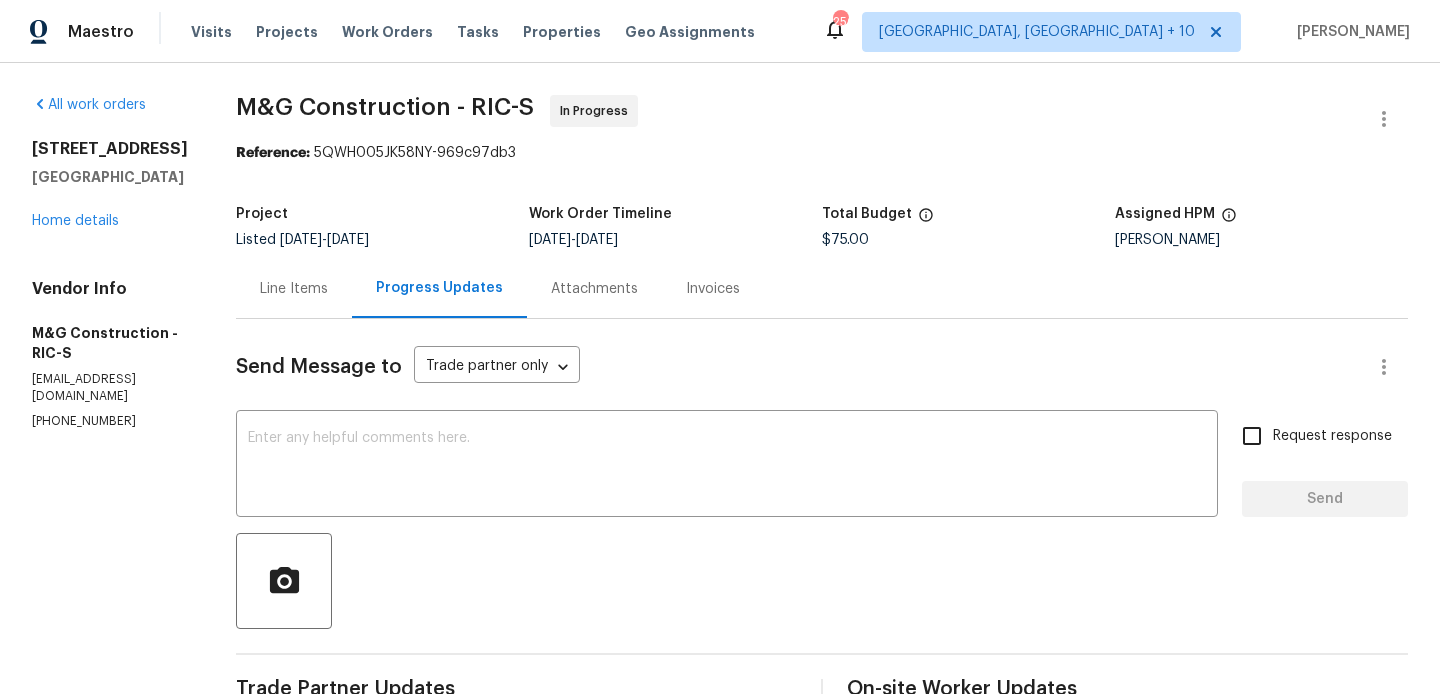 scroll, scrollTop: 0, scrollLeft: 0, axis: both 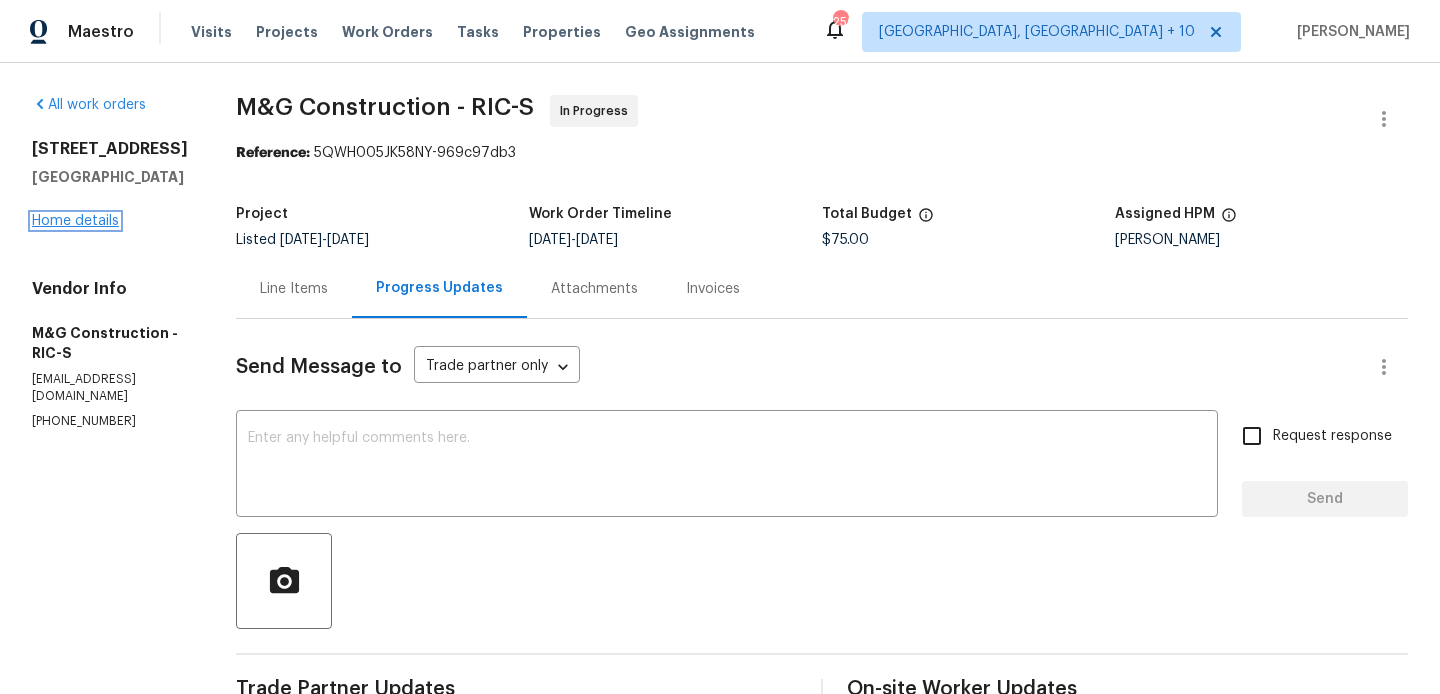 click on "Home details" at bounding box center [75, 221] 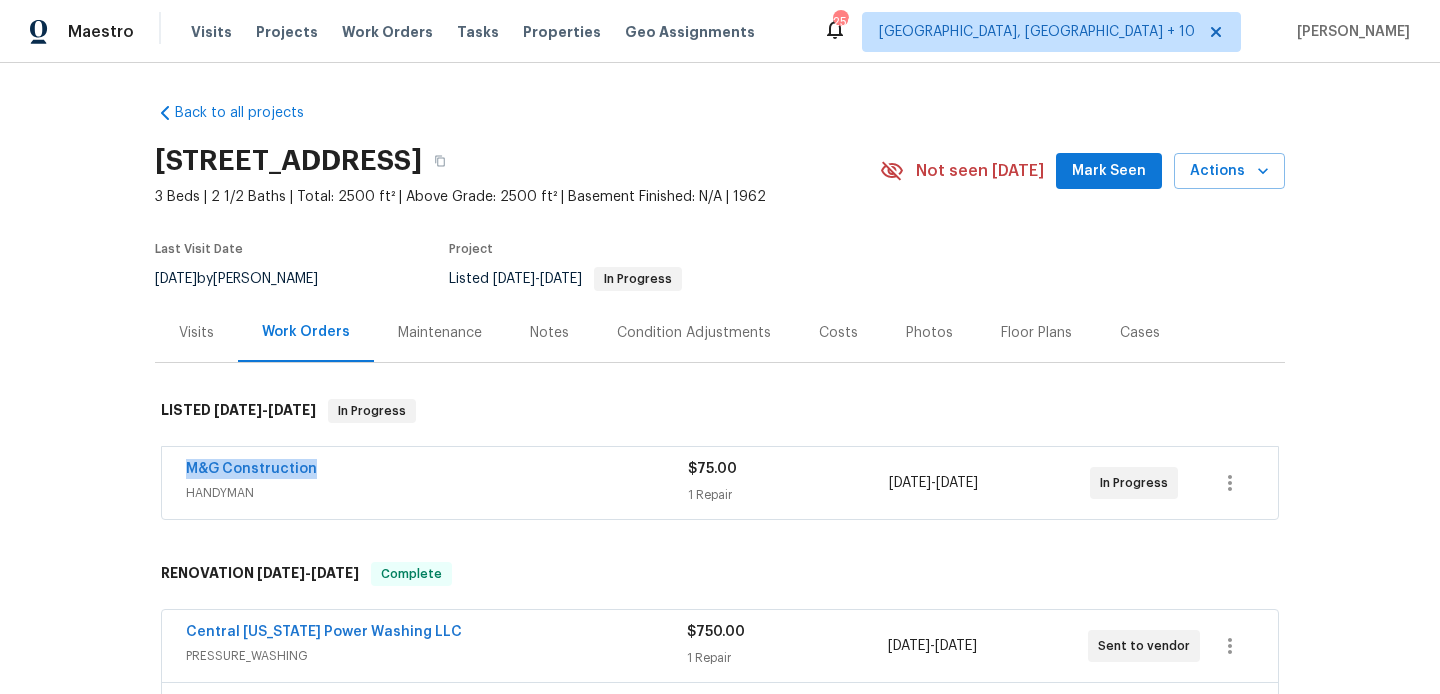 drag, startPoint x: 323, startPoint y: 471, endPoint x: 168, endPoint y: 473, distance: 155.01291 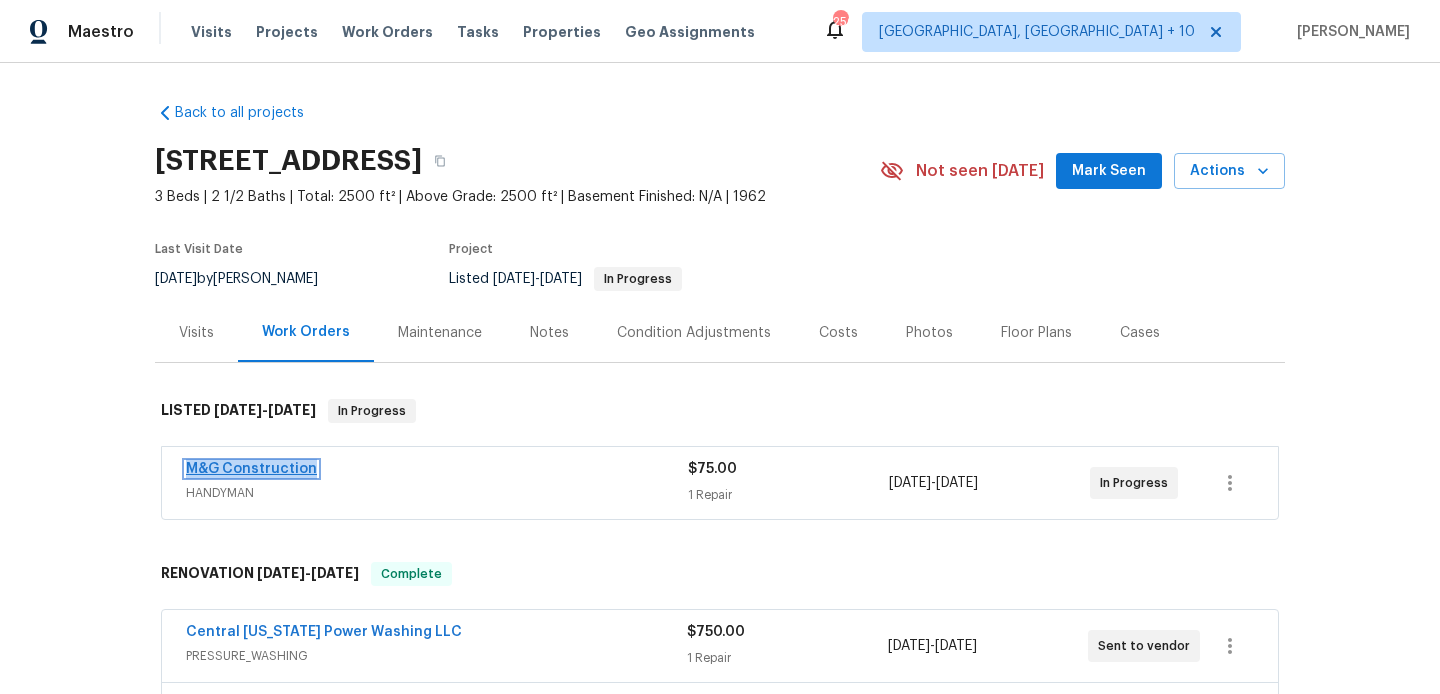 click on "M&G Construction" at bounding box center [251, 469] 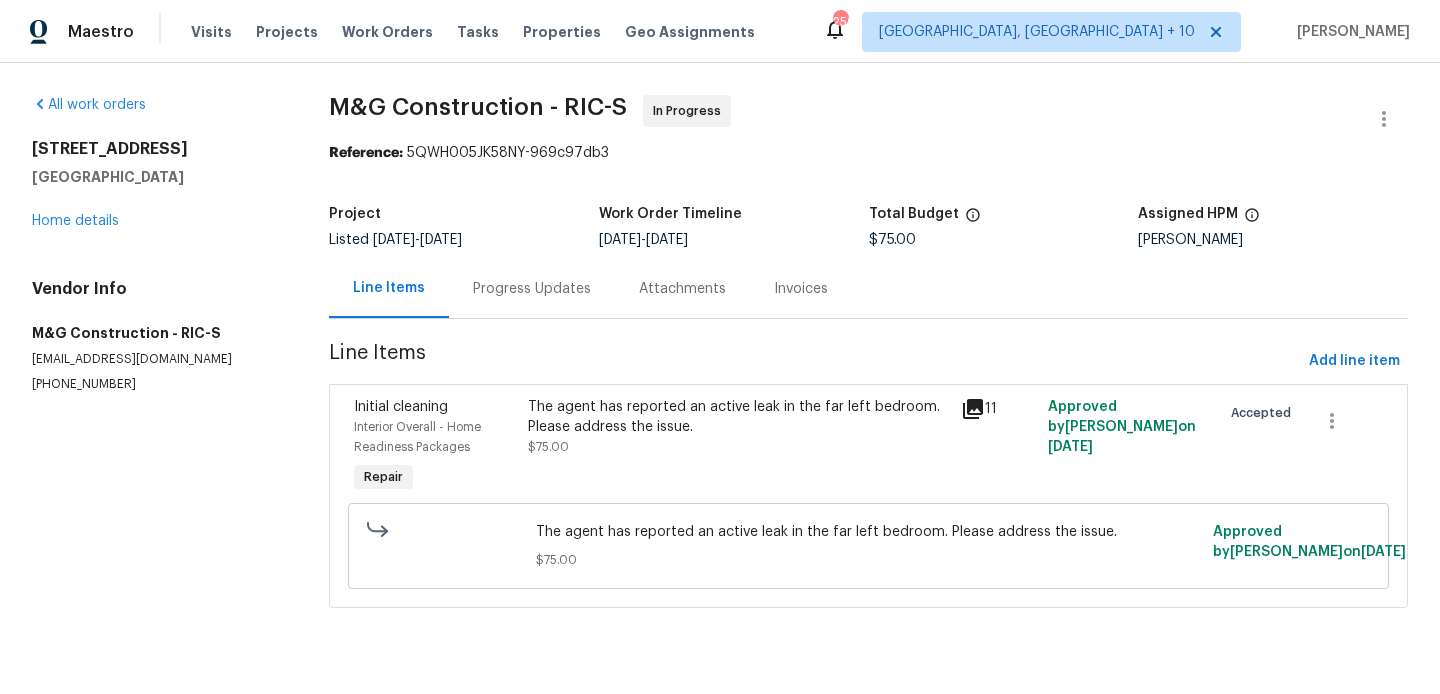 click on "The agent has reported an active leak in the far left bedroom. Please address the issue." at bounding box center [739, 417] 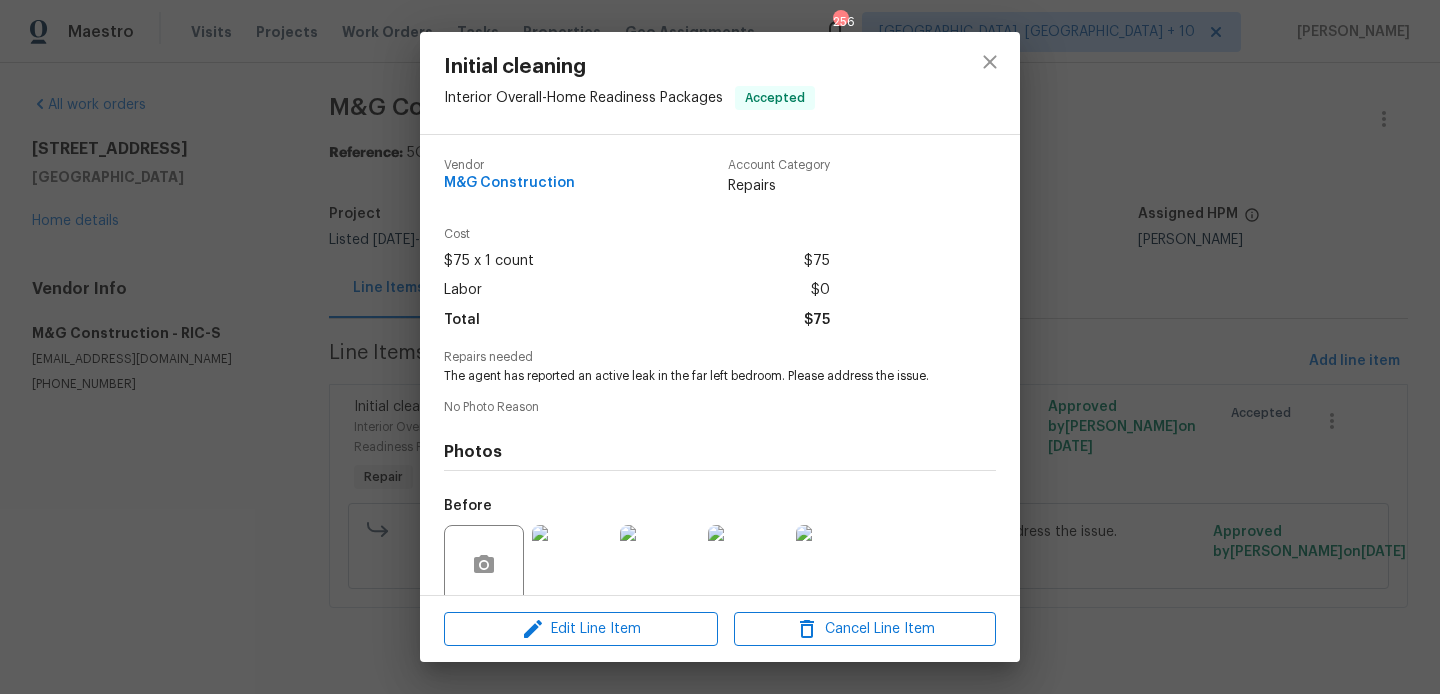 click on "The agent has reported an active leak in the far left bedroom. Please address the issue." at bounding box center (692, 376) 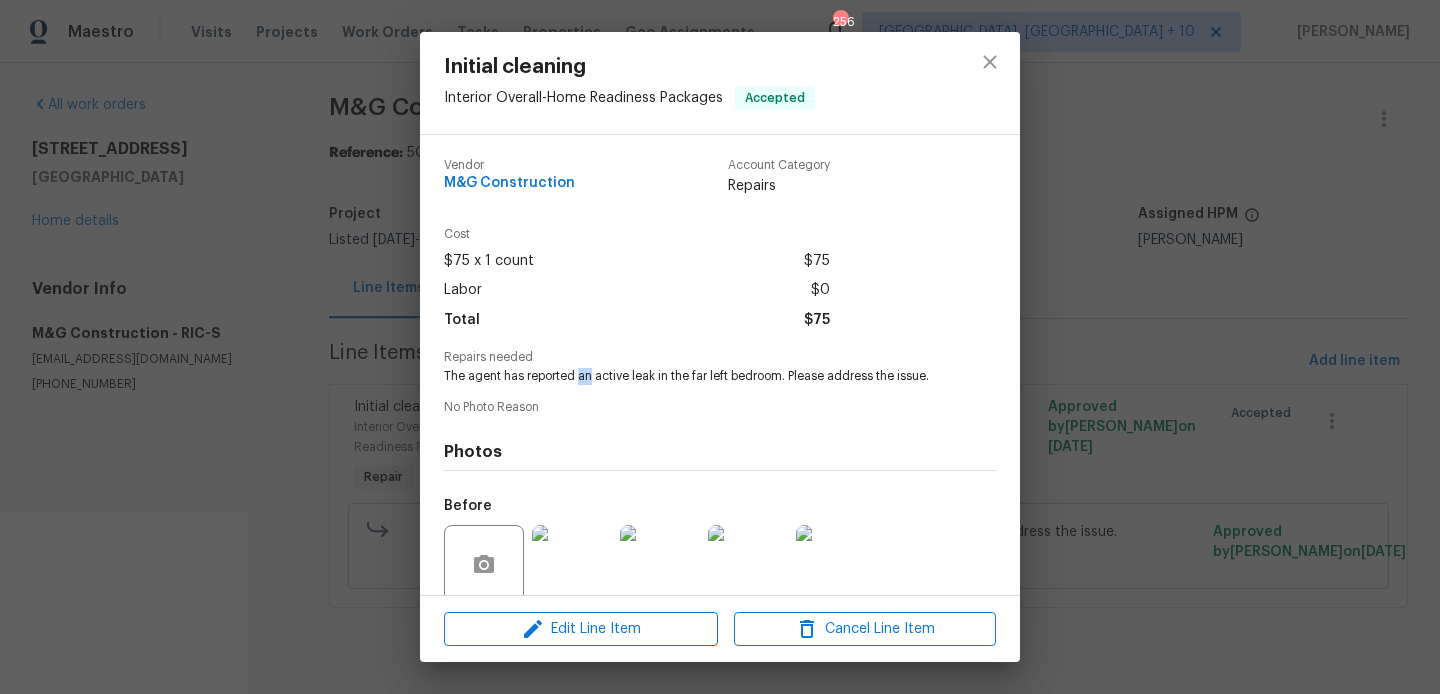 click on "The agent has reported an active leak in the far left bedroom. Please address the issue." at bounding box center (692, 376) 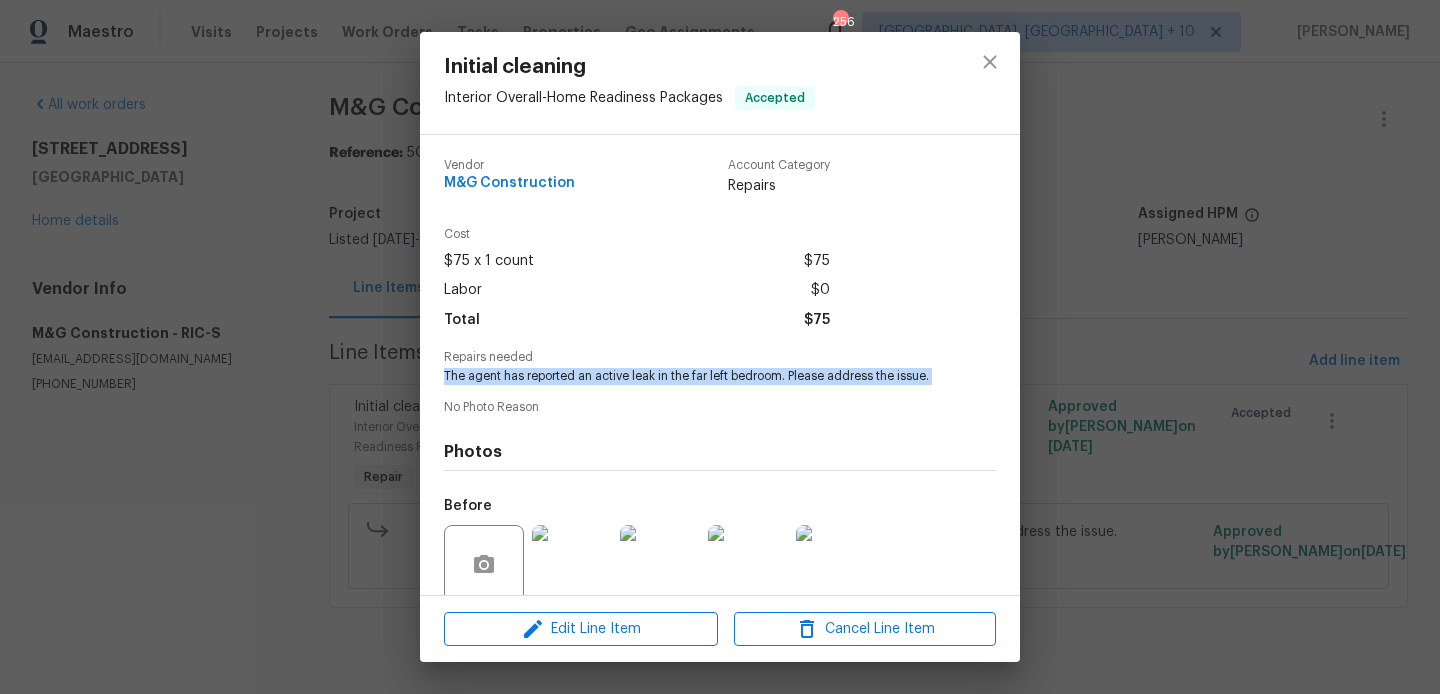 click on "The agent has reported an active leak in the far left bedroom. Please address the issue." at bounding box center [692, 376] 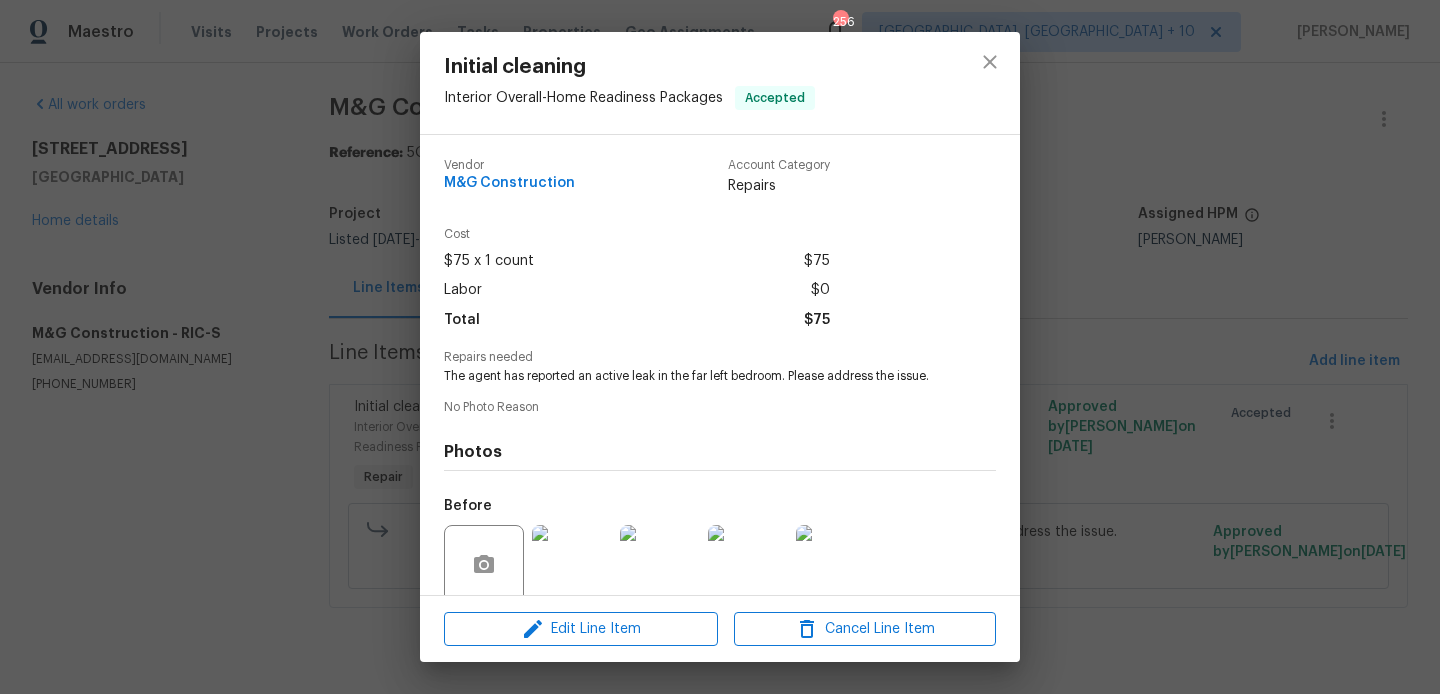 click on "Initial cleaning Interior Overall  -  Home Readiness Packages Accepted Vendor M&G Construction Account Category Repairs Cost $75 x 1 count $75 Labor $0 Total $75 Repairs needed The agent has reported an active leak in the far left bedroom. Please address the issue. No Photo Reason   Photos Before  +7 After  Edit Line Item  Cancel Line Item" at bounding box center [720, 347] 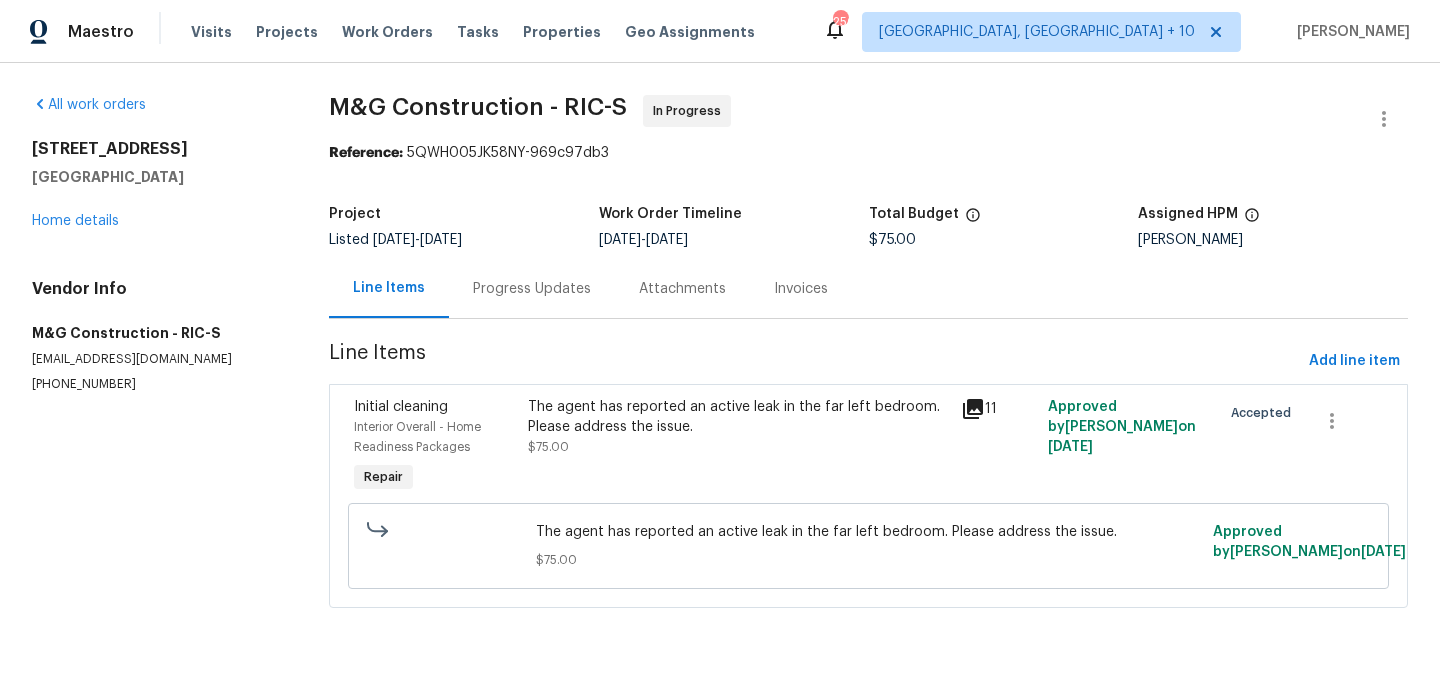 click on "Progress Updates" at bounding box center [532, 288] 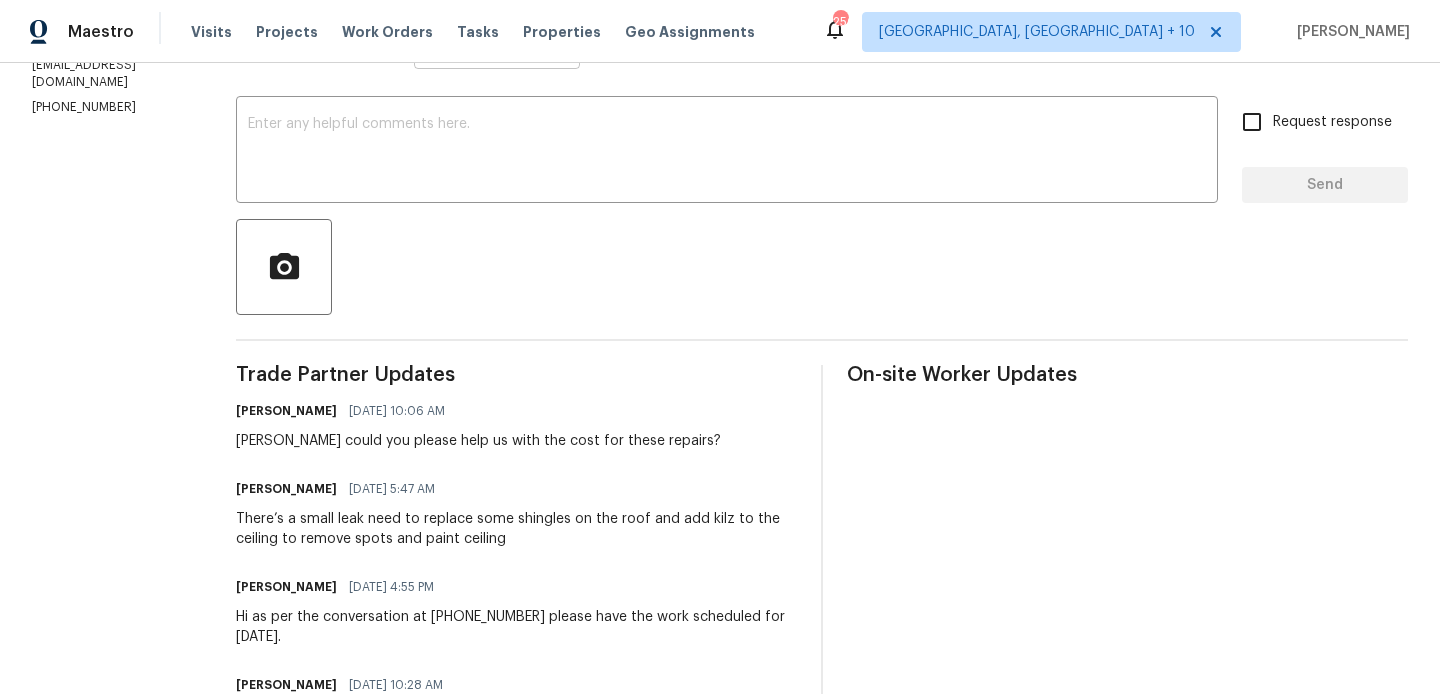 scroll, scrollTop: 557, scrollLeft: 0, axis: vertical 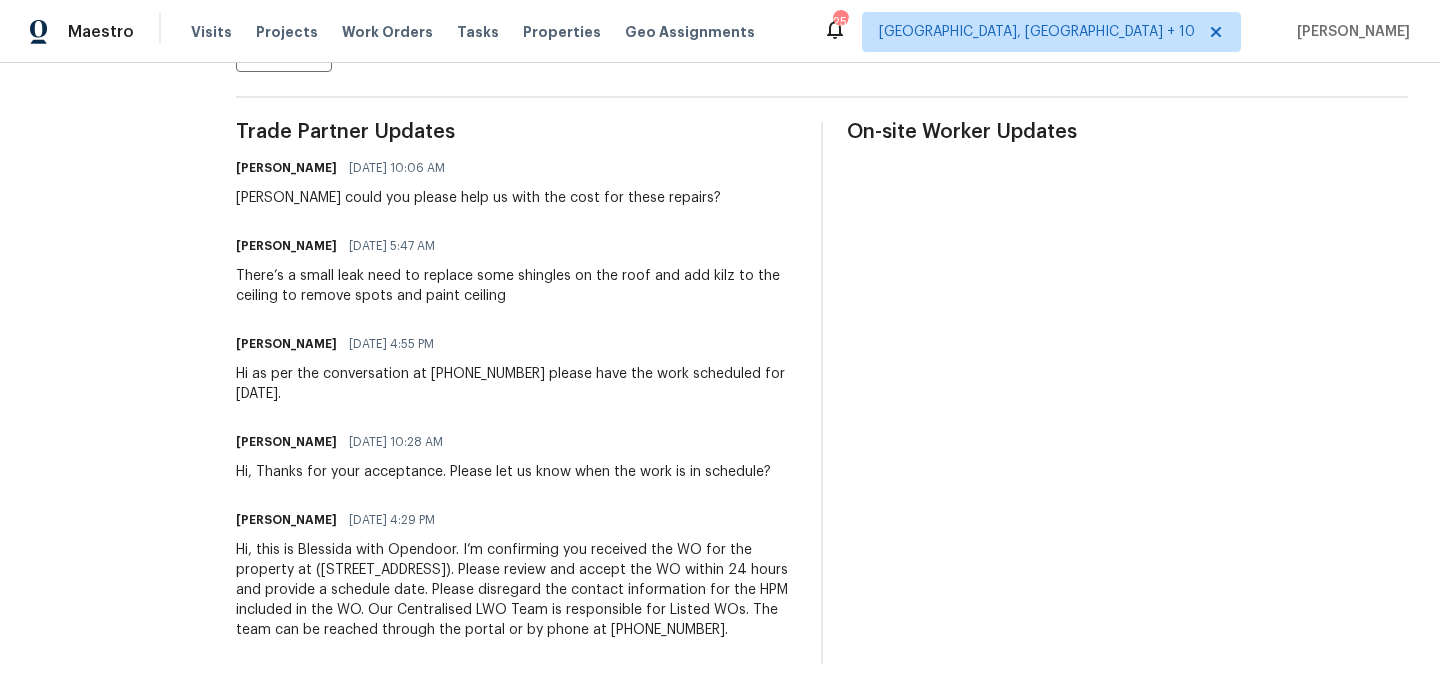 click on "There’s a small leak need to replace some shingles on the roof and add kilz to the ceiling to remove spots and paint ceiling" at bounding box center (516, 286) 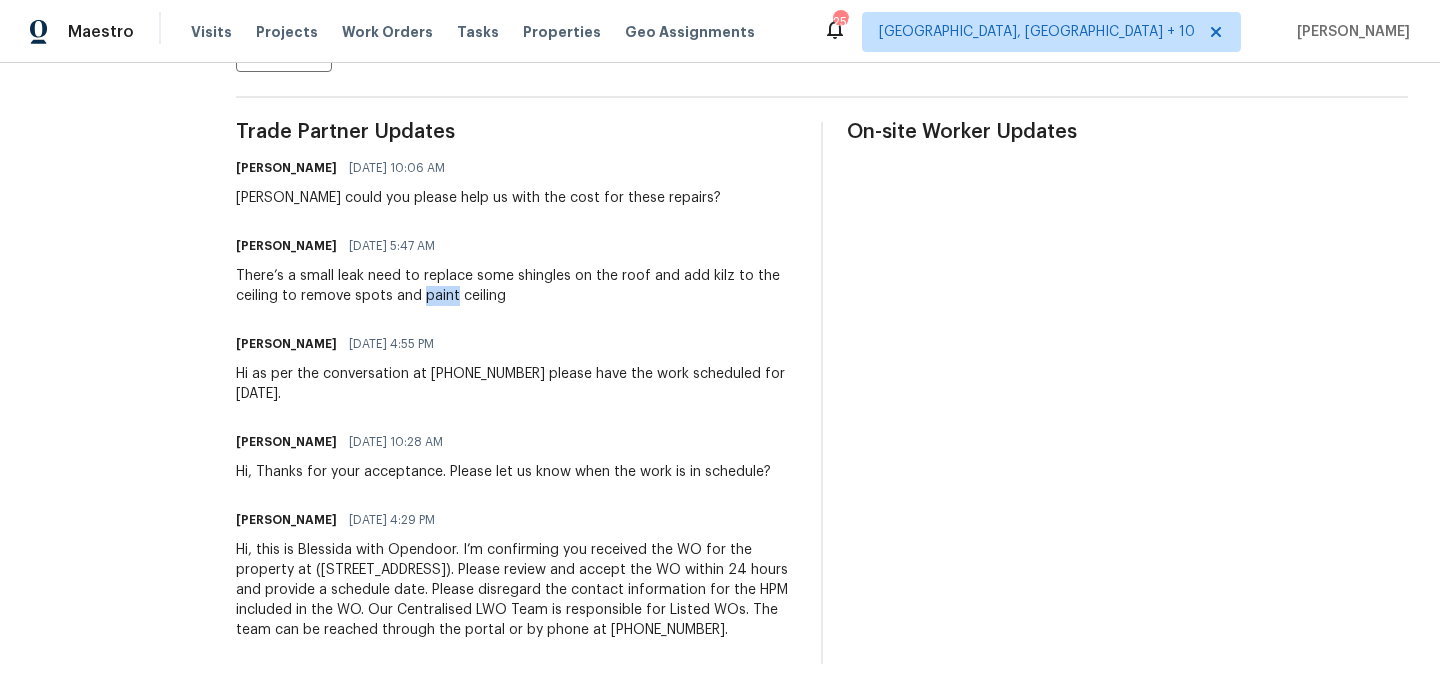 click on "There’s a small leak need to replace some shingles on the roof and add kilz to the ceiling to remove spots and paint ceiling" at bounding box center [516, 286] 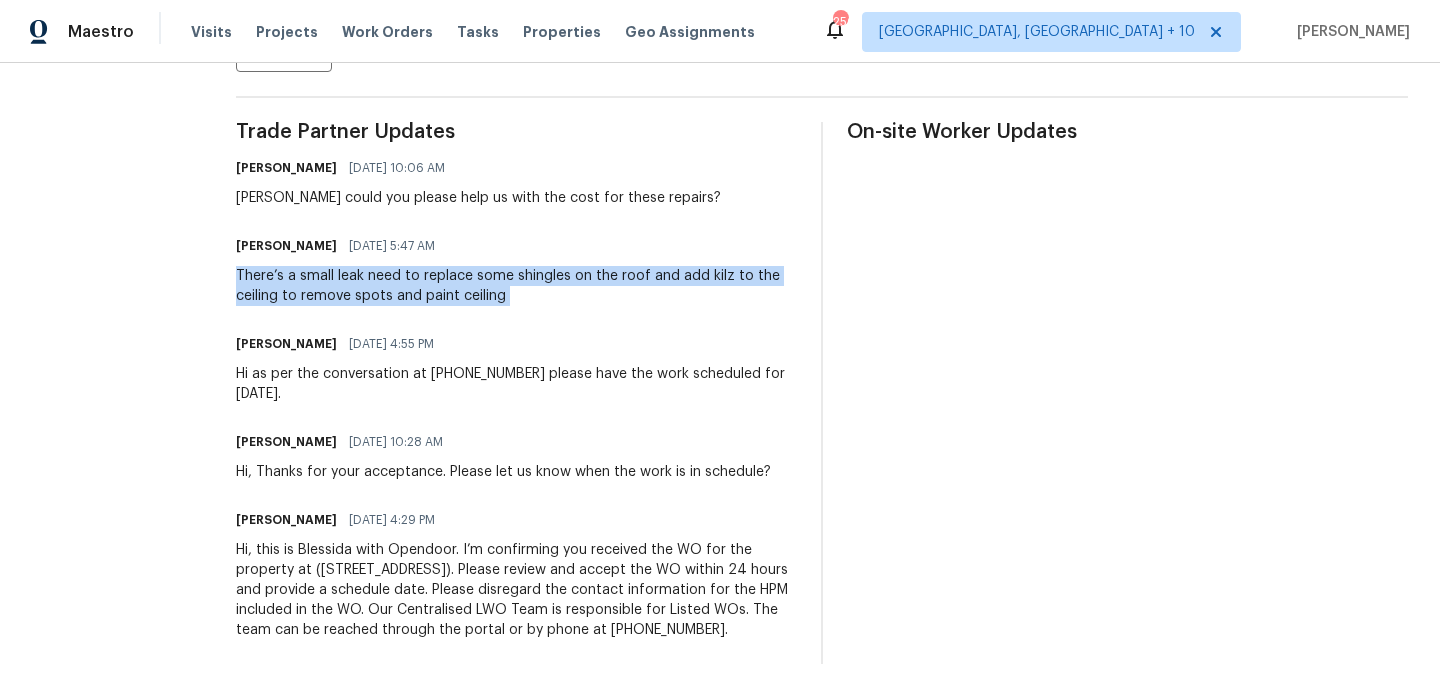 click on "There’s a small leak need to replace some shingles on the roof and add kilz to the ceiling to remove spots and paint ceiling" at bounding box center (516, 286) 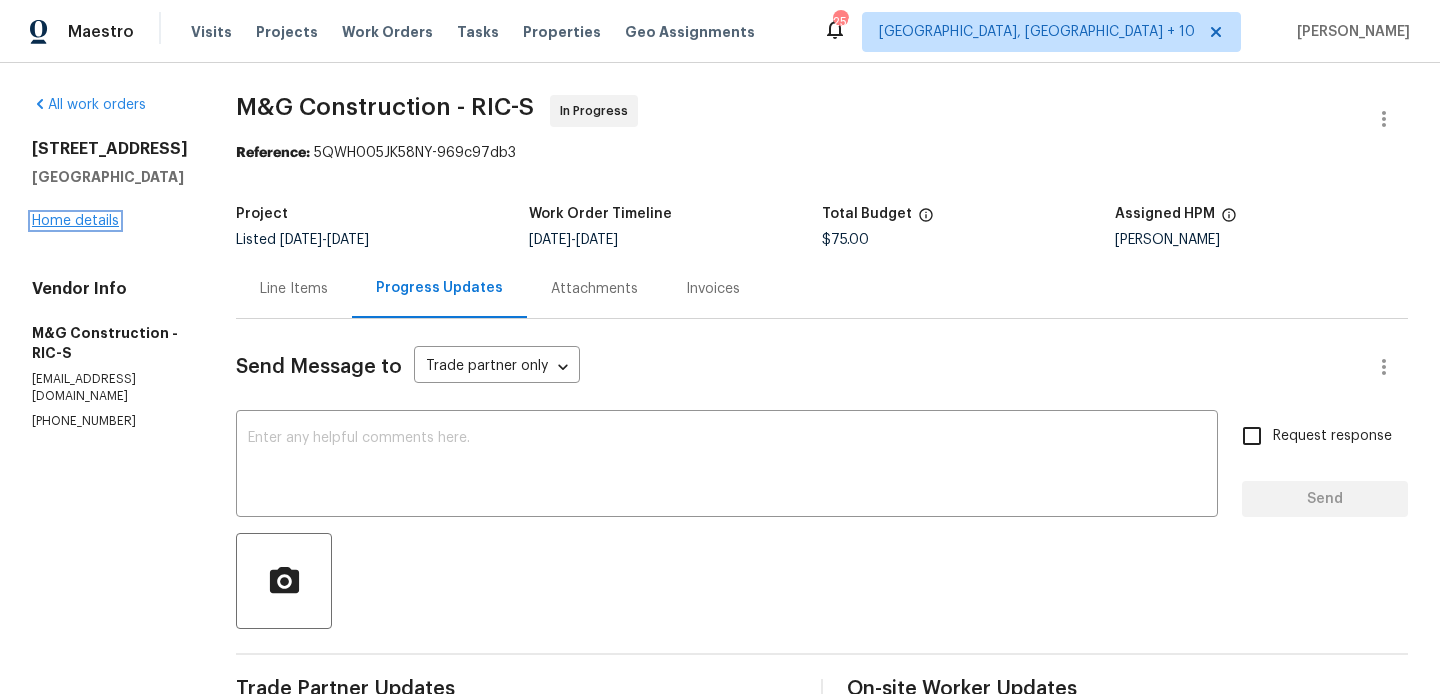 click on "Home details" at bounding box center (75, 221) 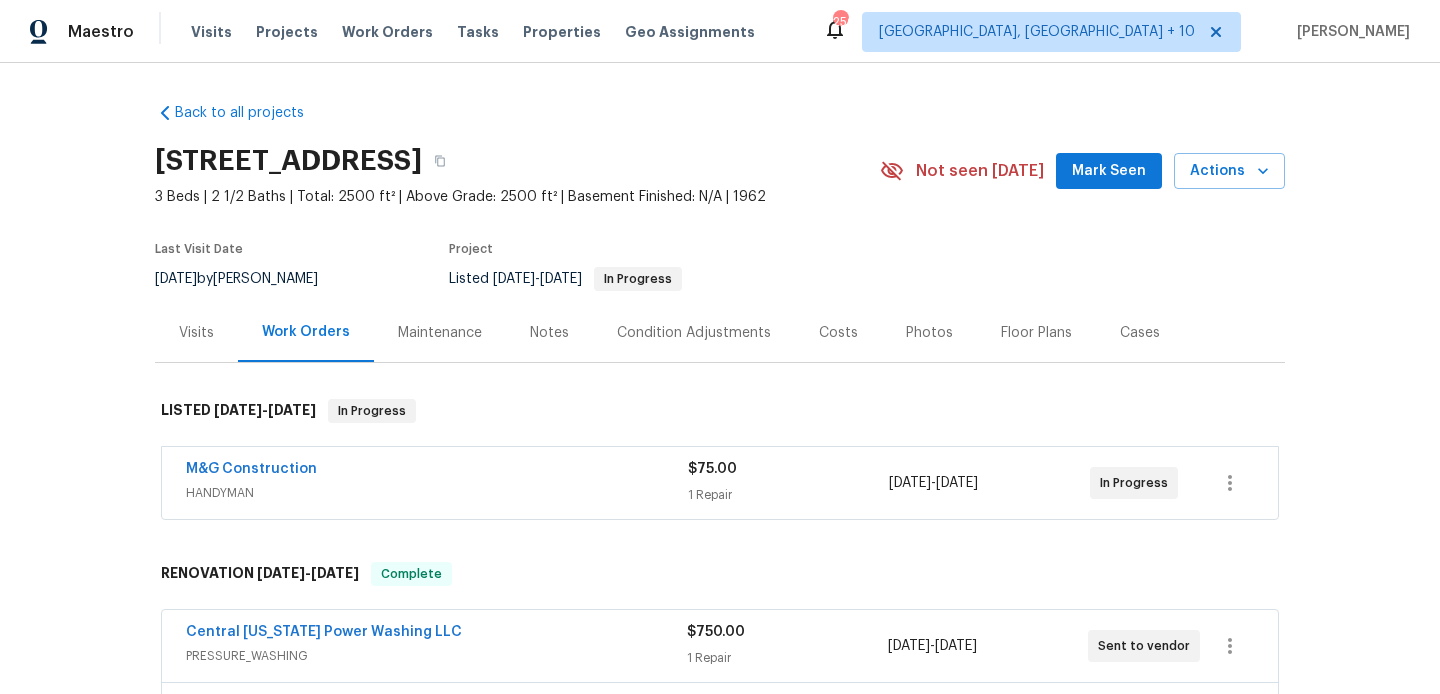 click on "M&G Construction" at bounding box center [251, 469] 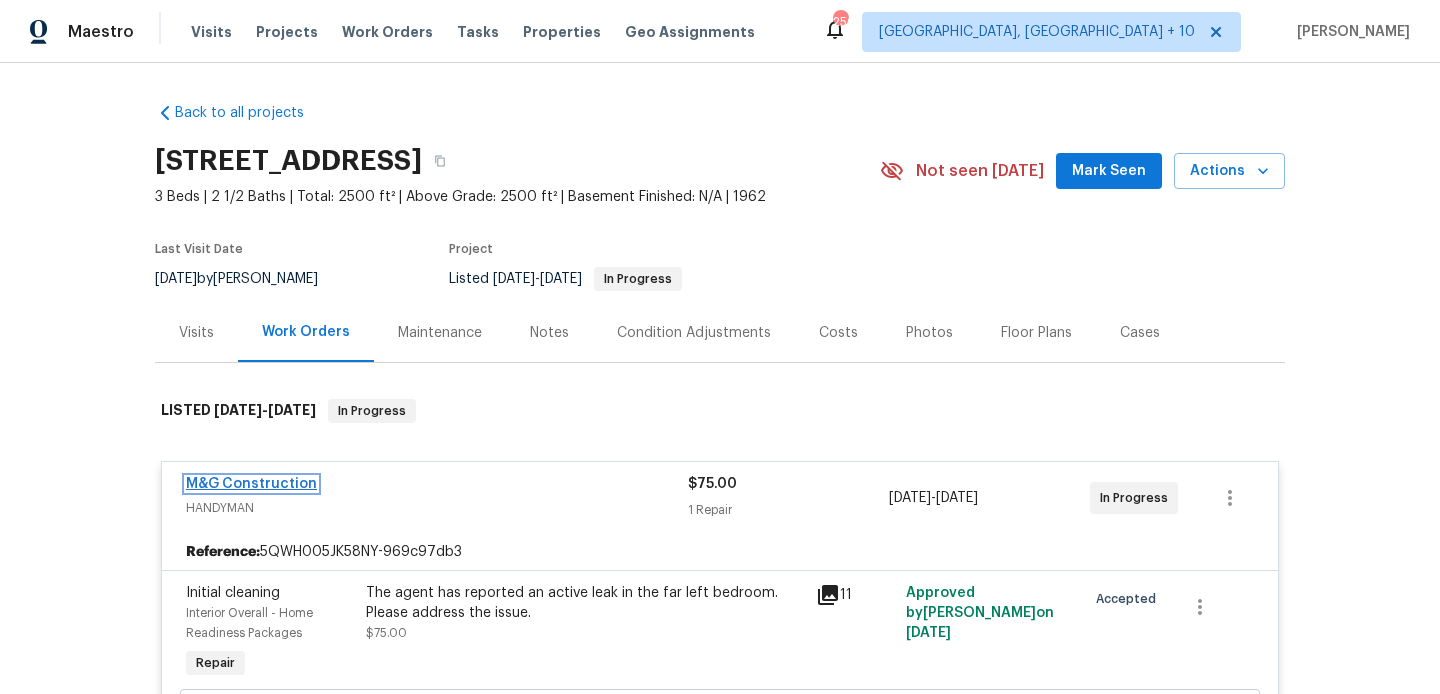click on "M&G Construction" at bounding box center [251, 484] 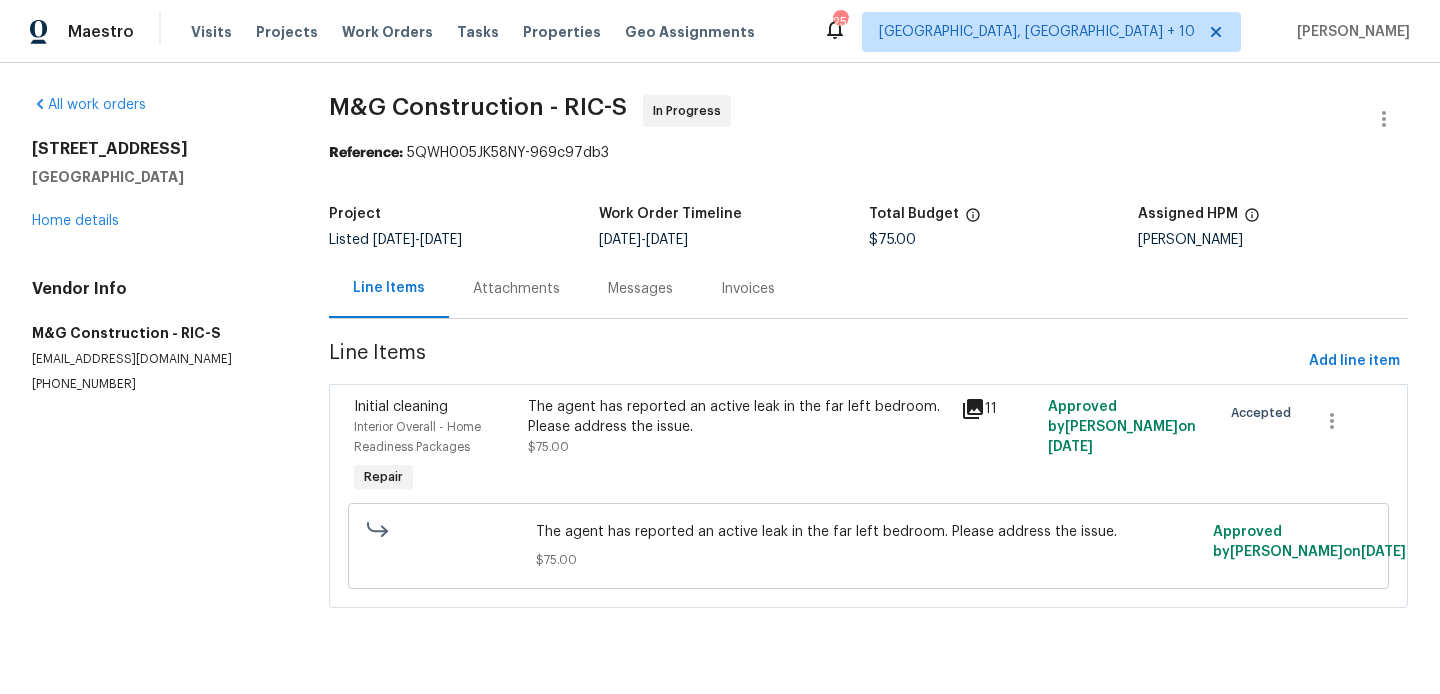 click on "The agent has reported an active leak in the far left bedroom. Please address the issue." at bounding box center (739, 417) 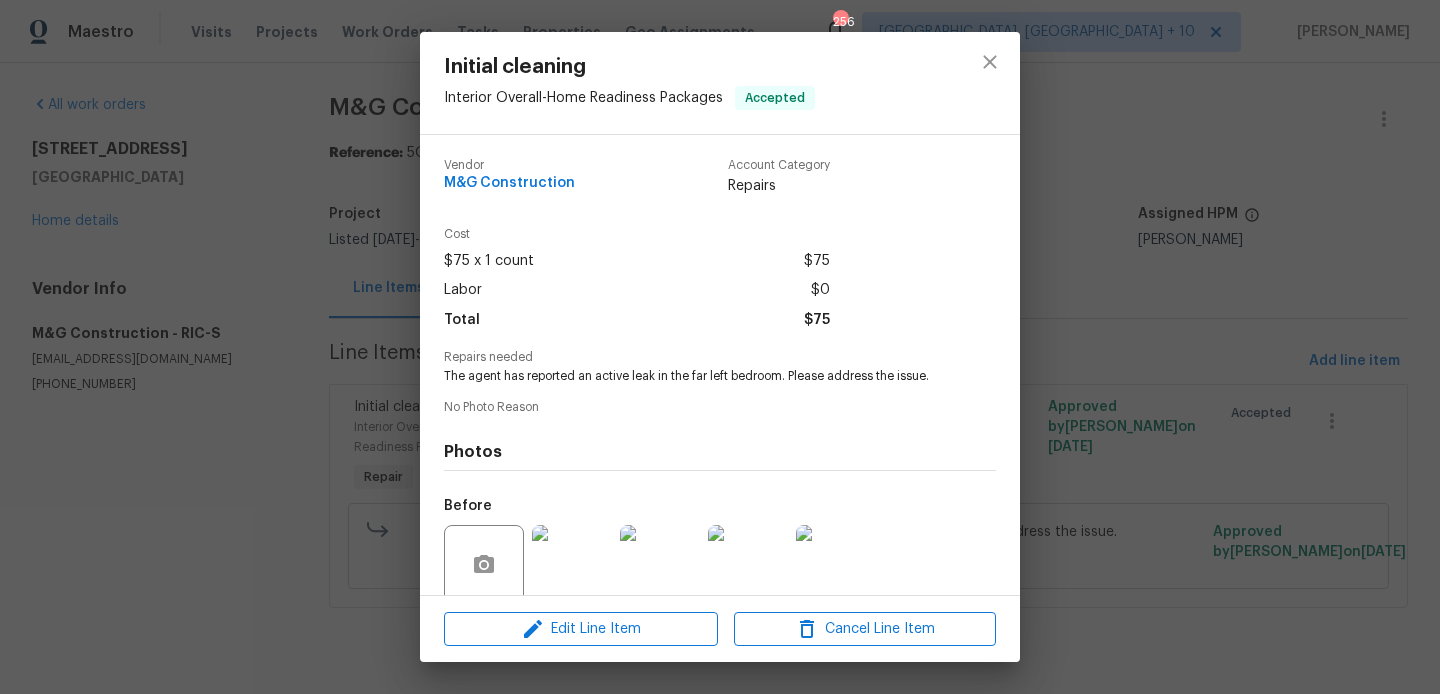 scroll, scrollTop: 159, scrollLeft: 0, axis: vertical 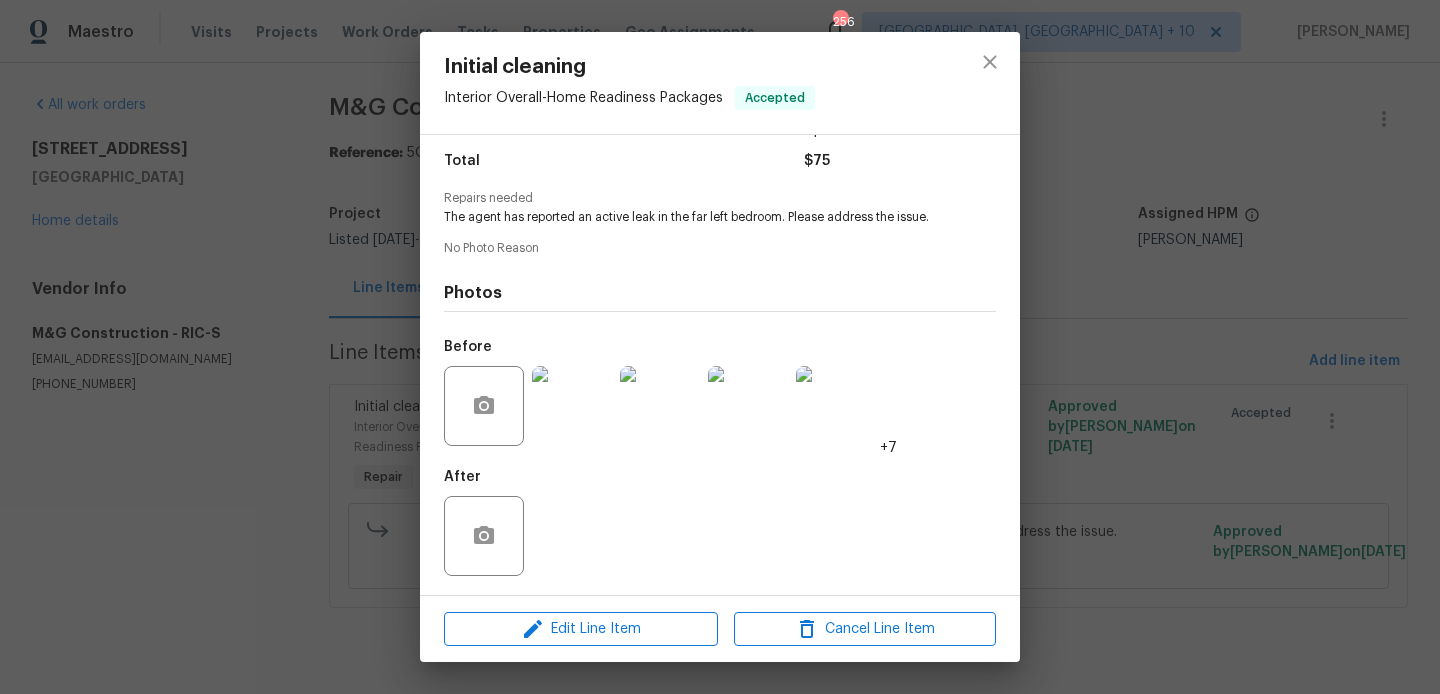 click at bounding box center [572, 406] 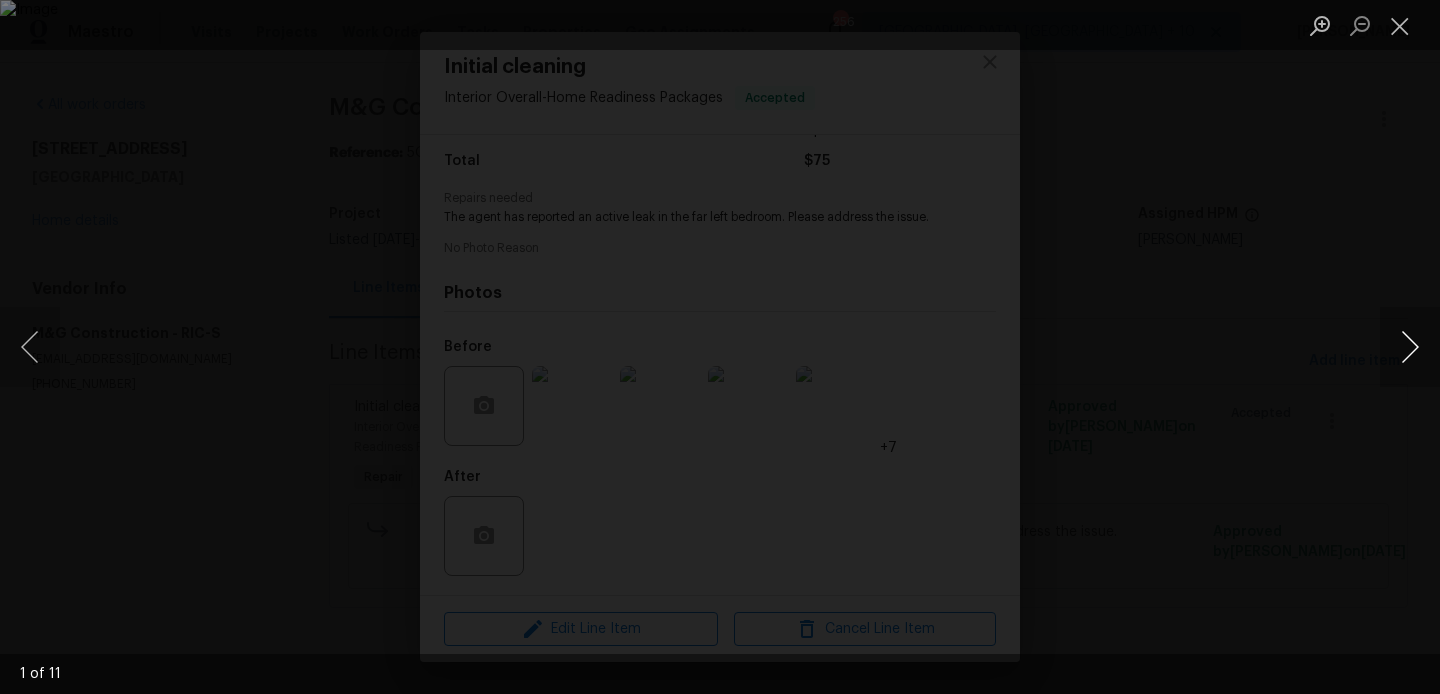 click at bounding box center [720, 347] 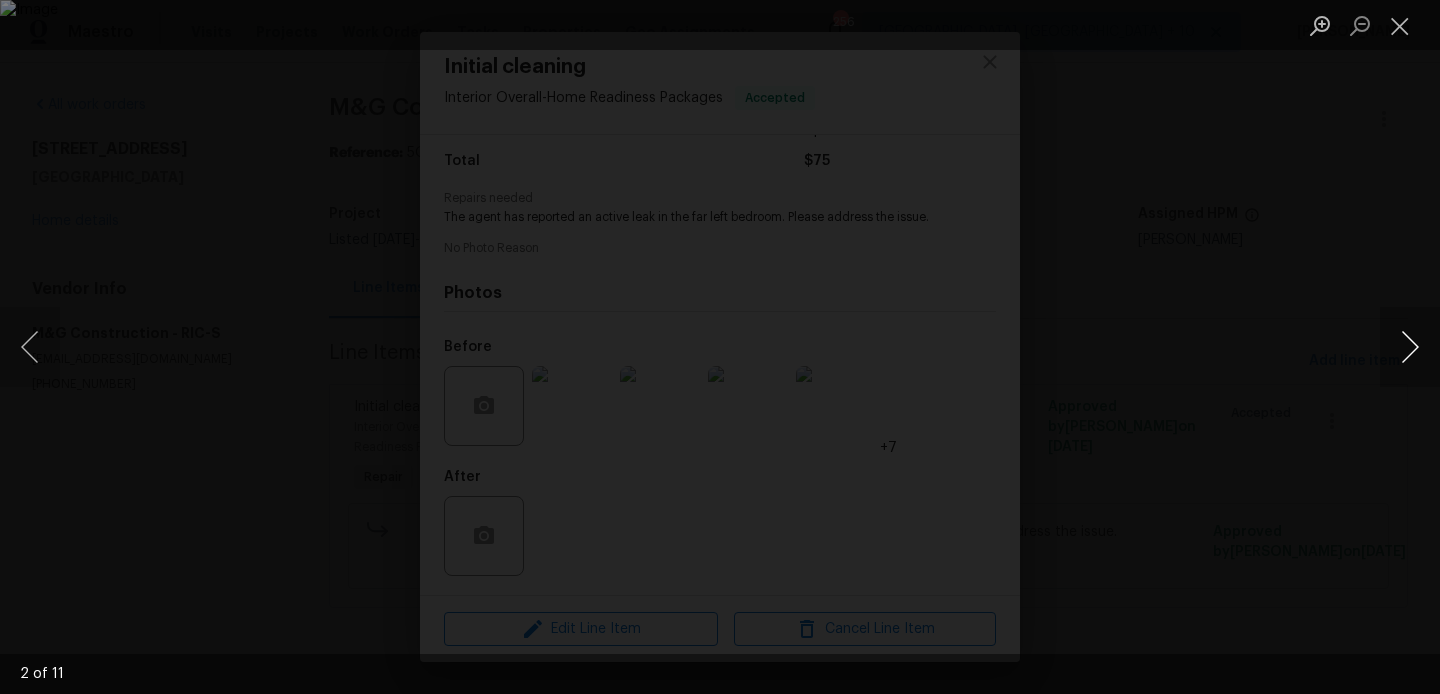 click at bounding box center [1410, 347] 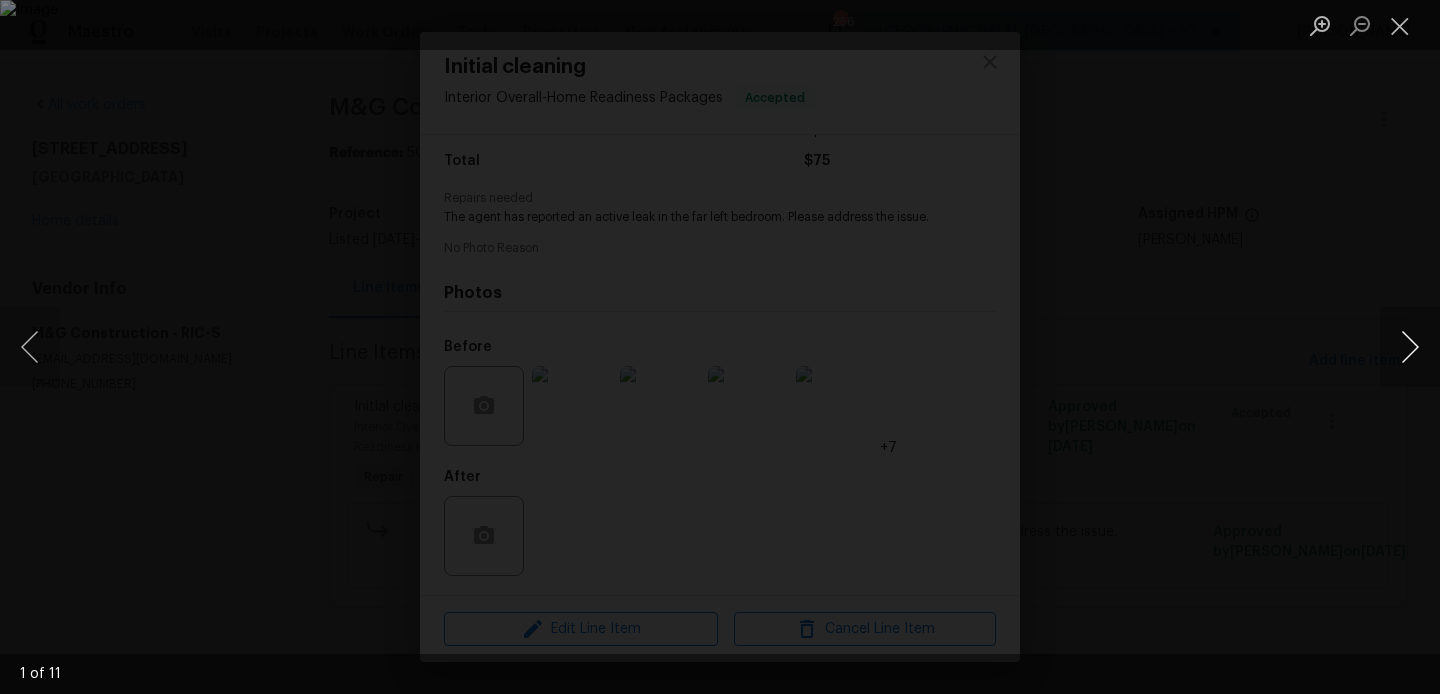 click at bounding box center (1410, 347) 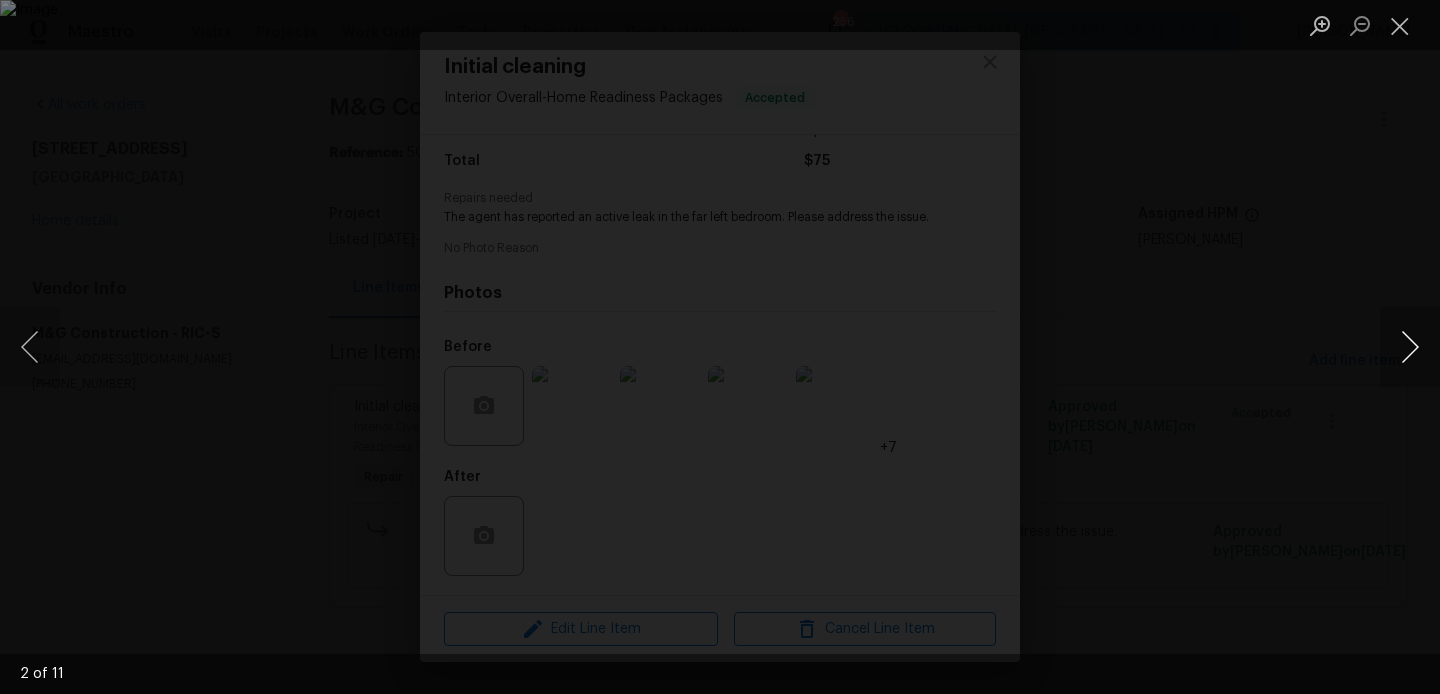click at bounding box center (1410, 347) 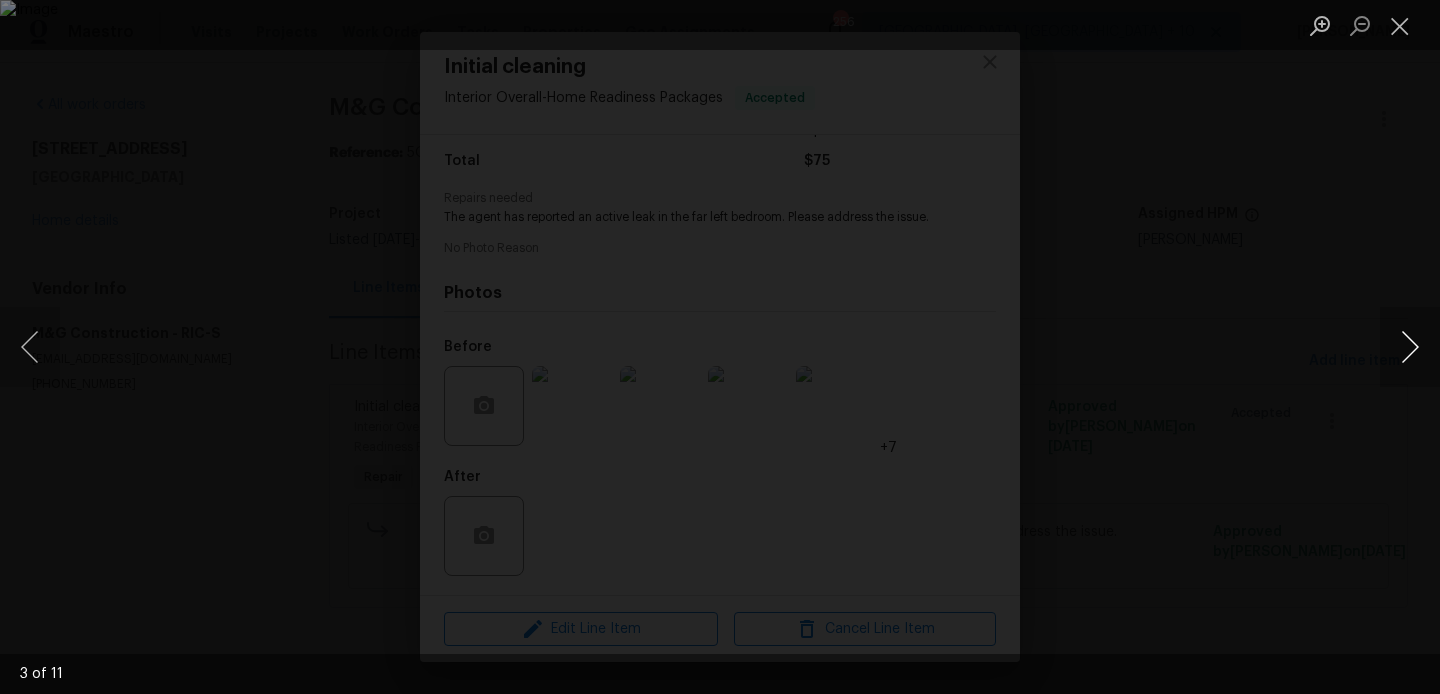 click at bounding box center (1410, 347) 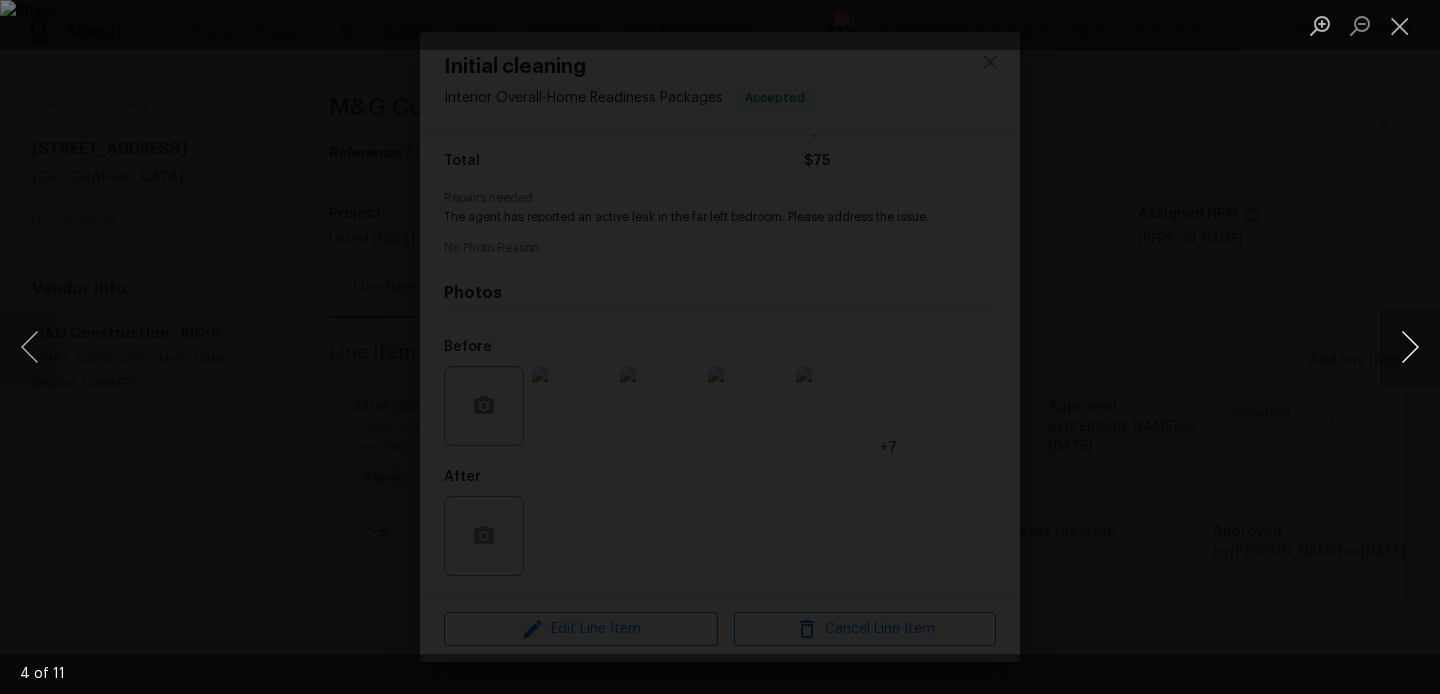 click at bounding box center [1410, 347] 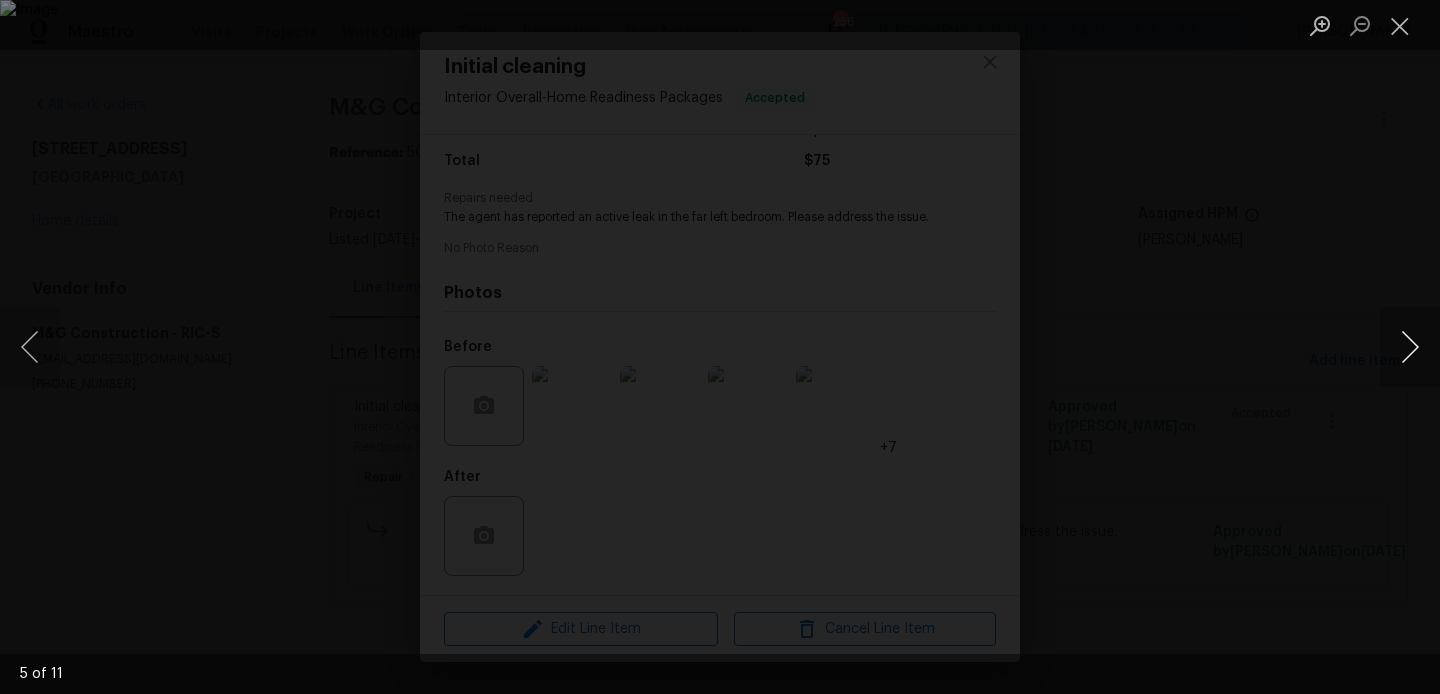 click at bounding box center [1410, 347] 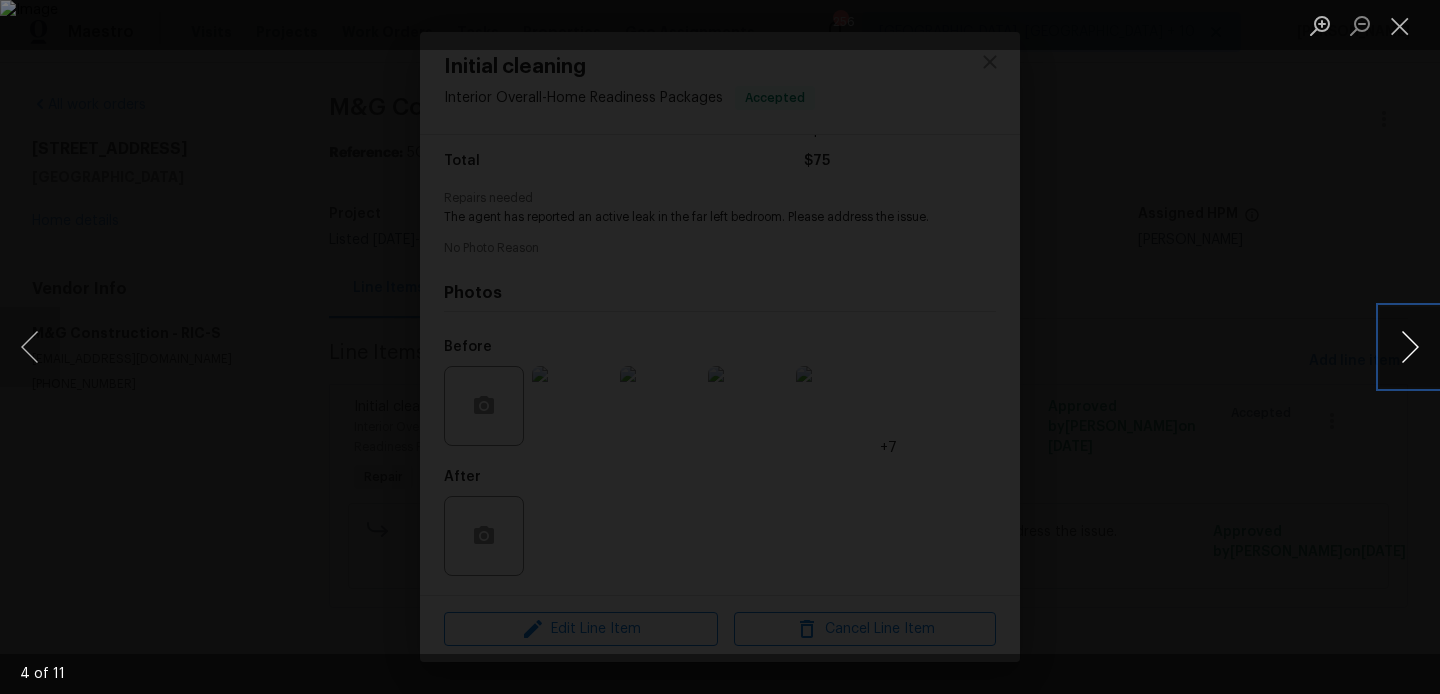 click at bounding box center [1410, 347] 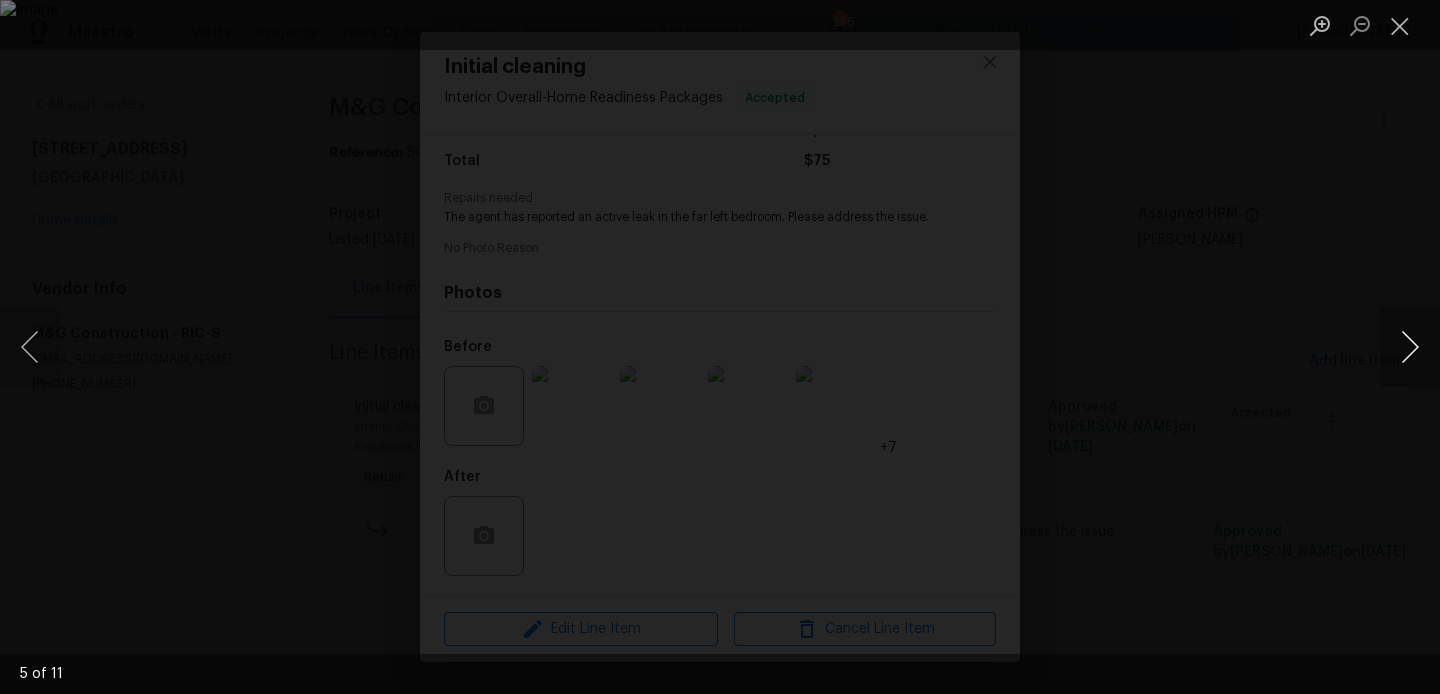 click at bounding box center [1410, 347] 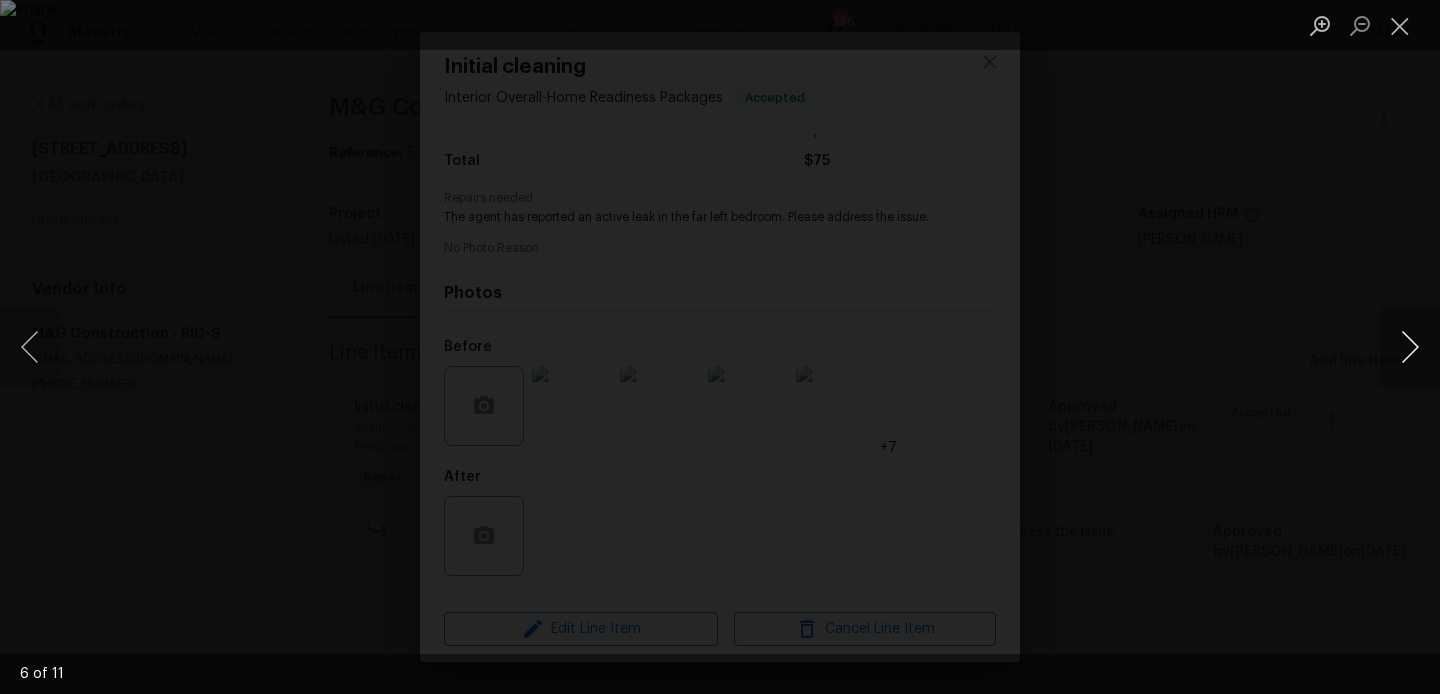 click at bounding box center (1410, 347) 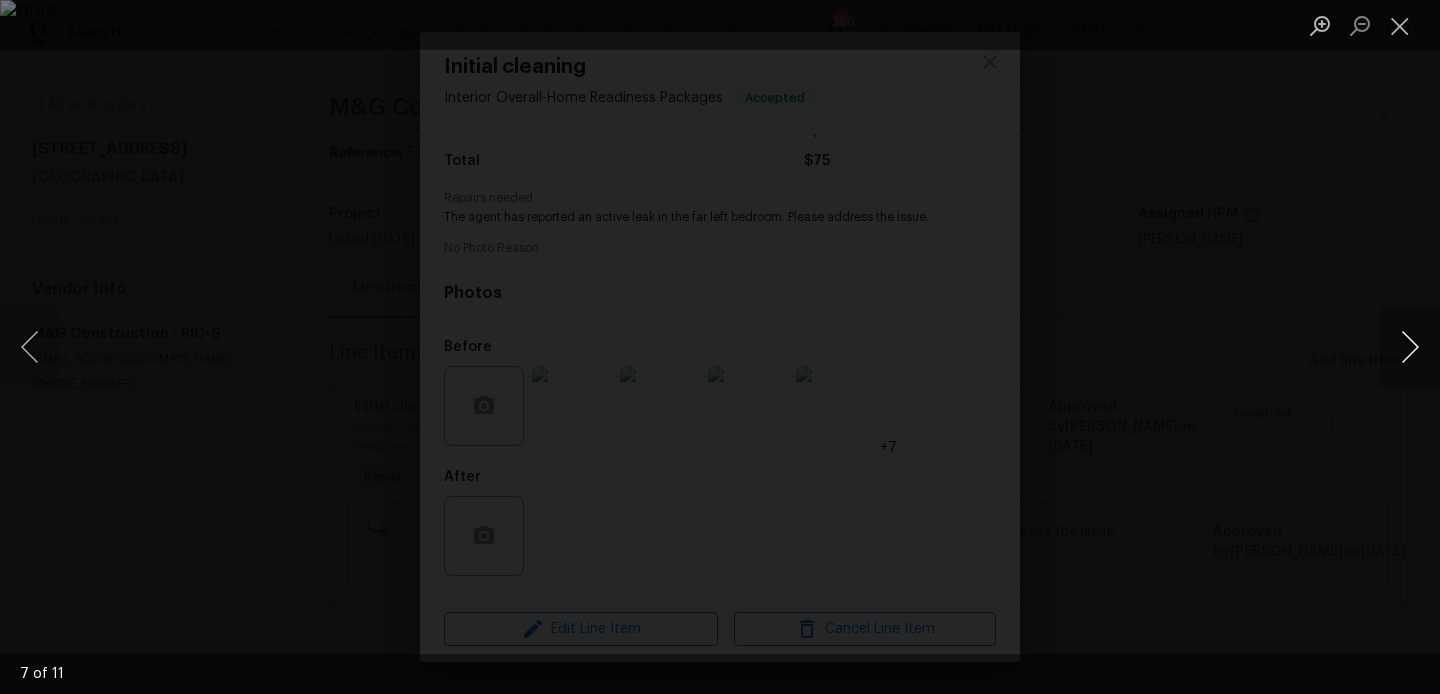 click at bounding box center (1410, 347) 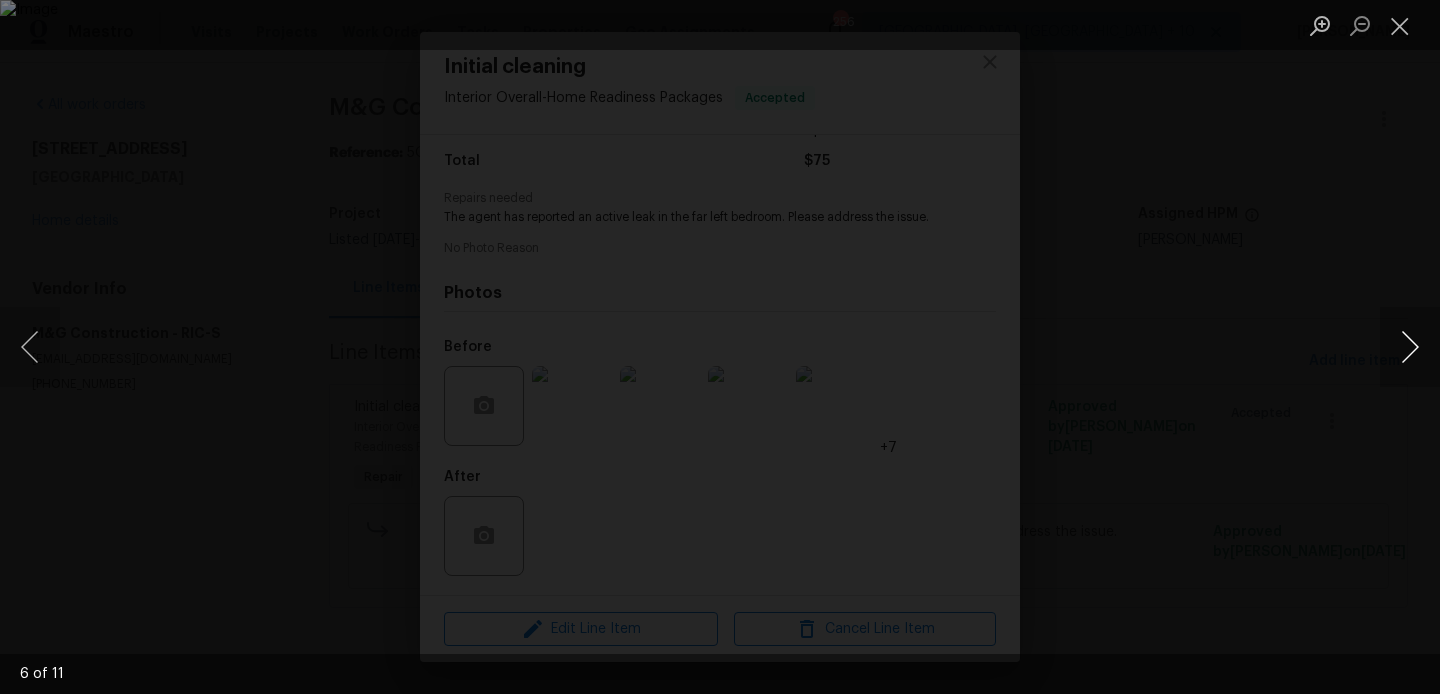 click at bounding box center [1410, 347] 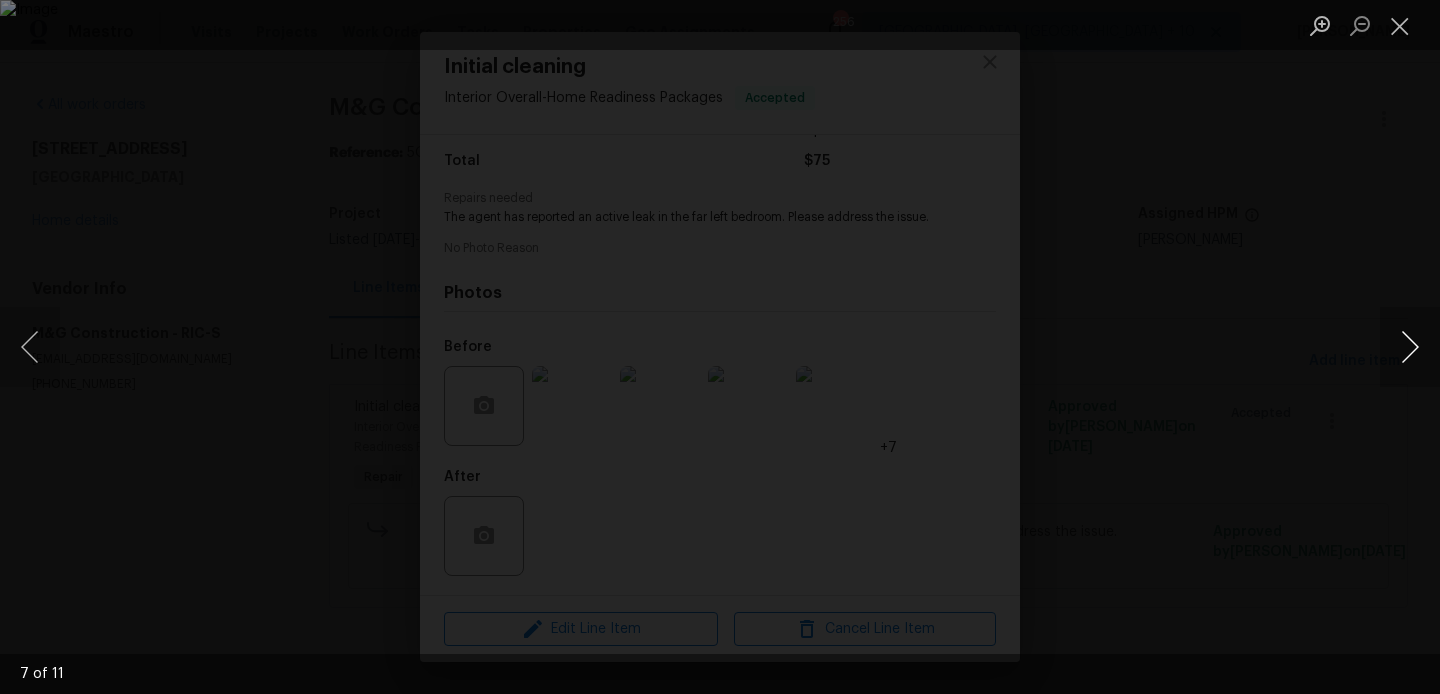 click at bounding box center (1410, 347) 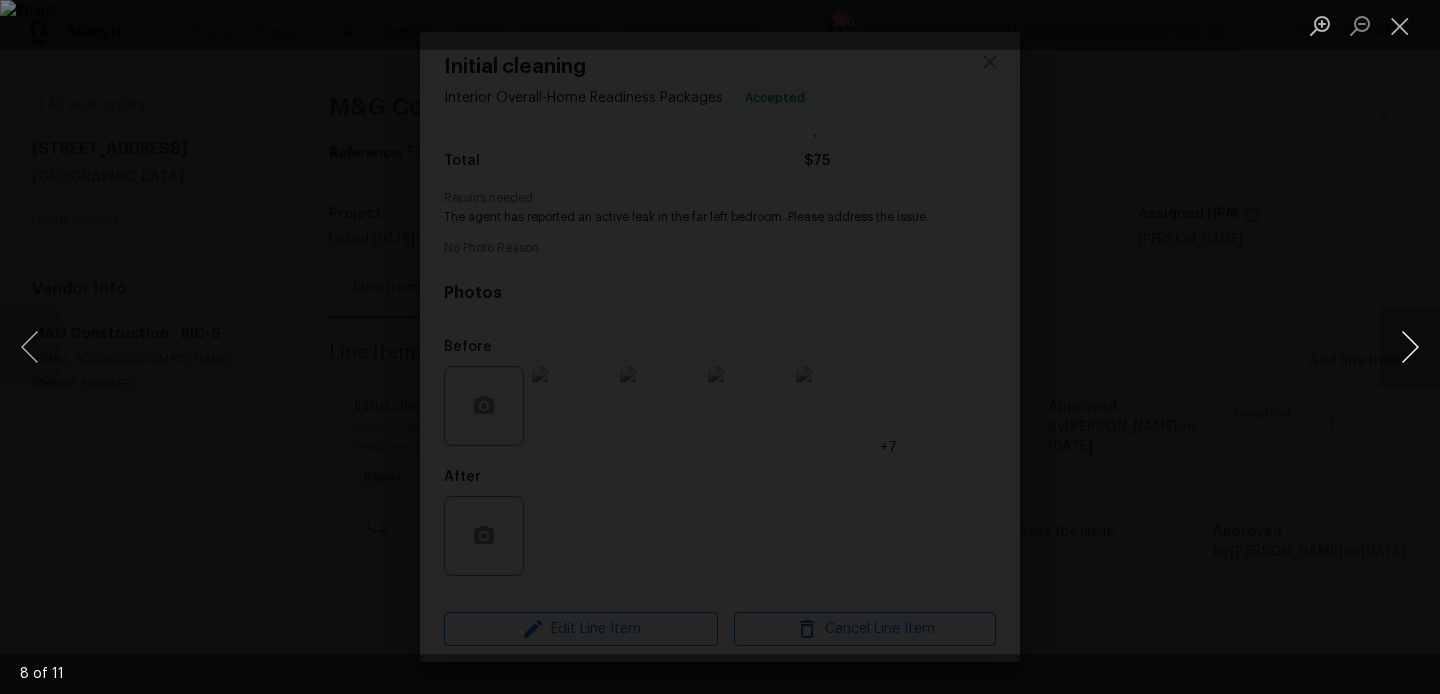 click at bounding box center [1410, 347] 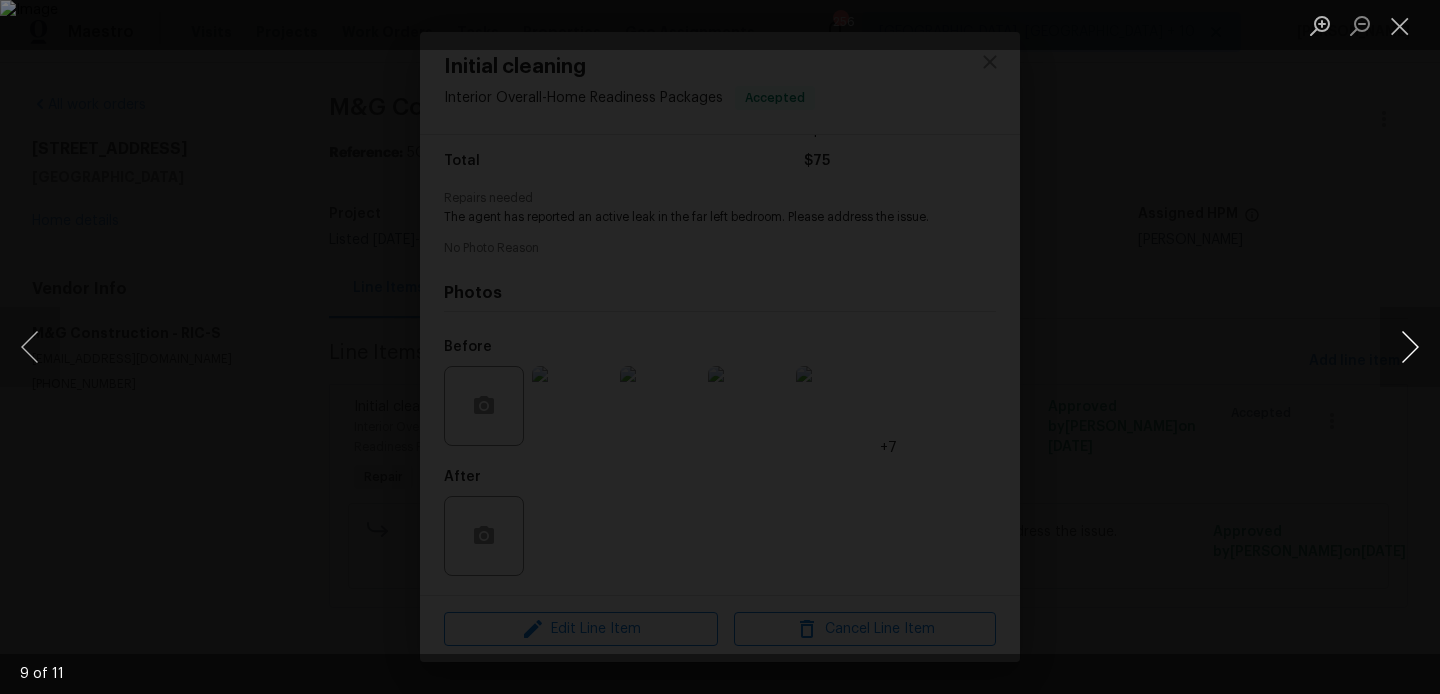 click at bounding box center [1410, 347] 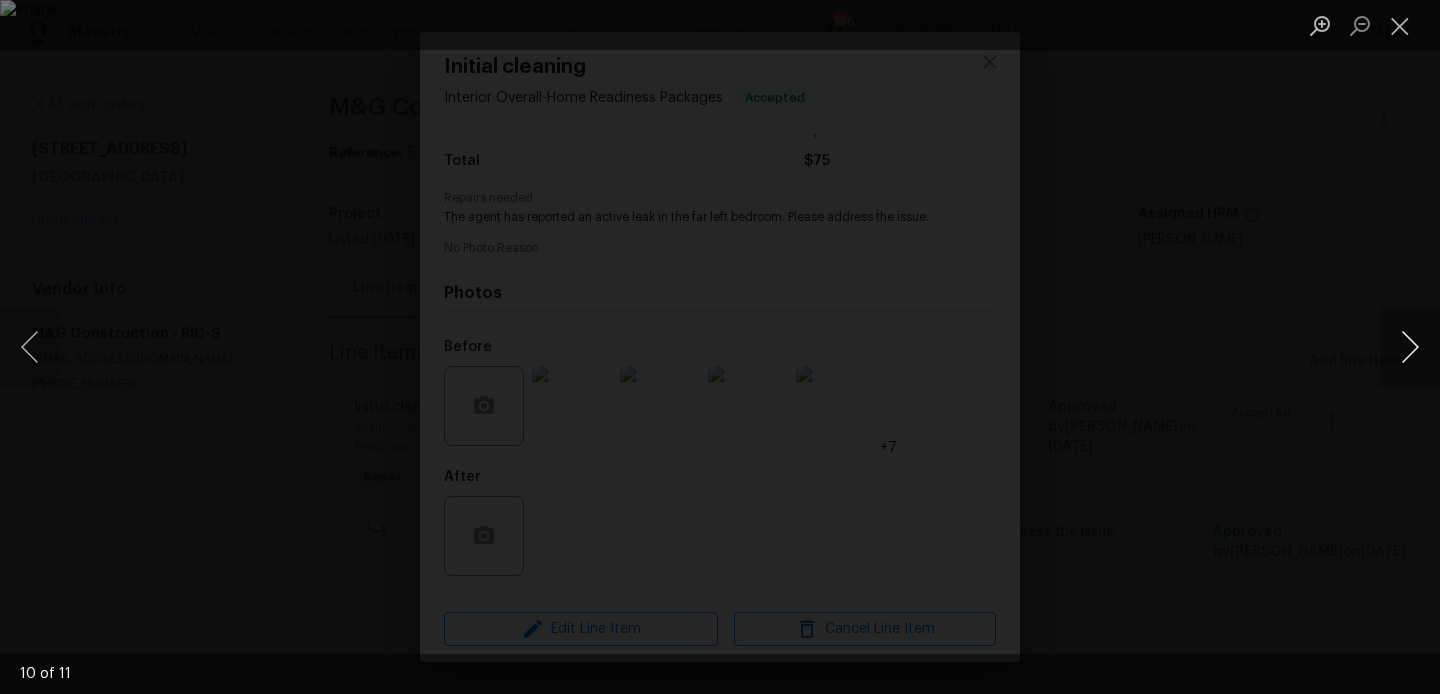 click at bounding box center (1410, 347) 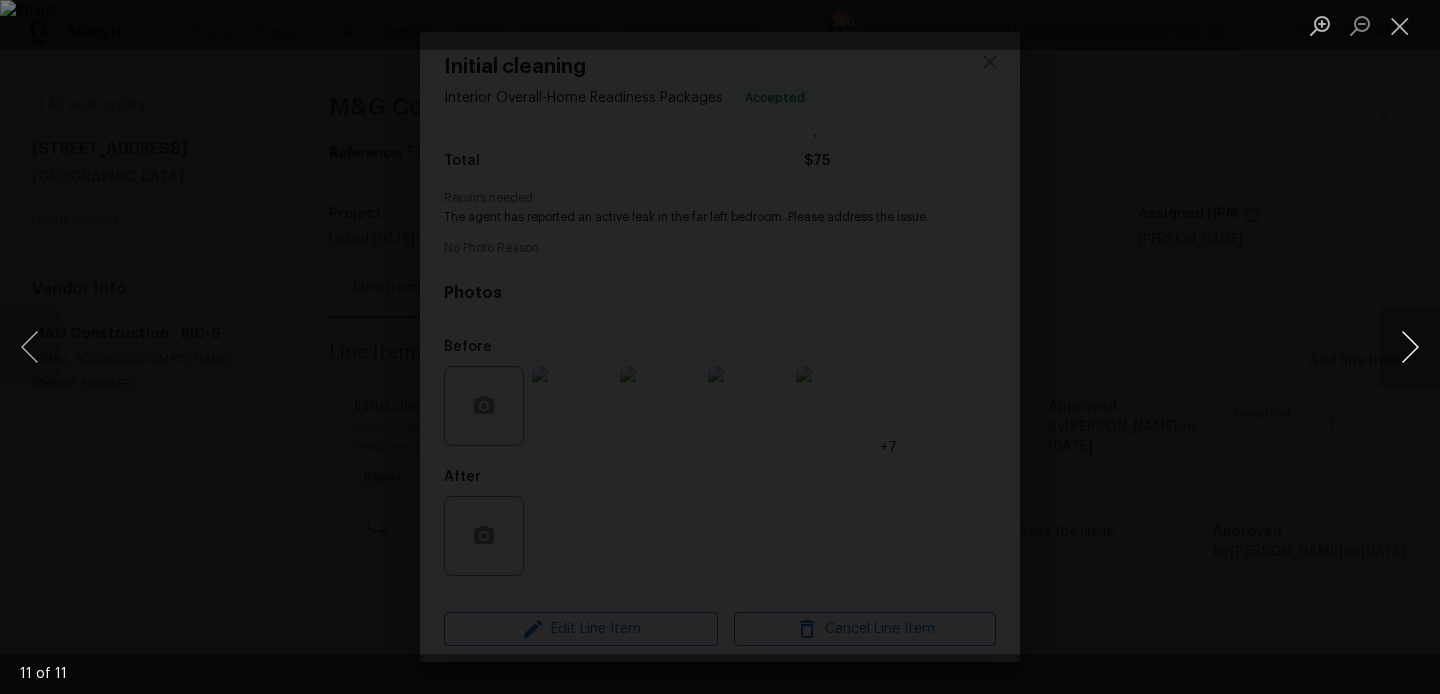 click at bounding box center (1410, 347) 